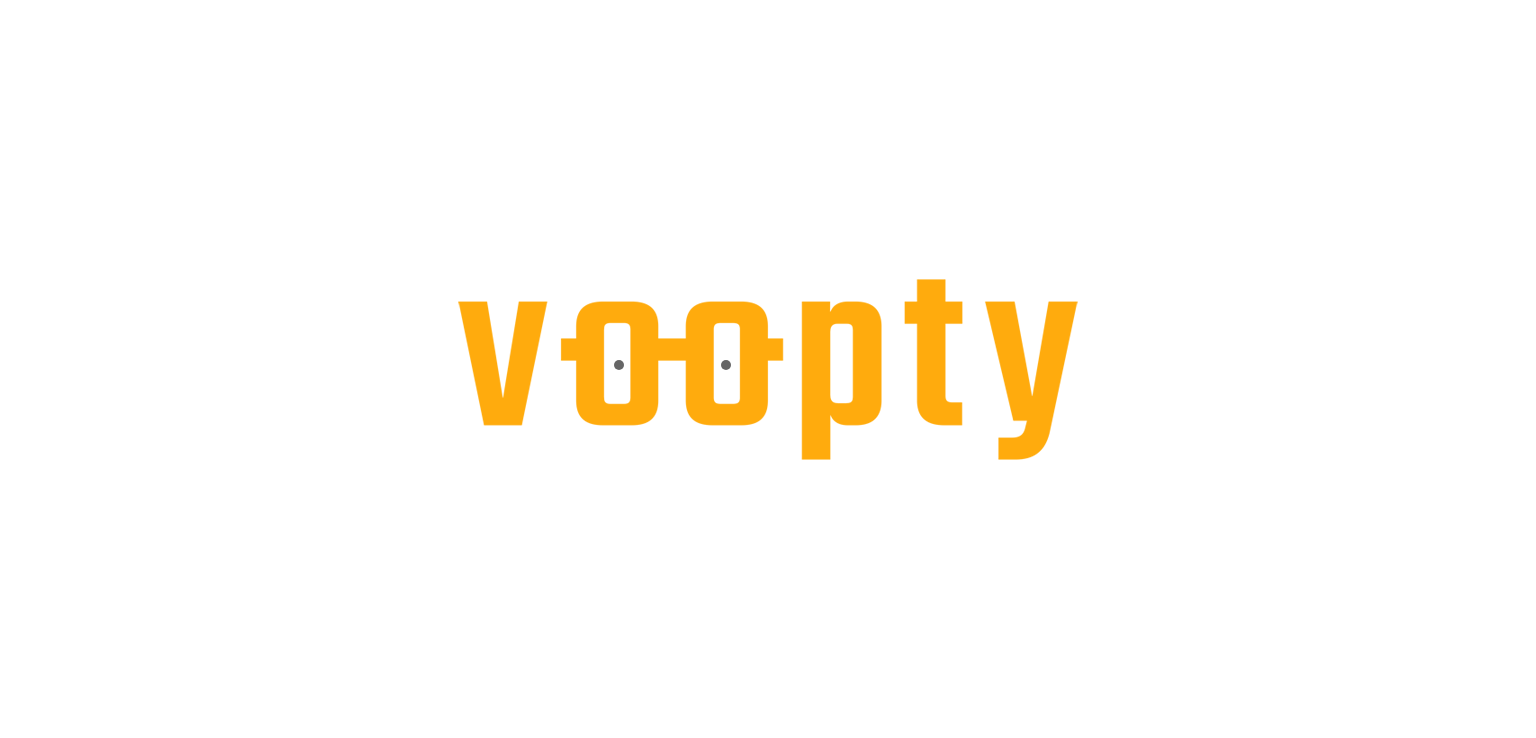 scroll, scrollTop: 0, scrollLeft: 0, axis: both 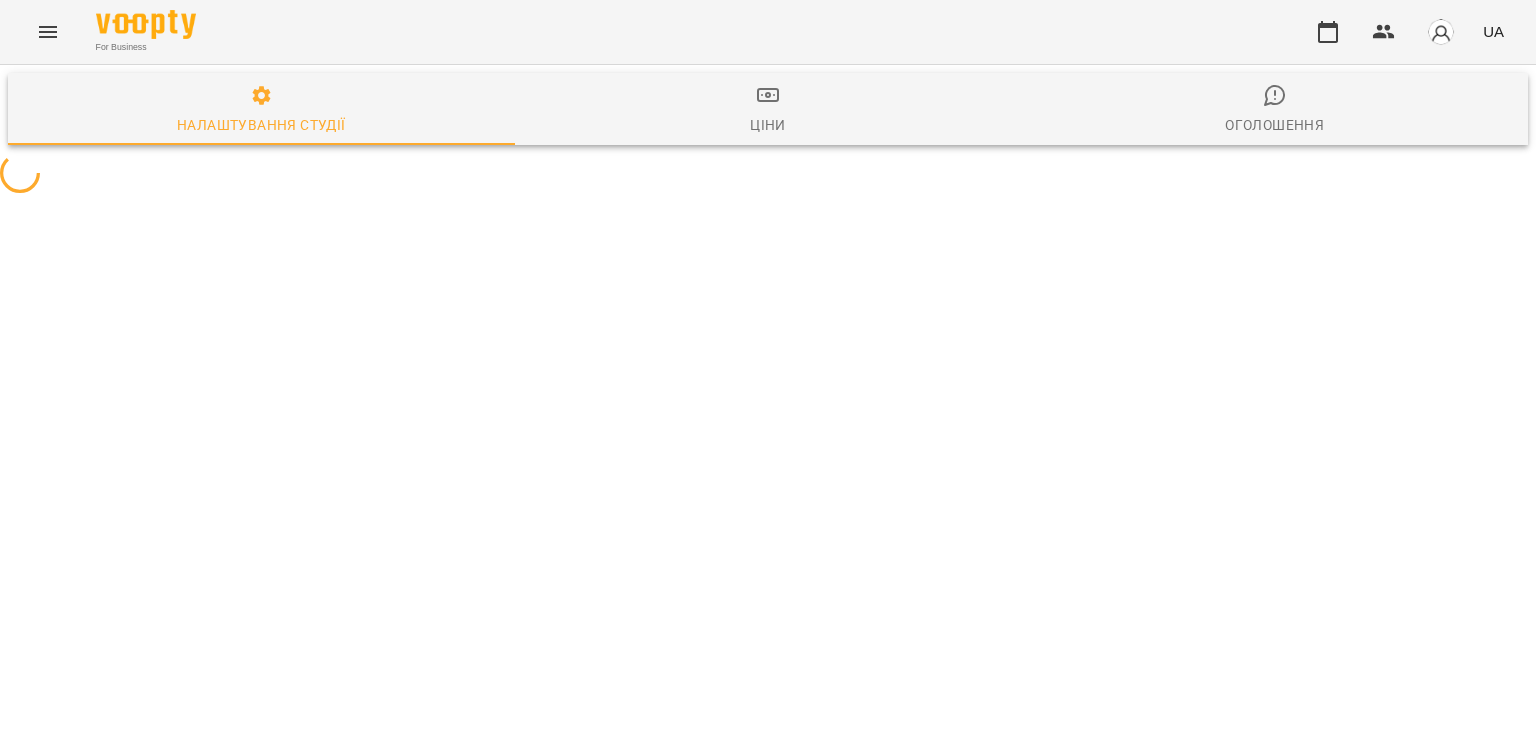 select on "**" 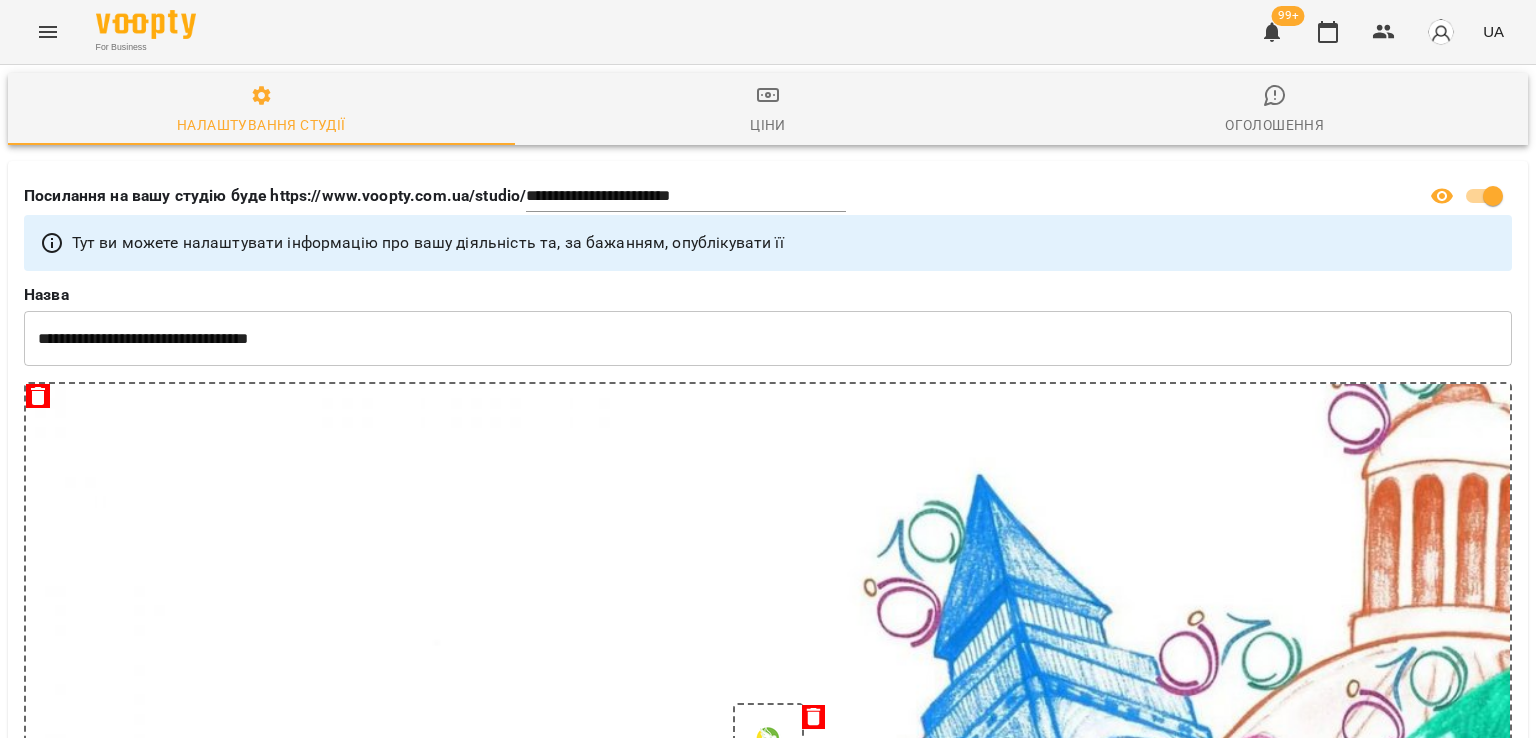 click 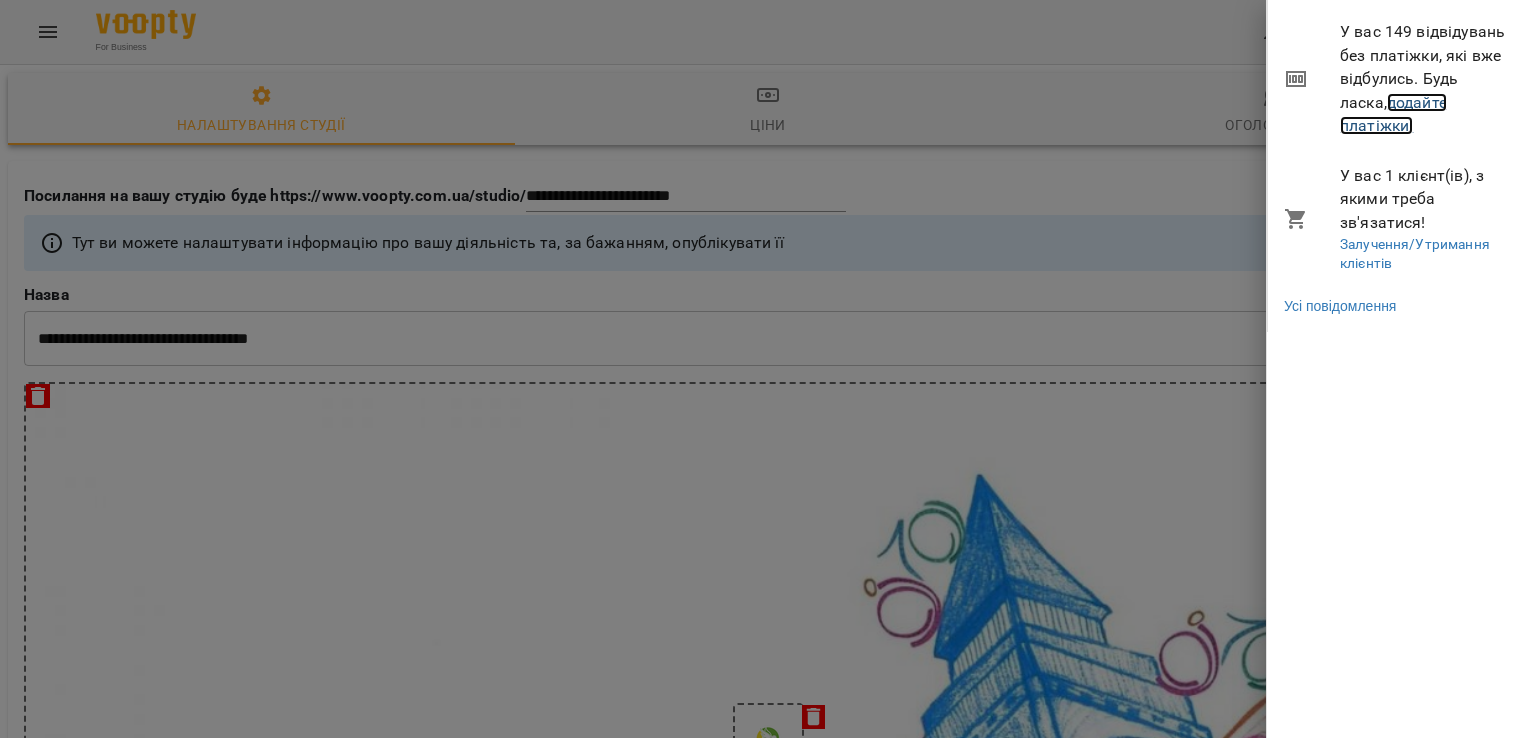 click on "додайте платіжки!" at bounding box center [1393, 114] 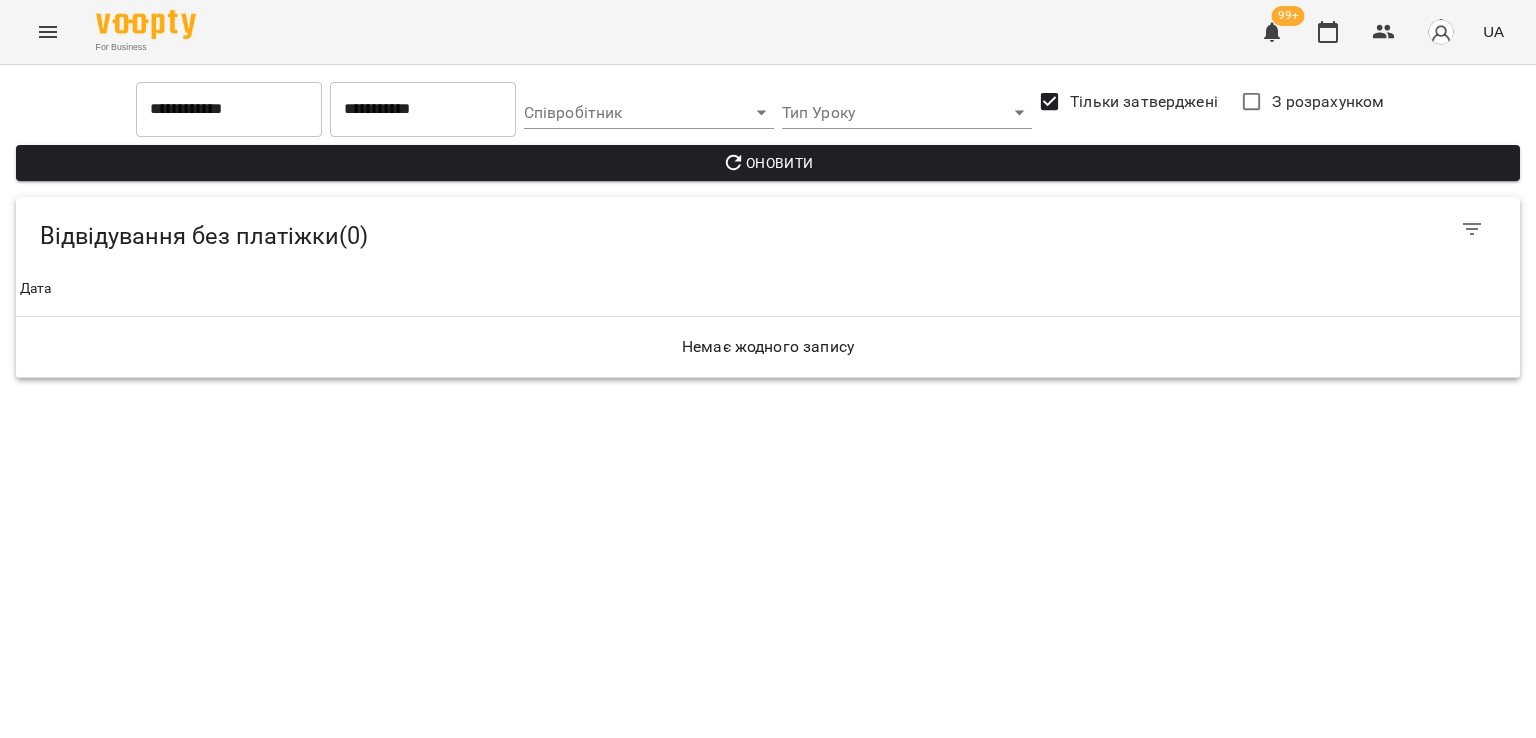 click on "For Business 99+ UA" at bounding box center (768, 32) 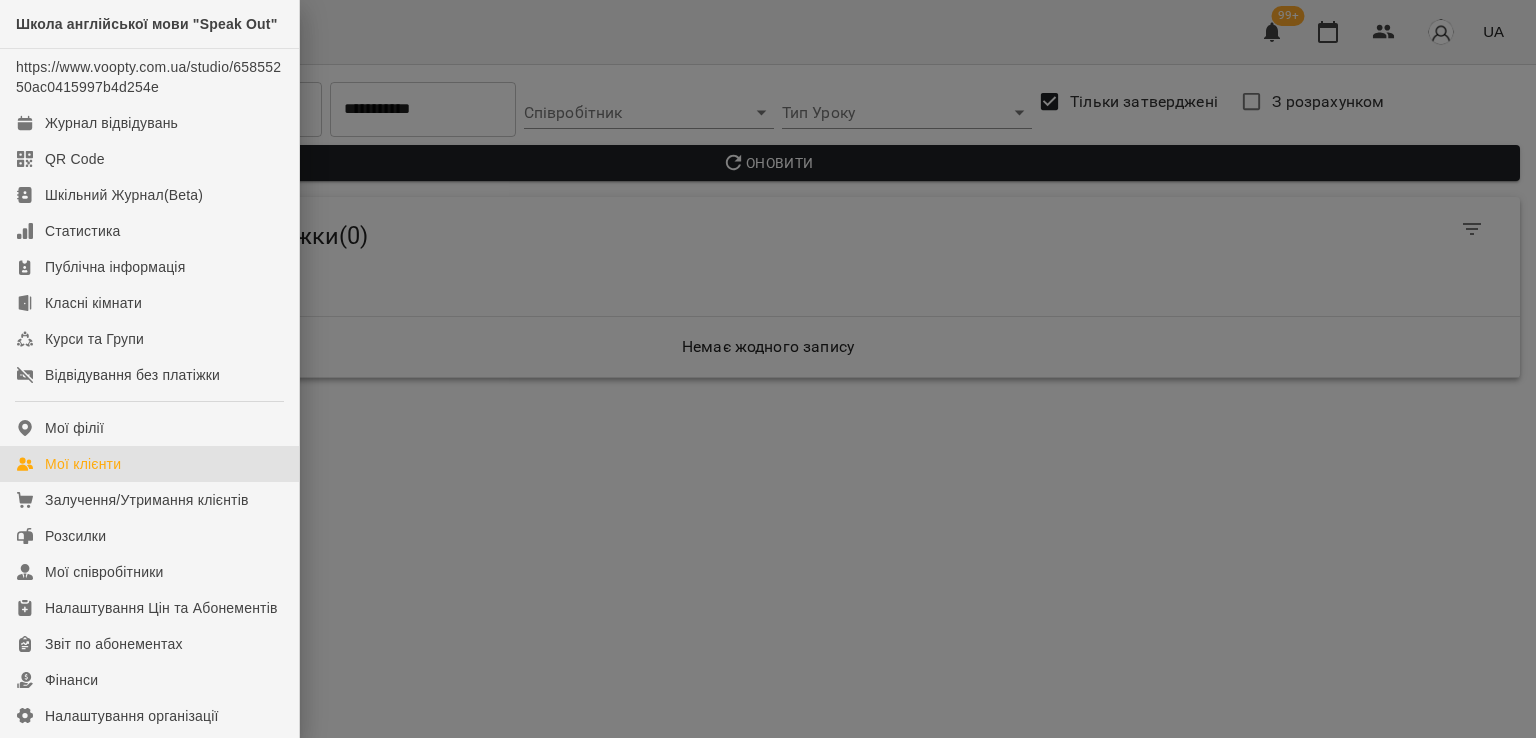 click on "Мої клієнти" at bounding box center [83, 464] 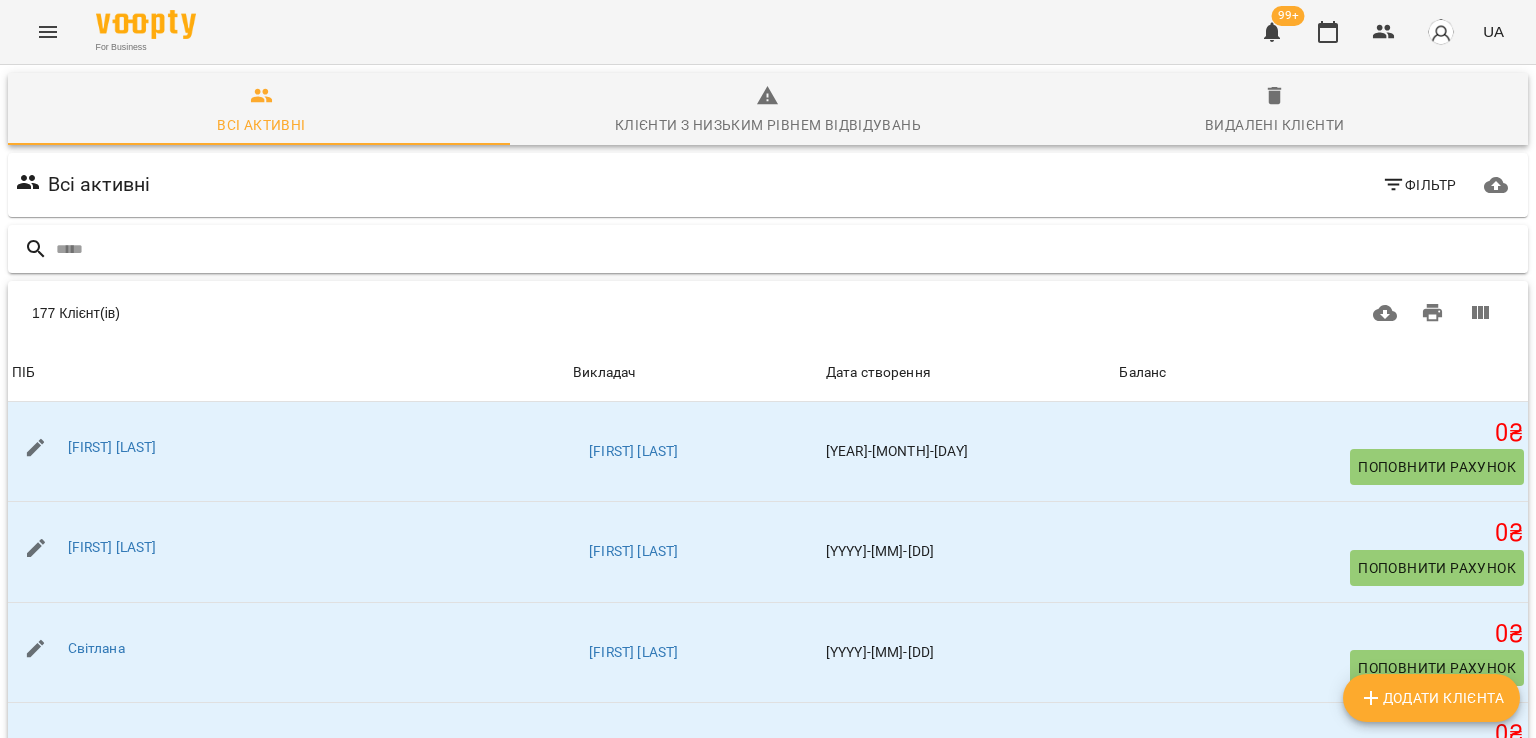 click at bounding box center (788, 249) 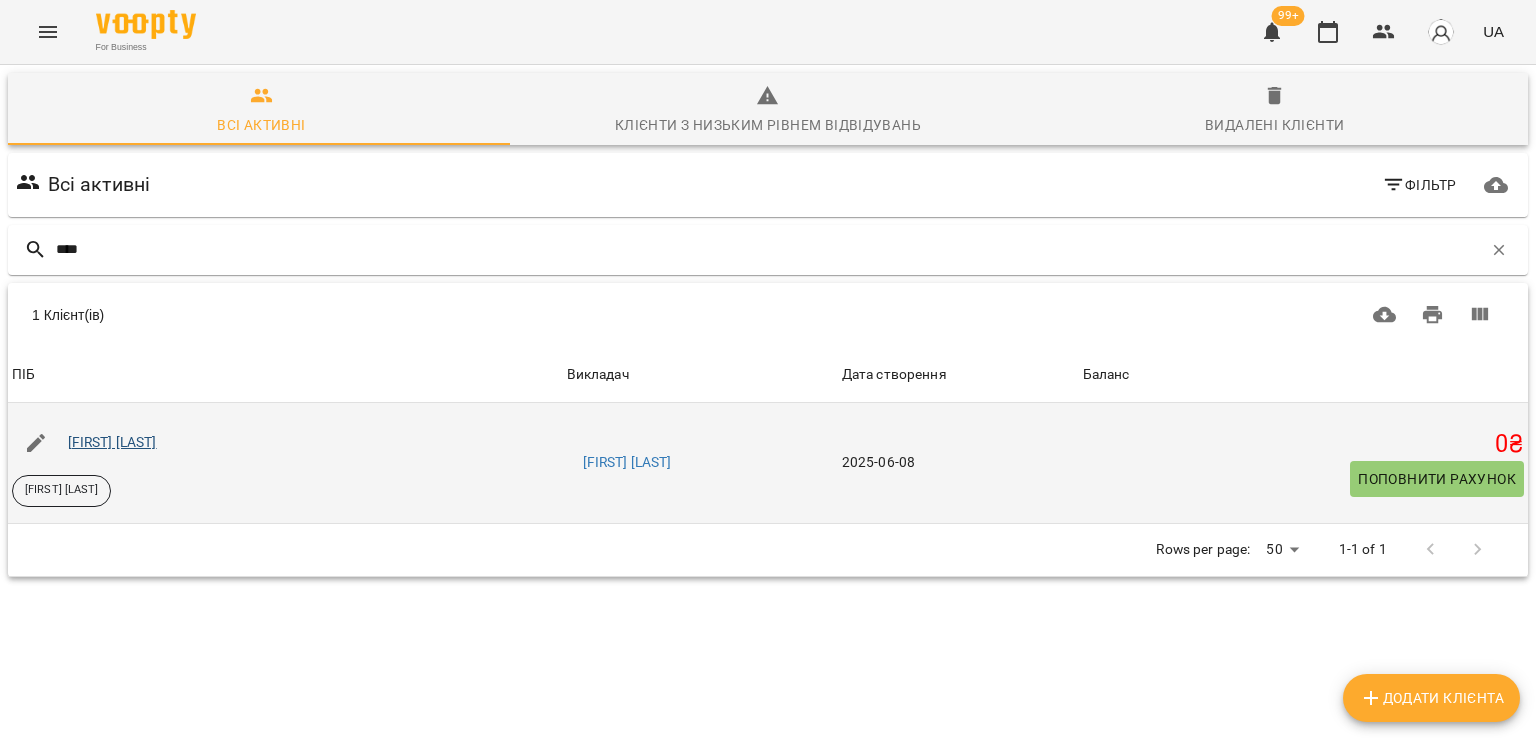 type on "****" 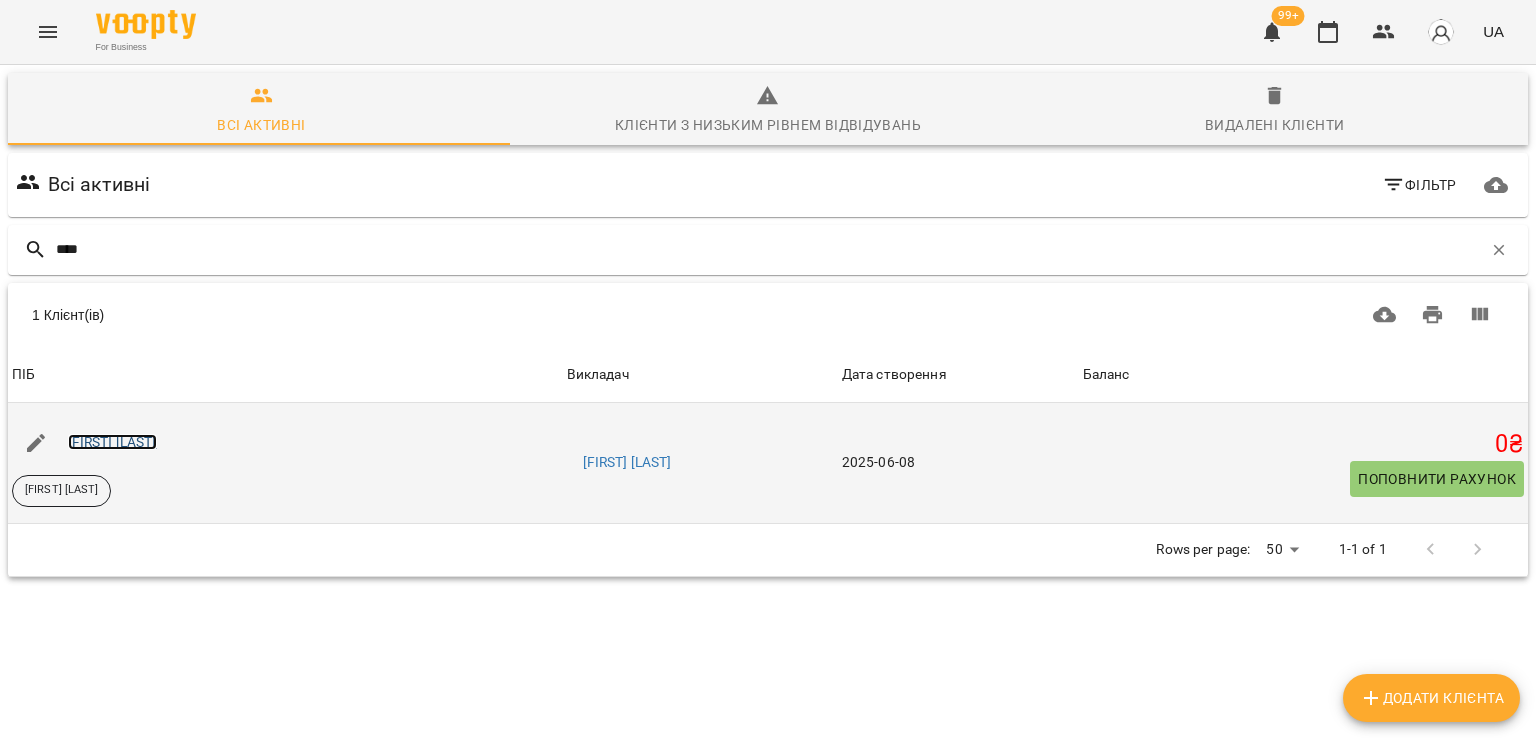 click on "[FIRST] [FIRST]" at bounding box center [112, 442] 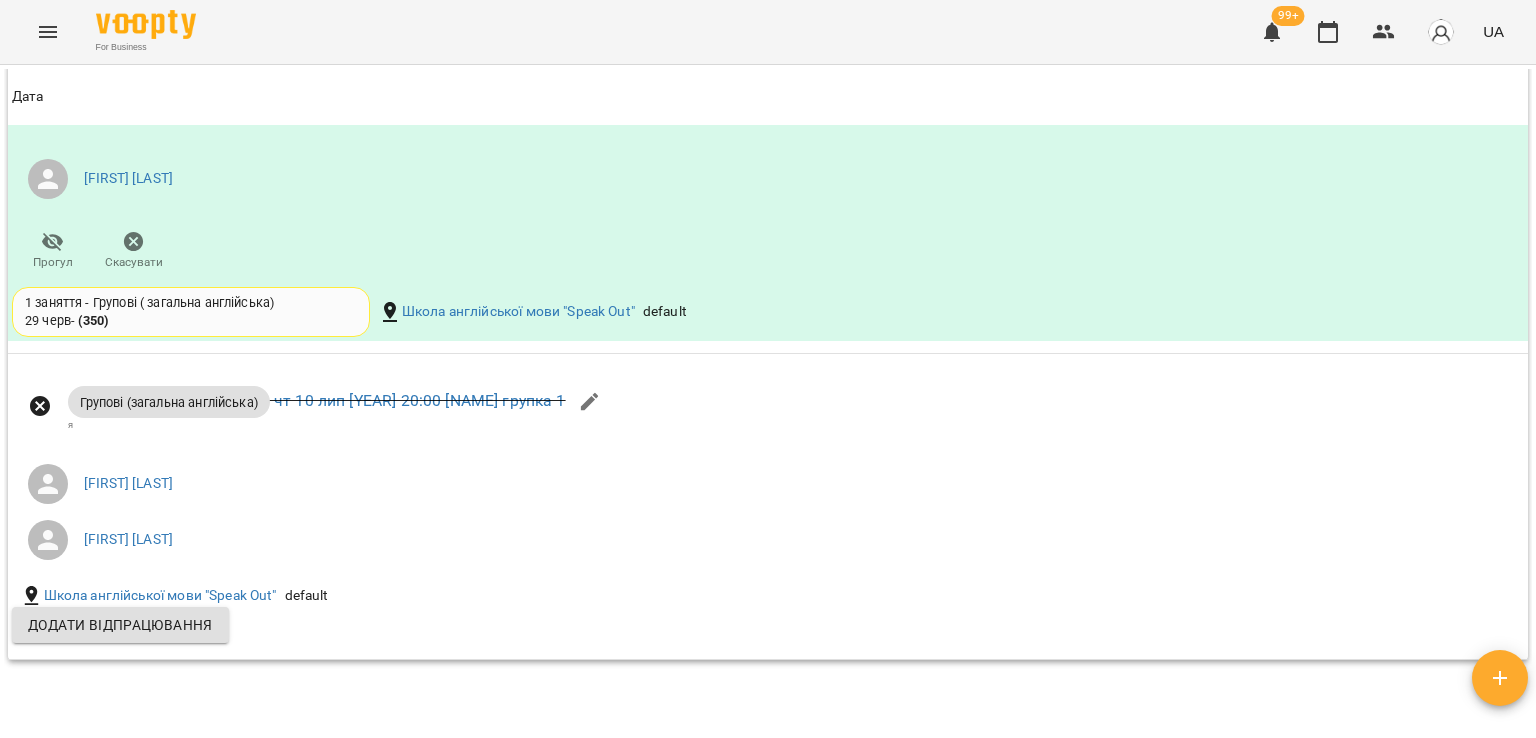 scroll, scrollTop: 1676, scrollLeft: 0, axis: vertical 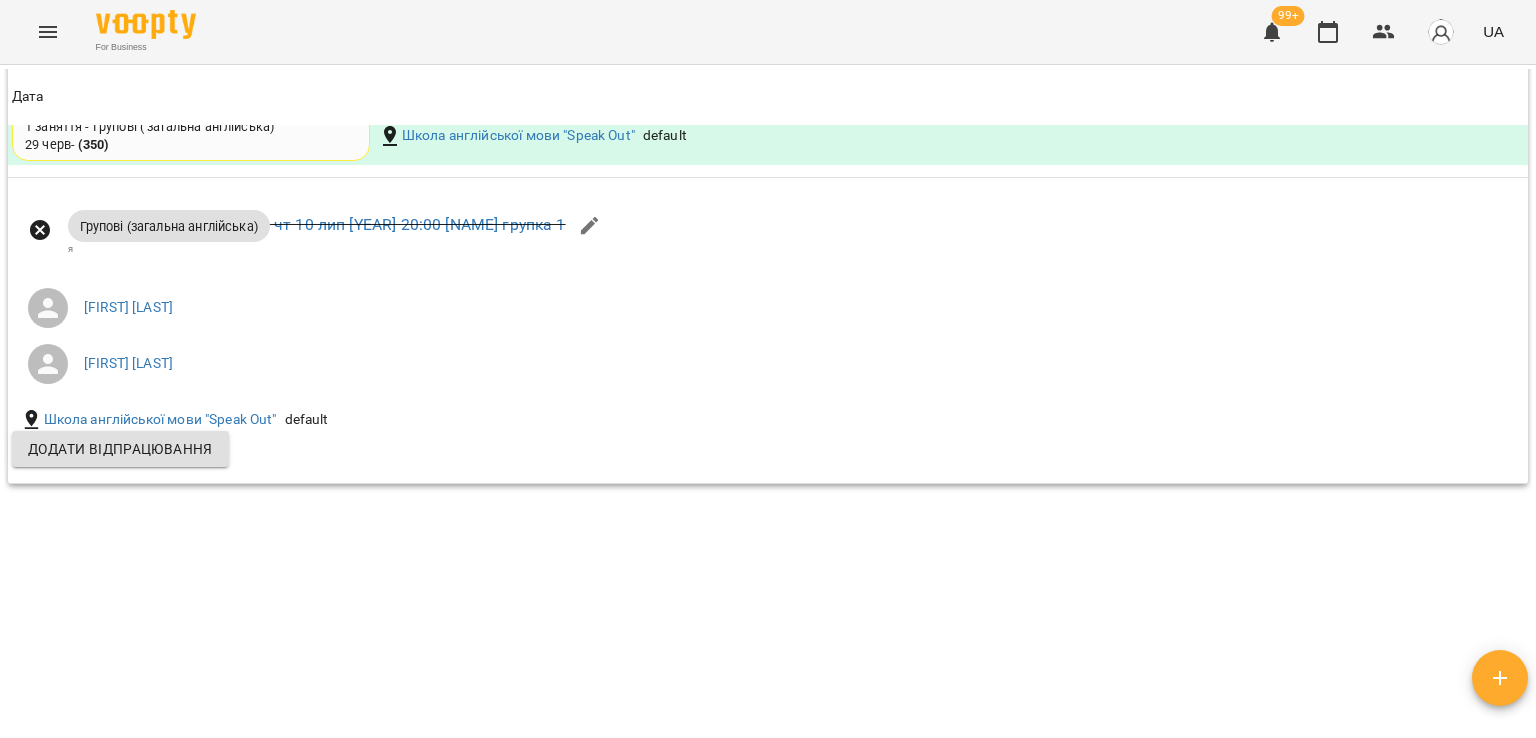 click at bounding box center (48, 32) 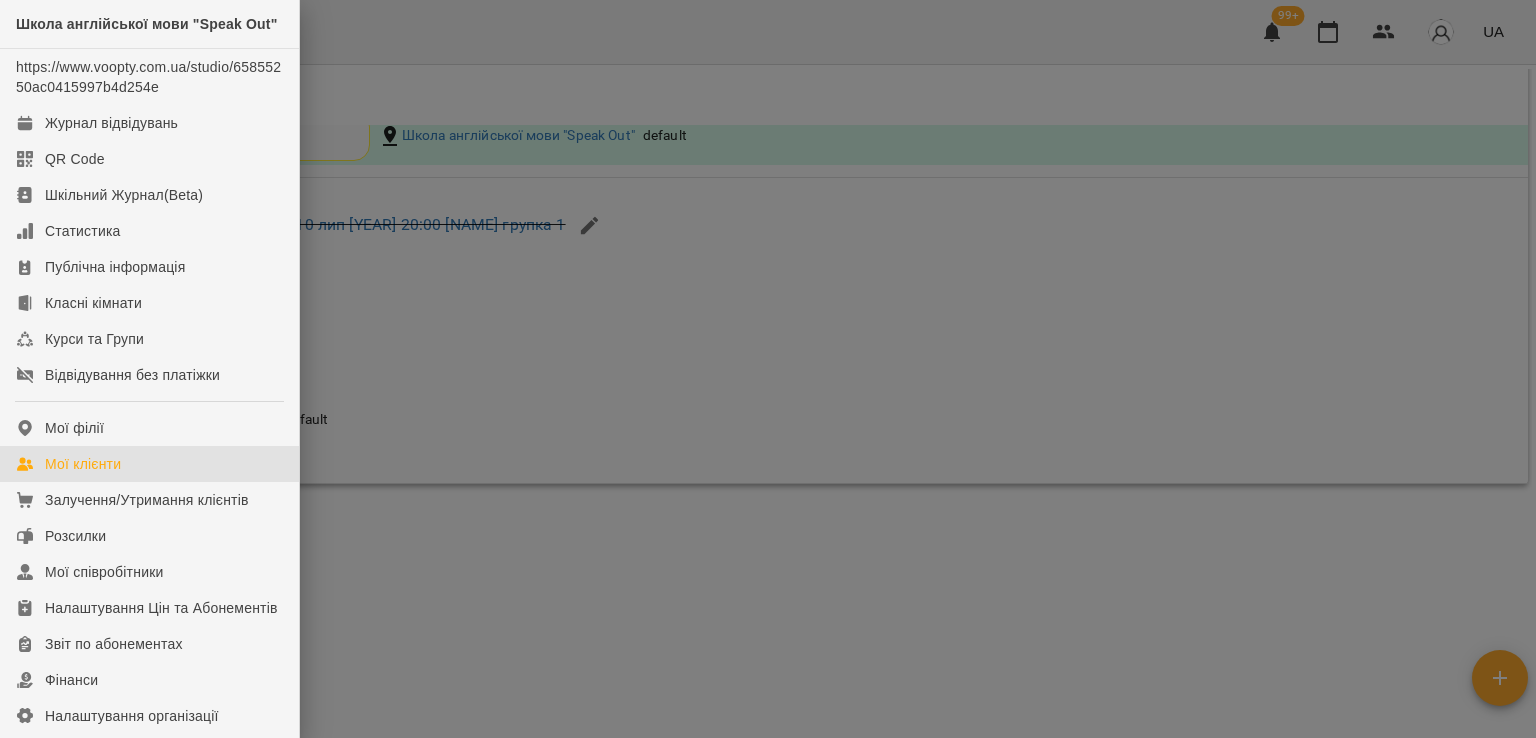 click on "Мої клієнти" at bounding box center (83, 464) 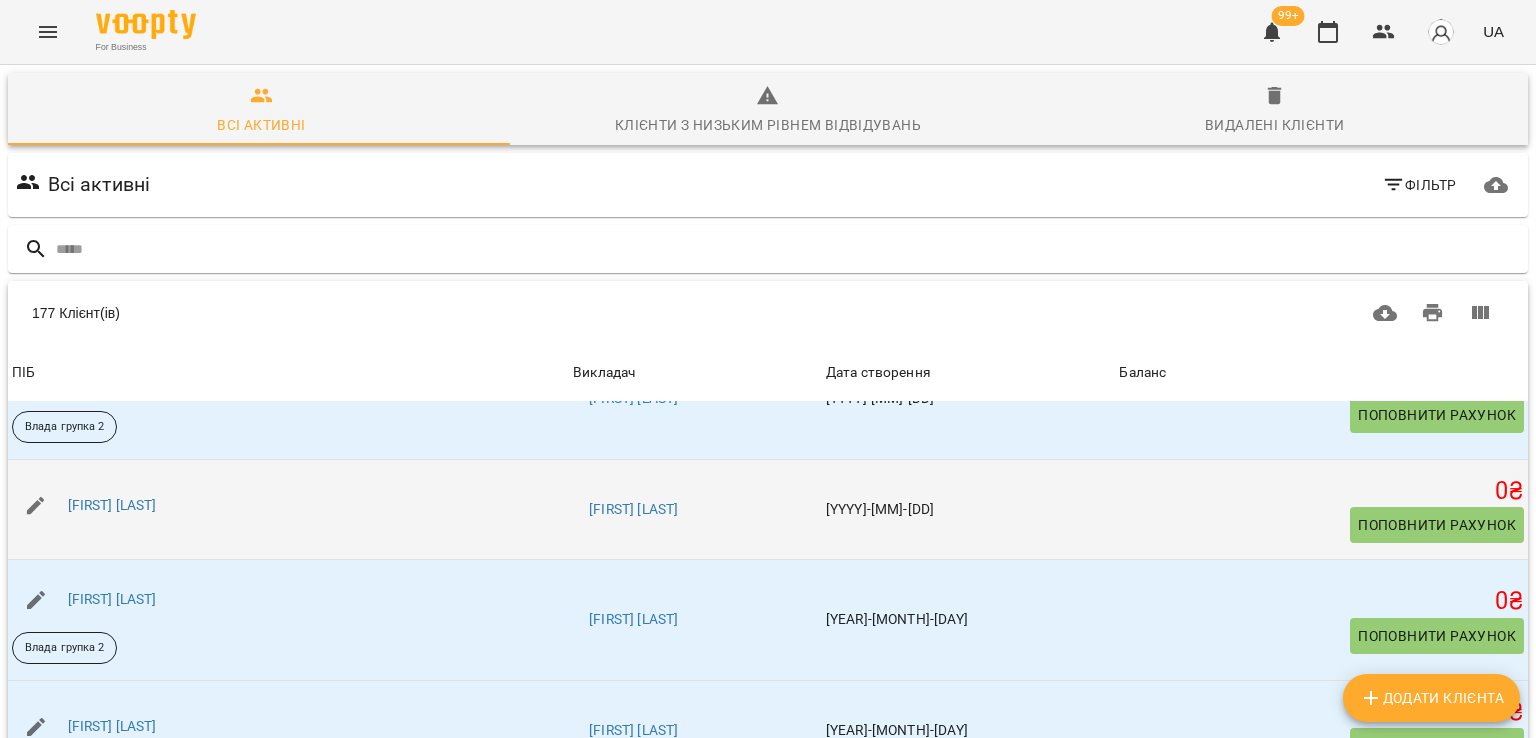 scroll, scrollTop: 600, scrollLeft: 0, axis: vertical 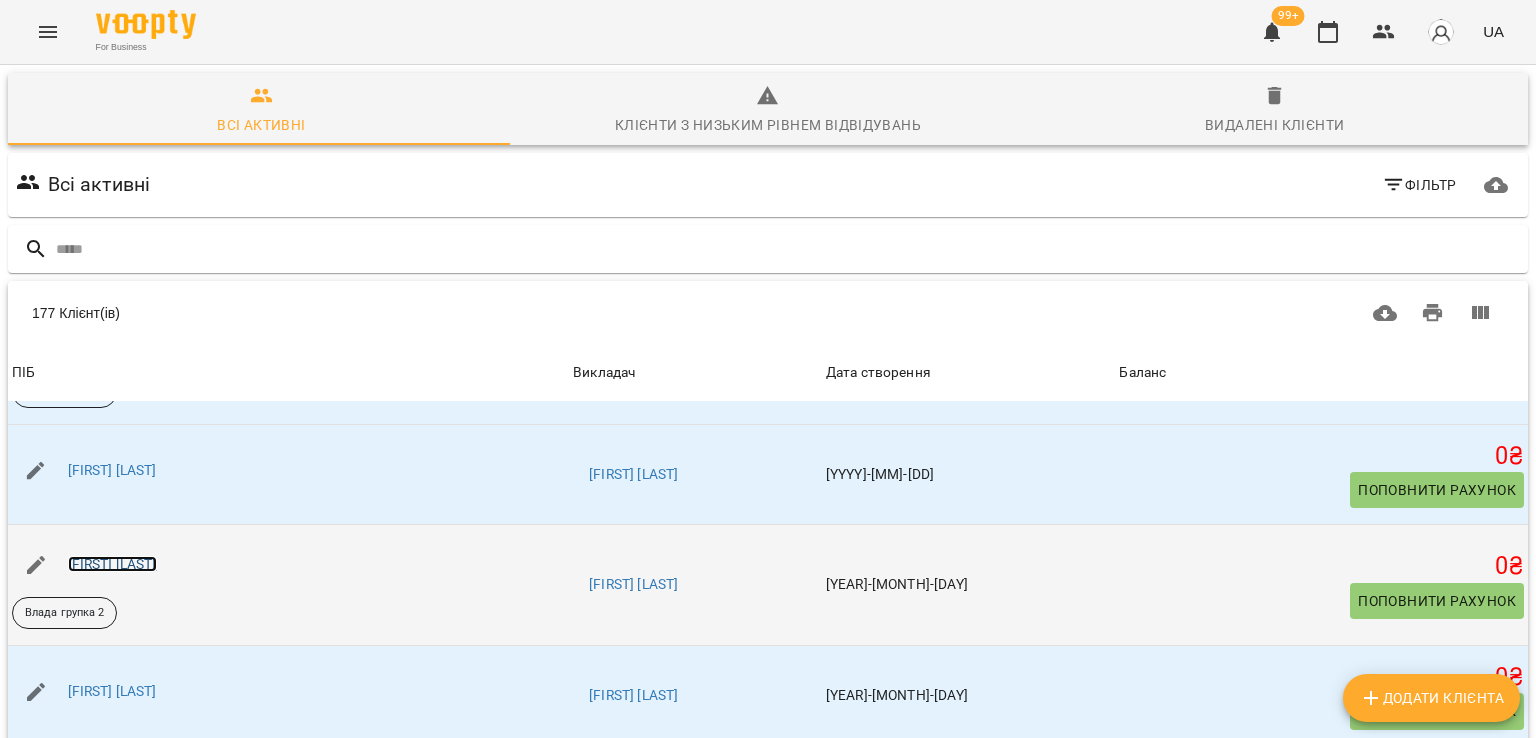 click on "[FIRST] [LAST]" at bounding box center [112, 564] 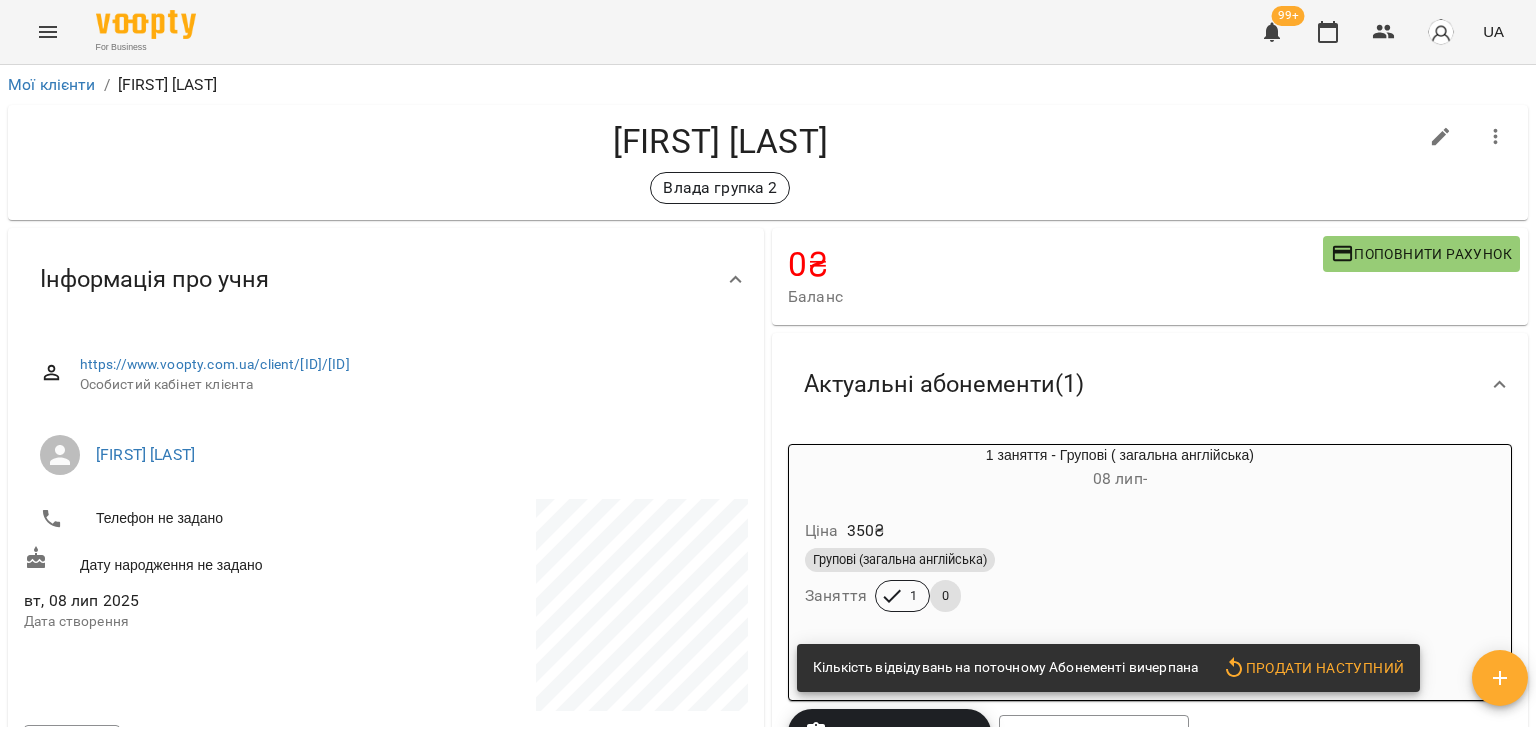 click on "Групові (загальна англійська)" at bounding box center (900, 560) 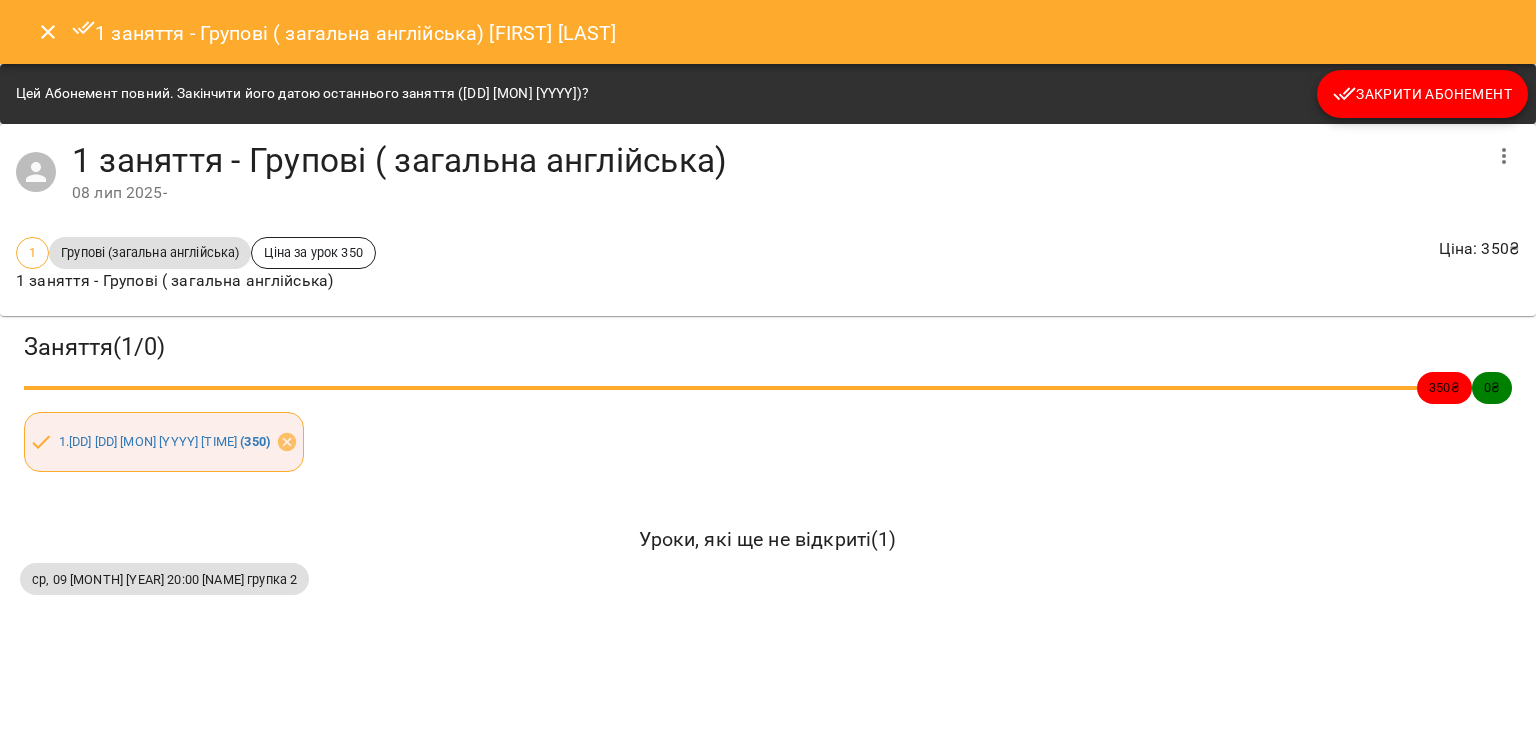 click on "Цей Абонемент повний. Закінчити його датою останнього заняття (14 лип 2025)? Закрити Абонемент" at bounding box center [768, 94] 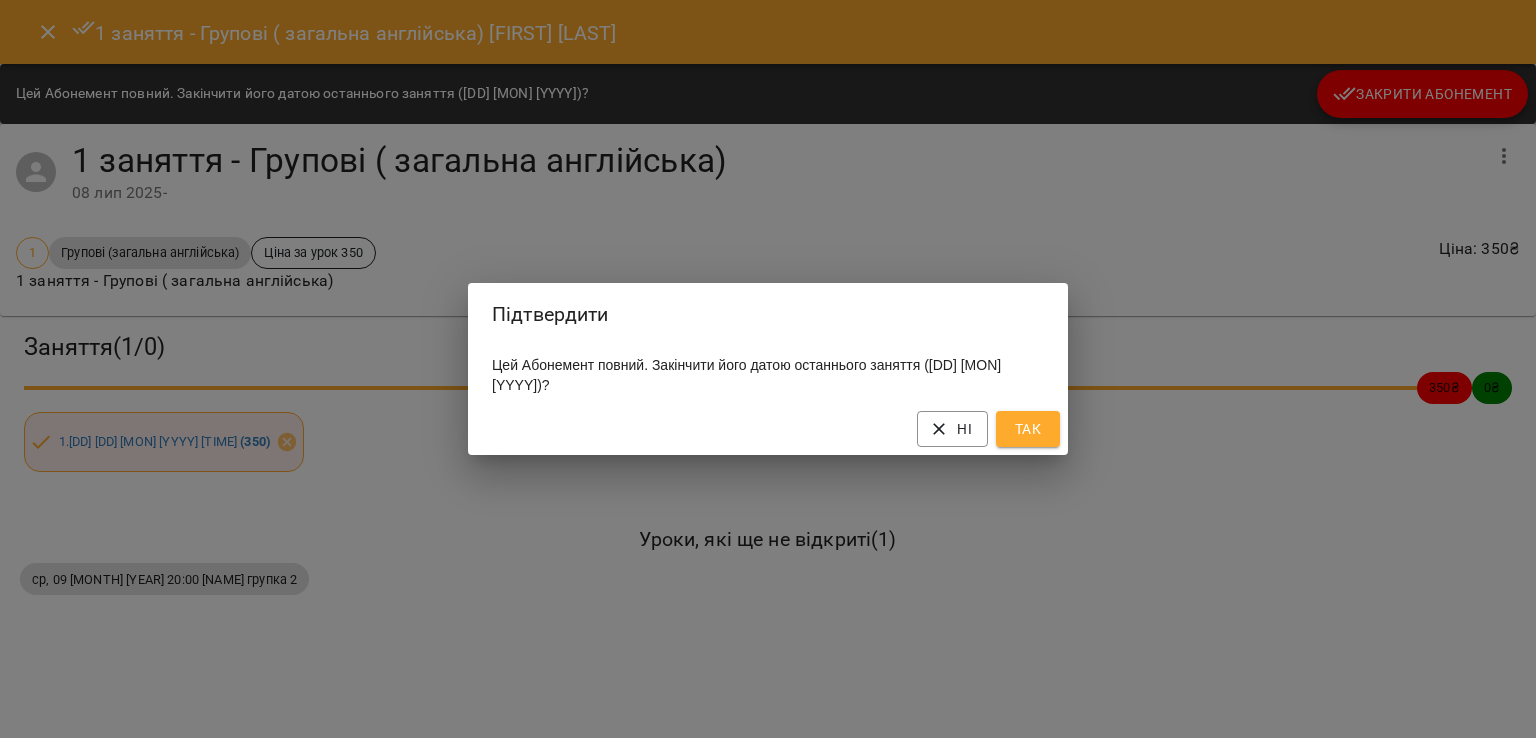 click on "Так" at bounding box center [1028, 429] 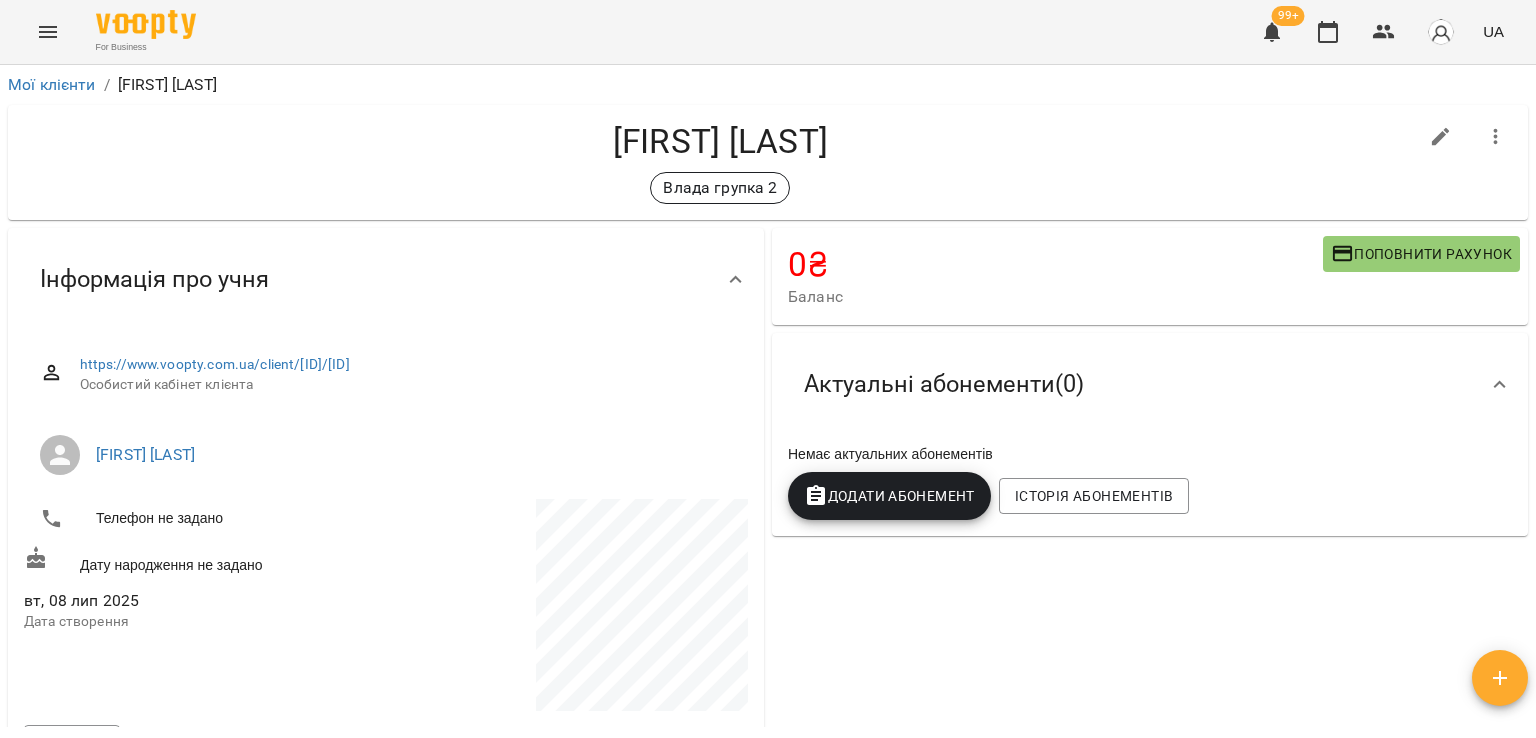 click on "Додати Абонемент" at bounding box center (889, 496) 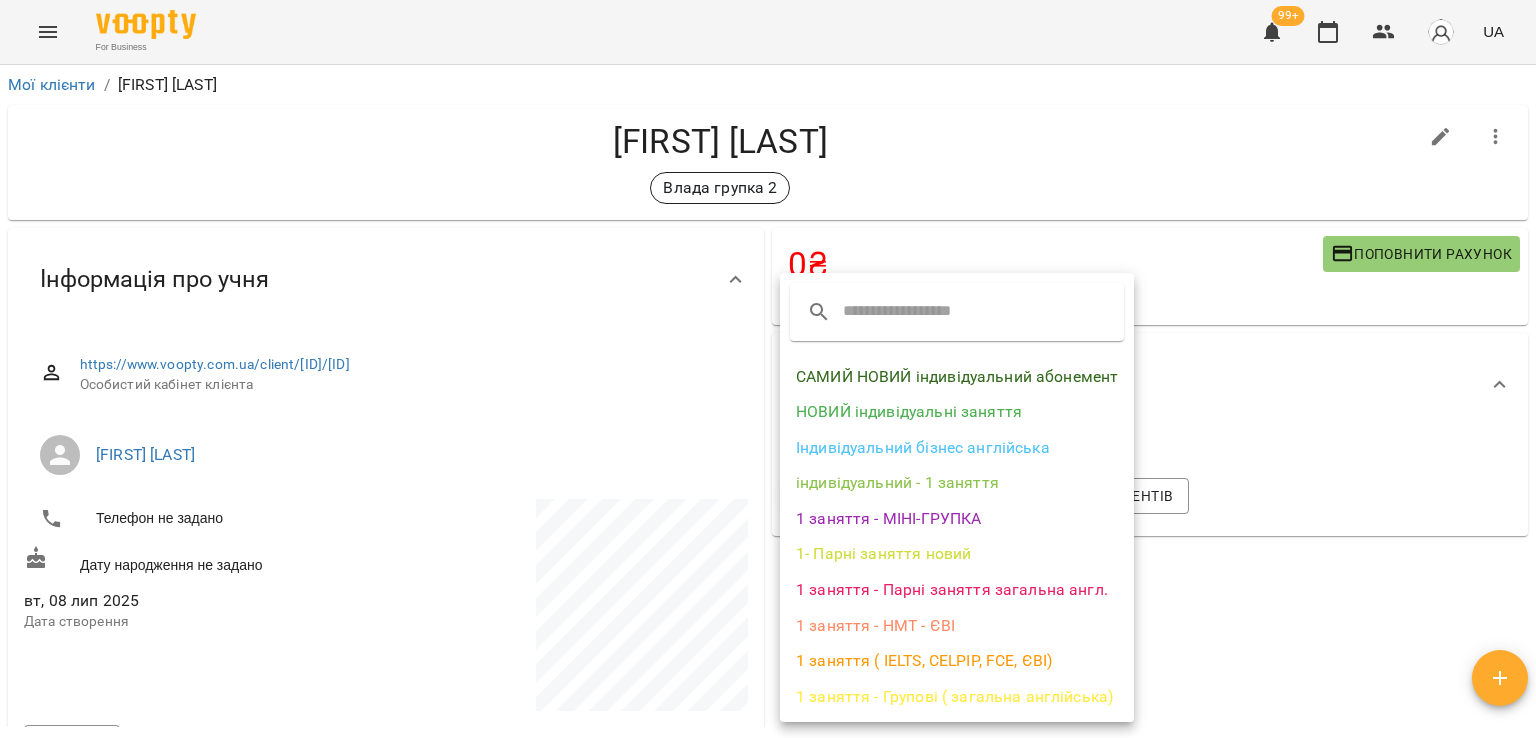 click on "1 заняття - Групові ( загальна англійська)" at bounding box center [957, 697] 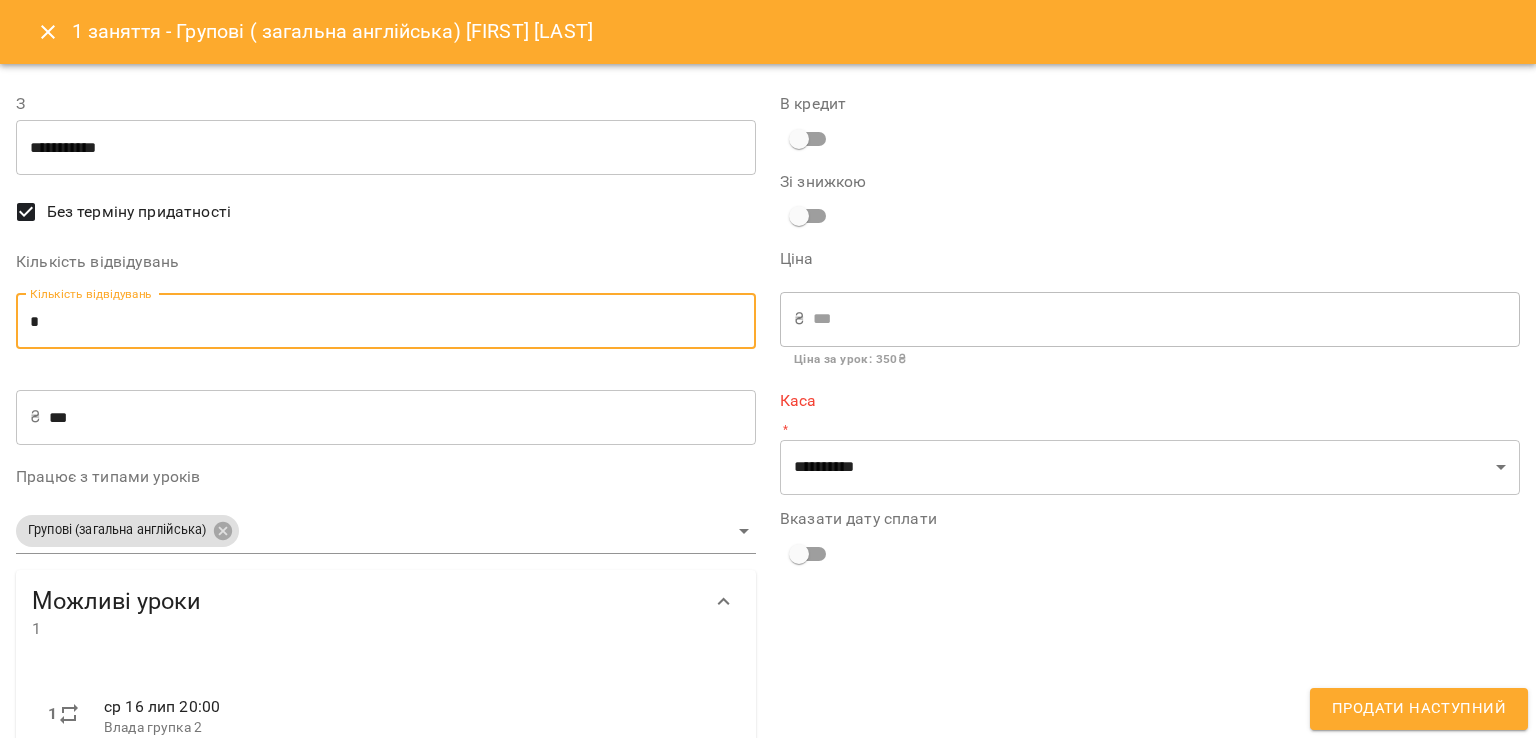 click on "*" at bounding box center [386, 322] 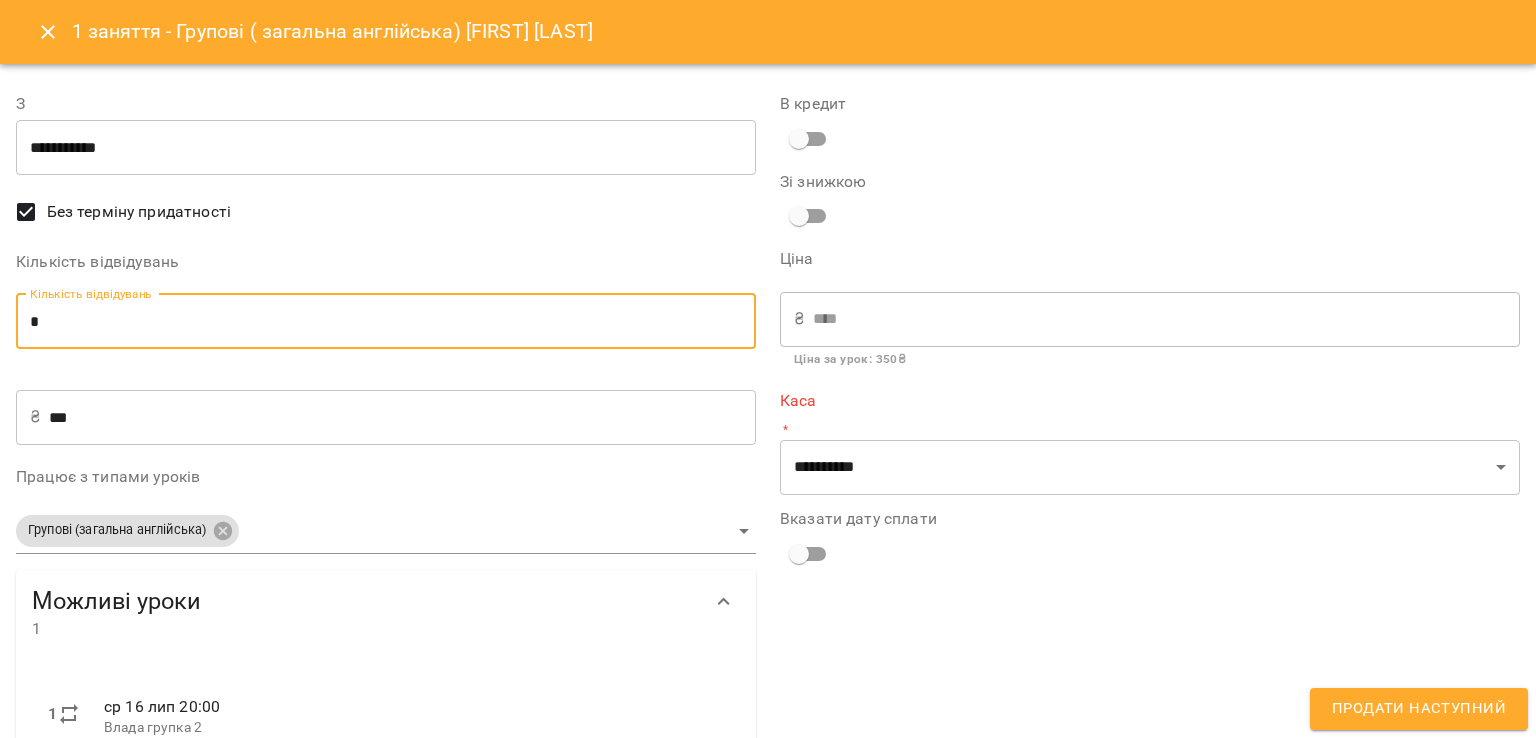 type on "*" 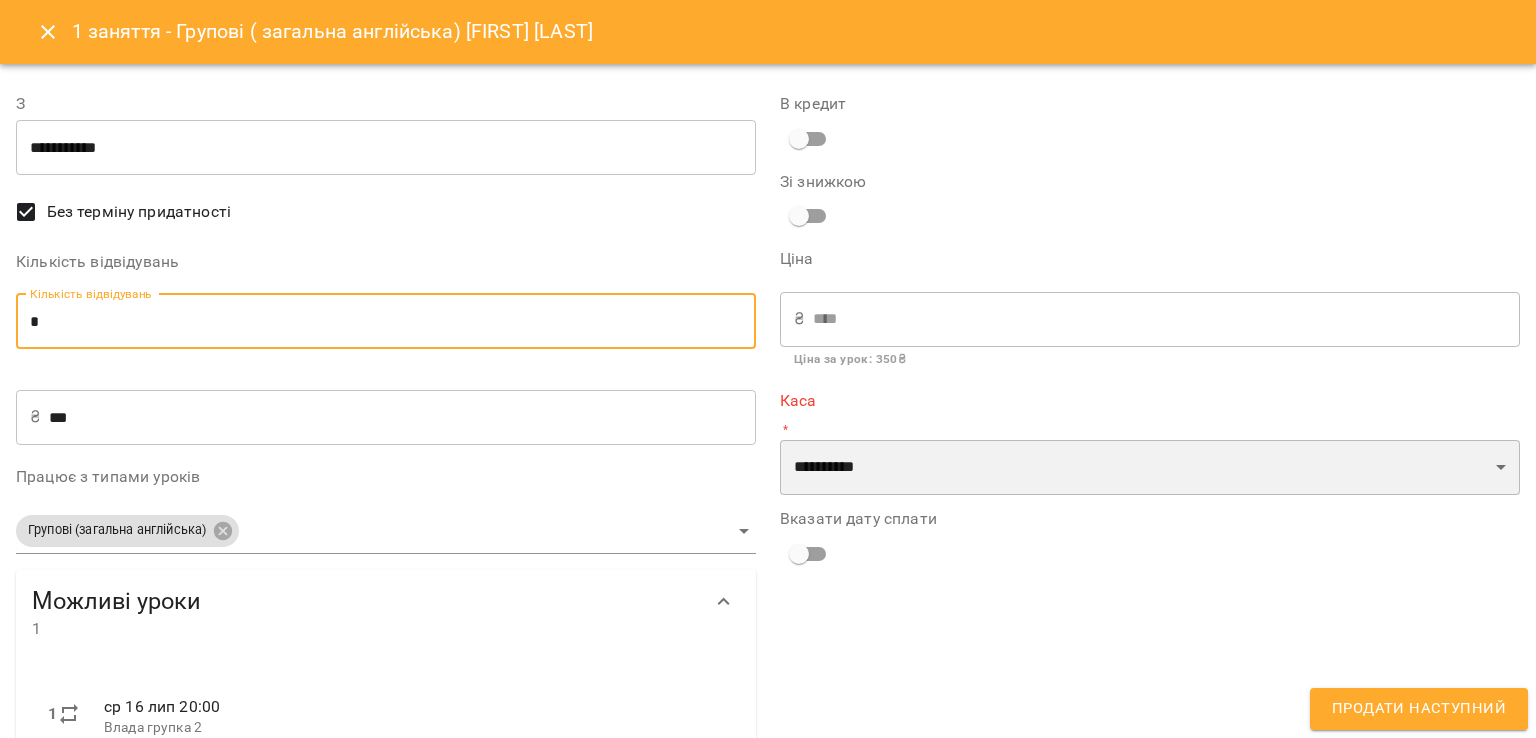 click on "**********" at bounding box center [1150, 468] 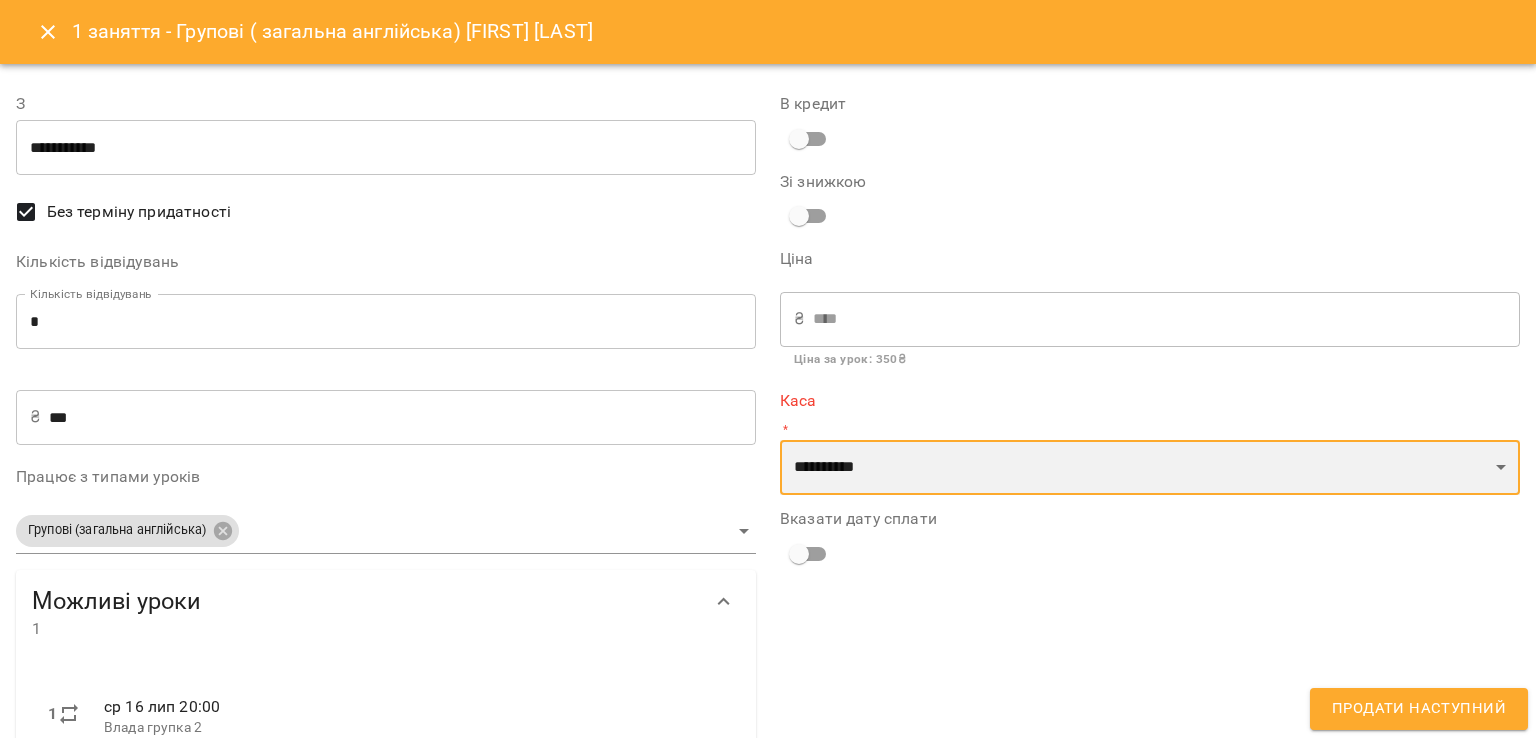 select on "****" 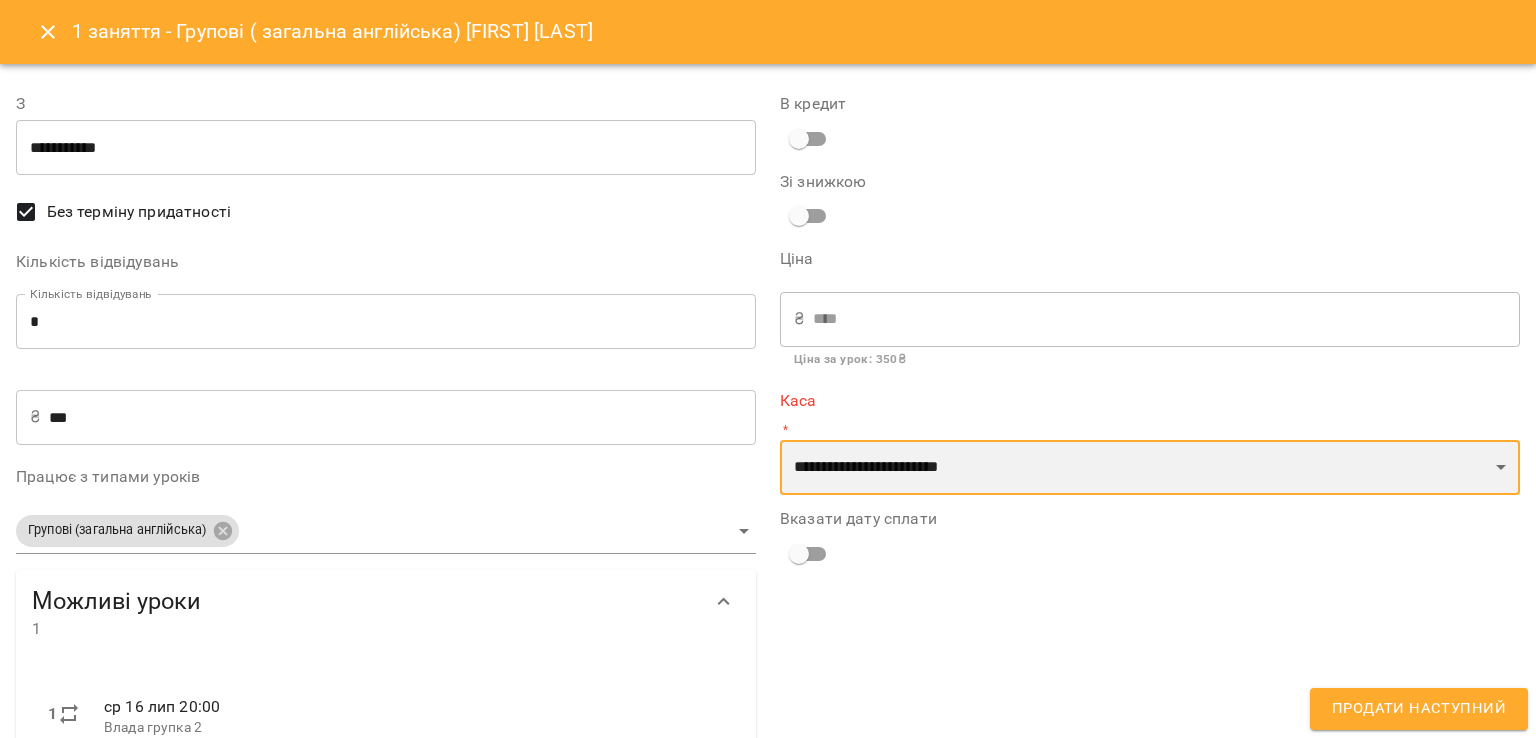 click on "**********" at bounding box center [1150, 468] 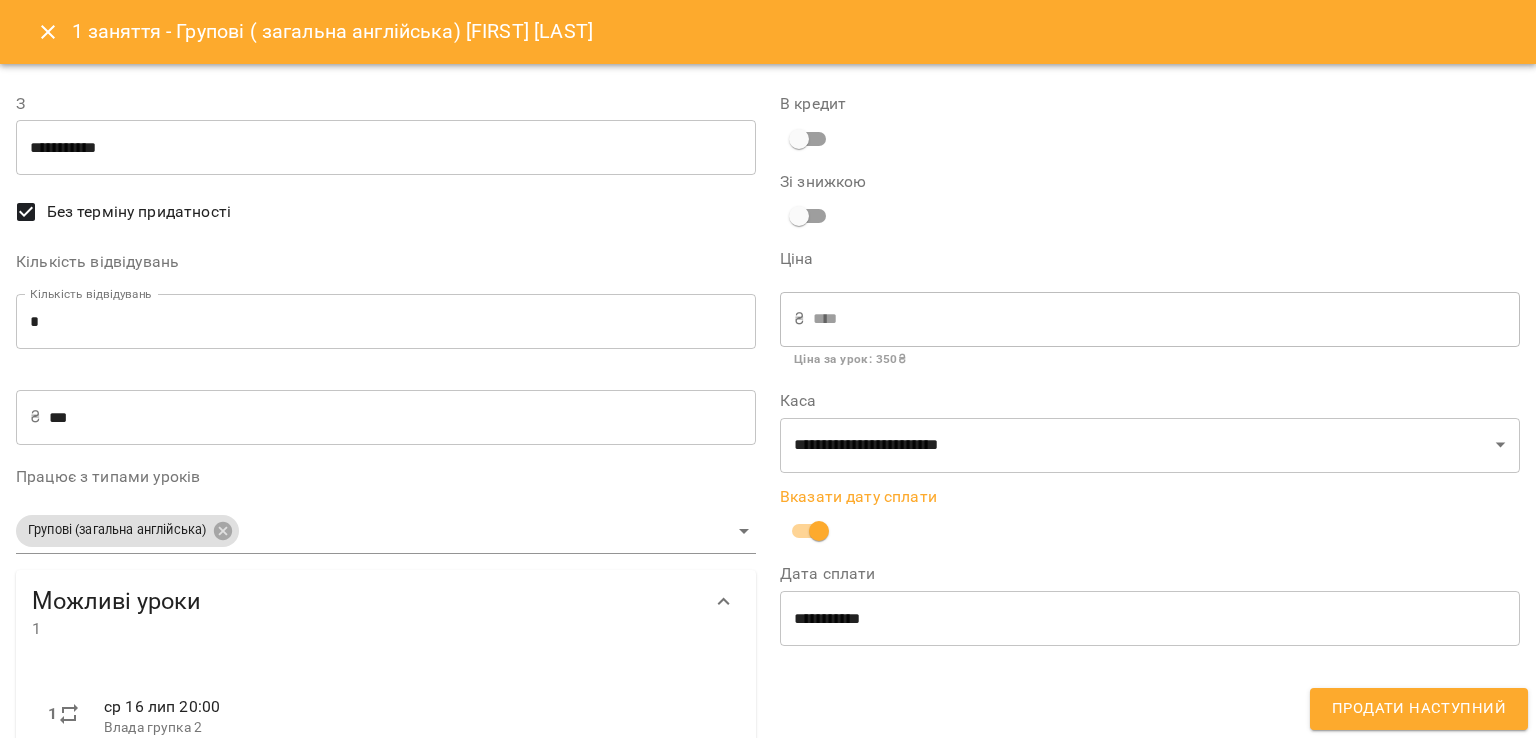 click on "Продати наступний" at bounding box center (1419, 709) 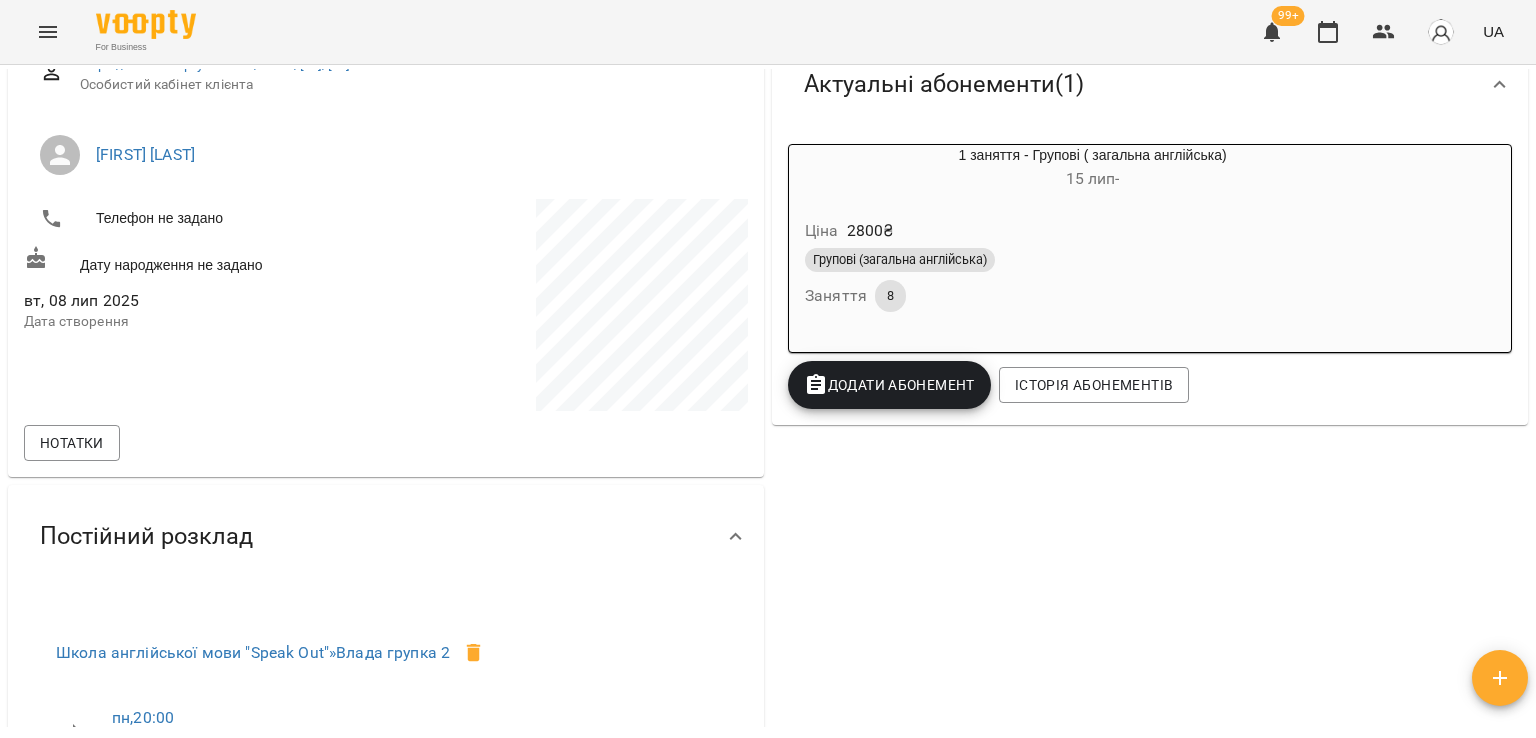 scroll, scrollTop: 0, scrollLeft: 0, axis: both 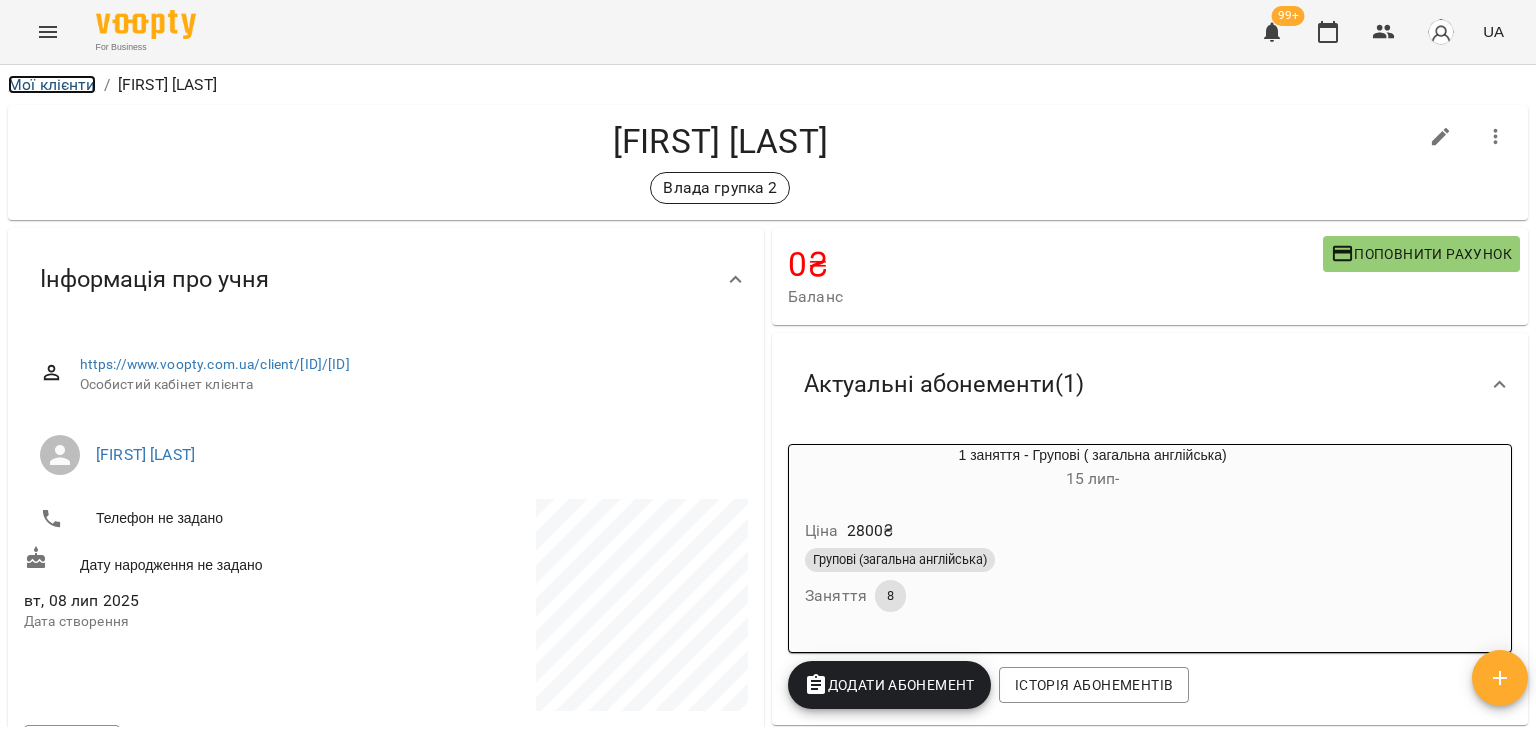 click on "Мої клієнти" at bounding box center [52, 84] 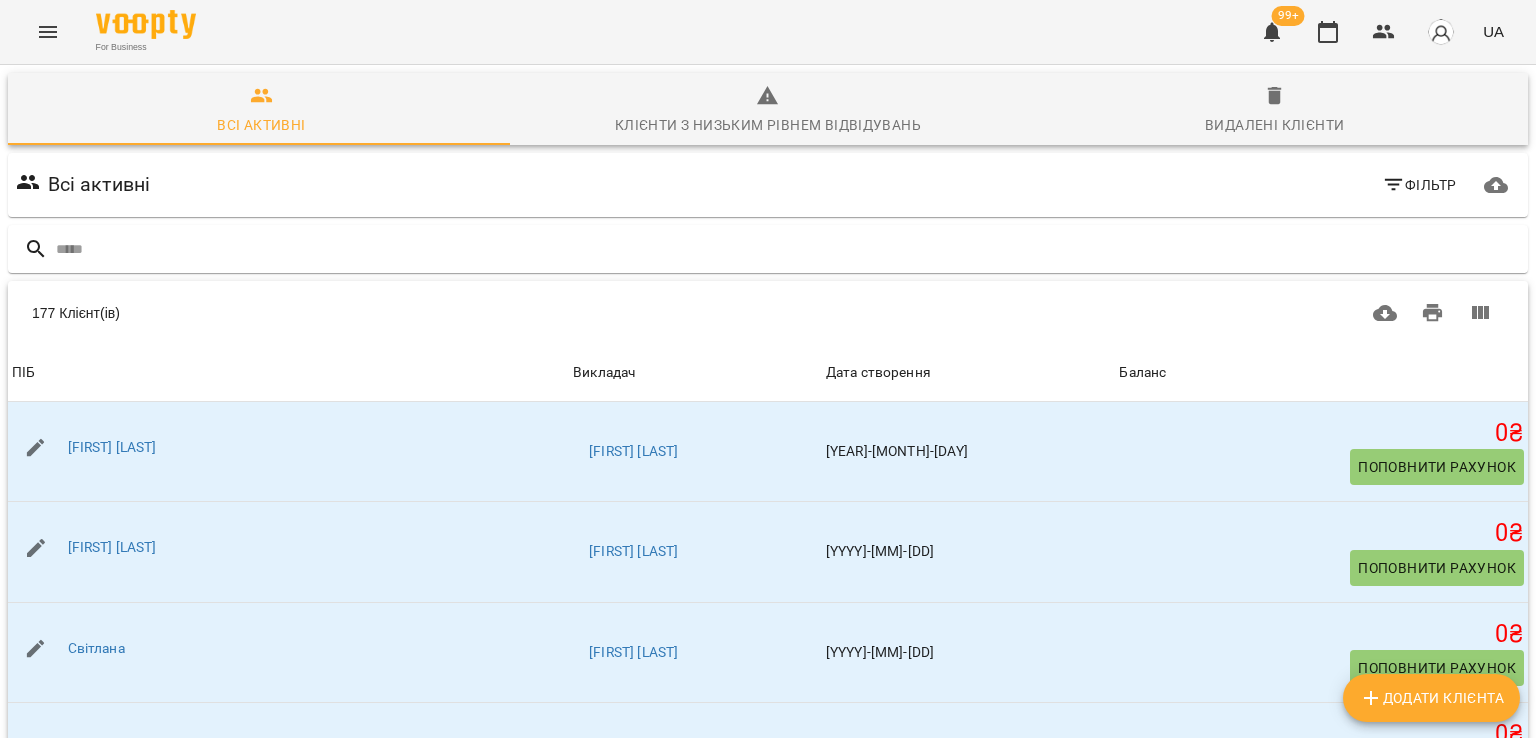 drag, startPoint x: 58, startPoint y: 91, endPoint x: 1268, endPoint y: 34, distance: 1211.3418 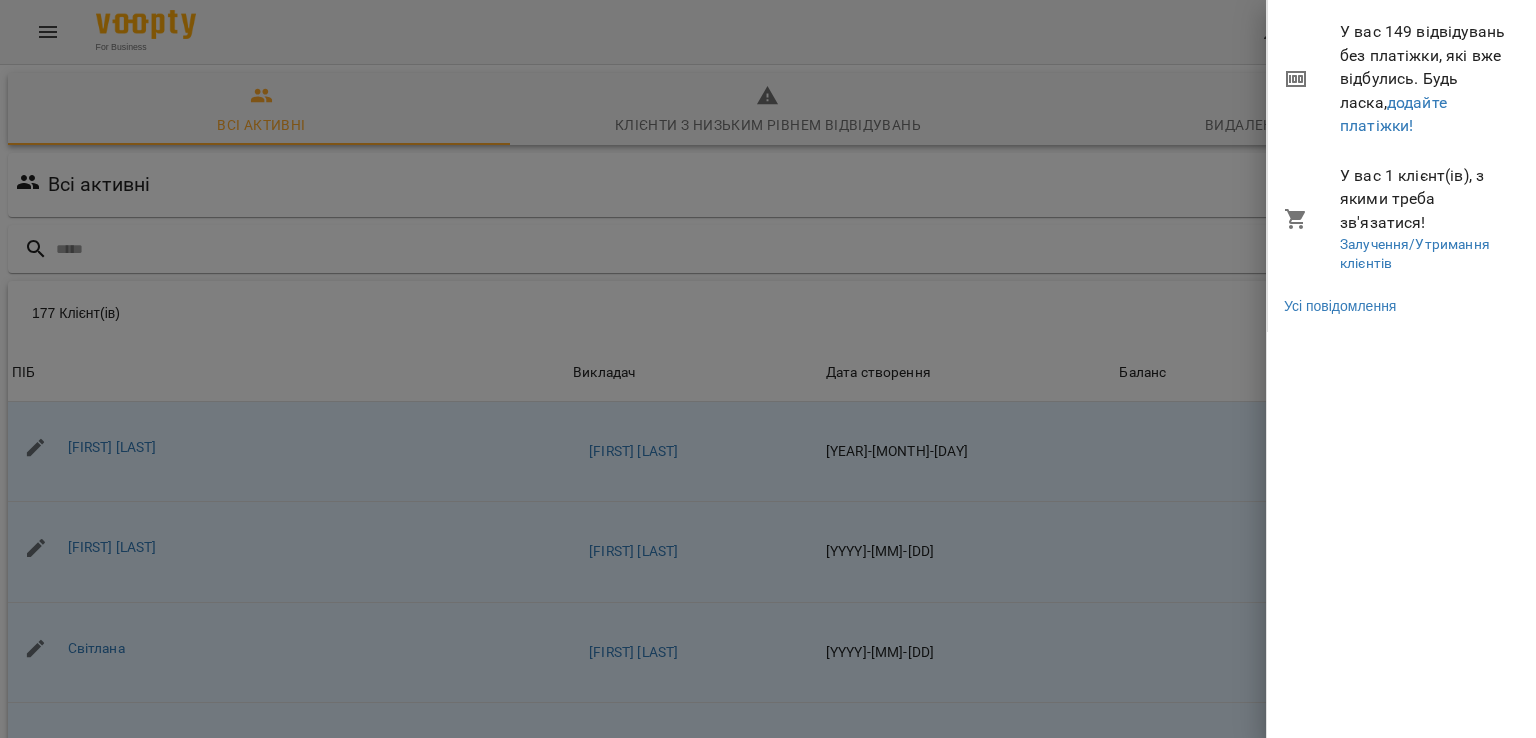 click on "У вас 149 відвідувань без платіжки, які вже відбулись. Будь ласка,  додайте платіжки!" at bounding box center (1402, 79) 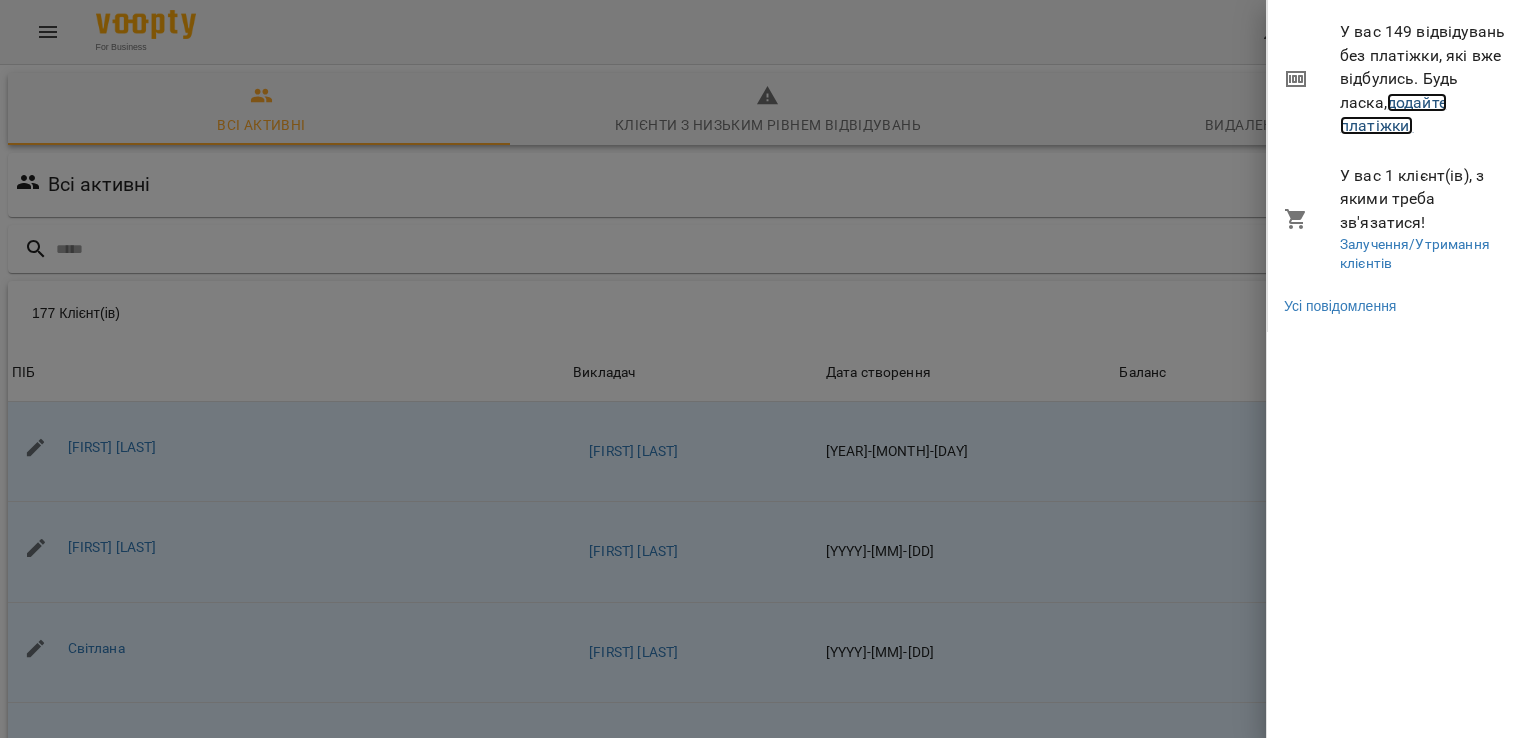 click on "додайте платіжки!" at bounding box center (1393, 114) 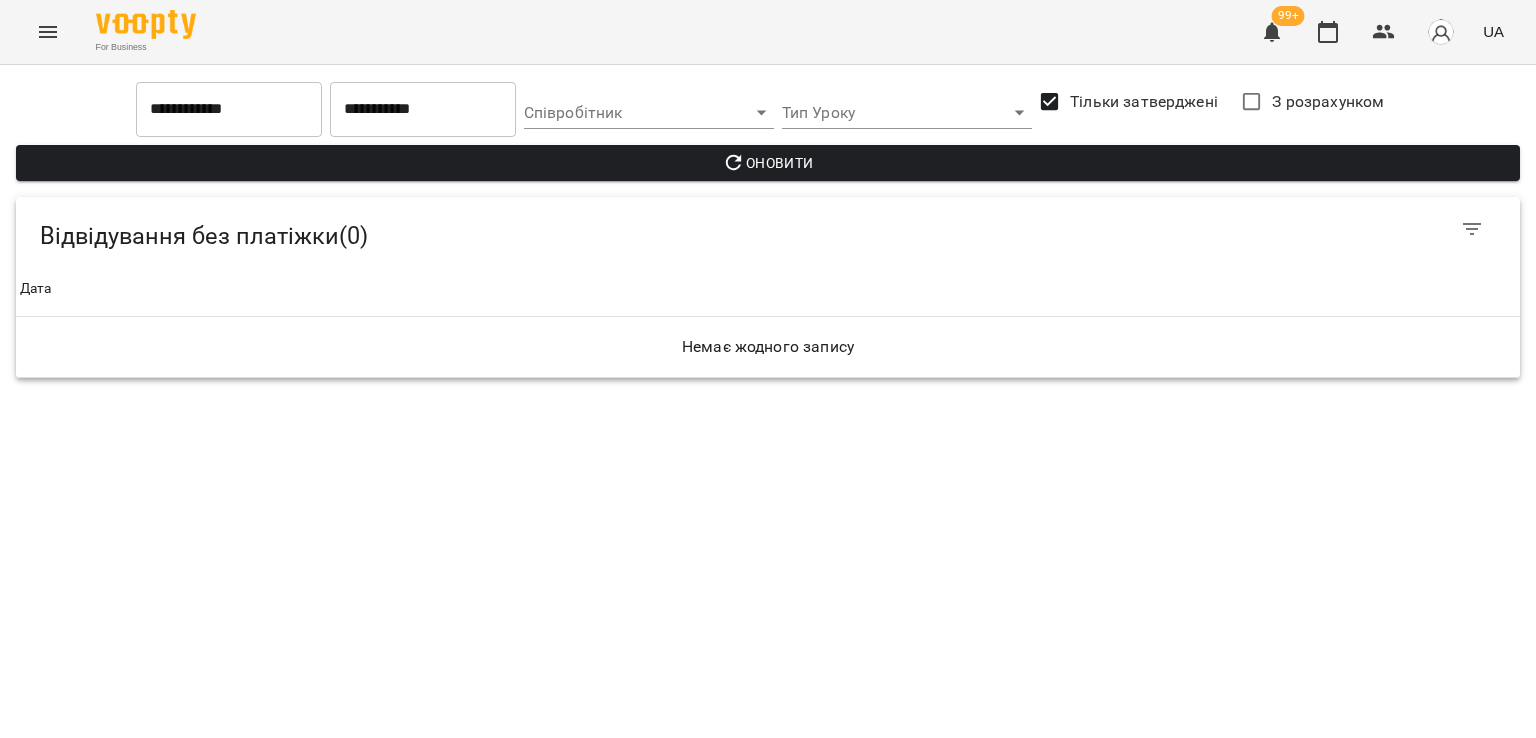 click 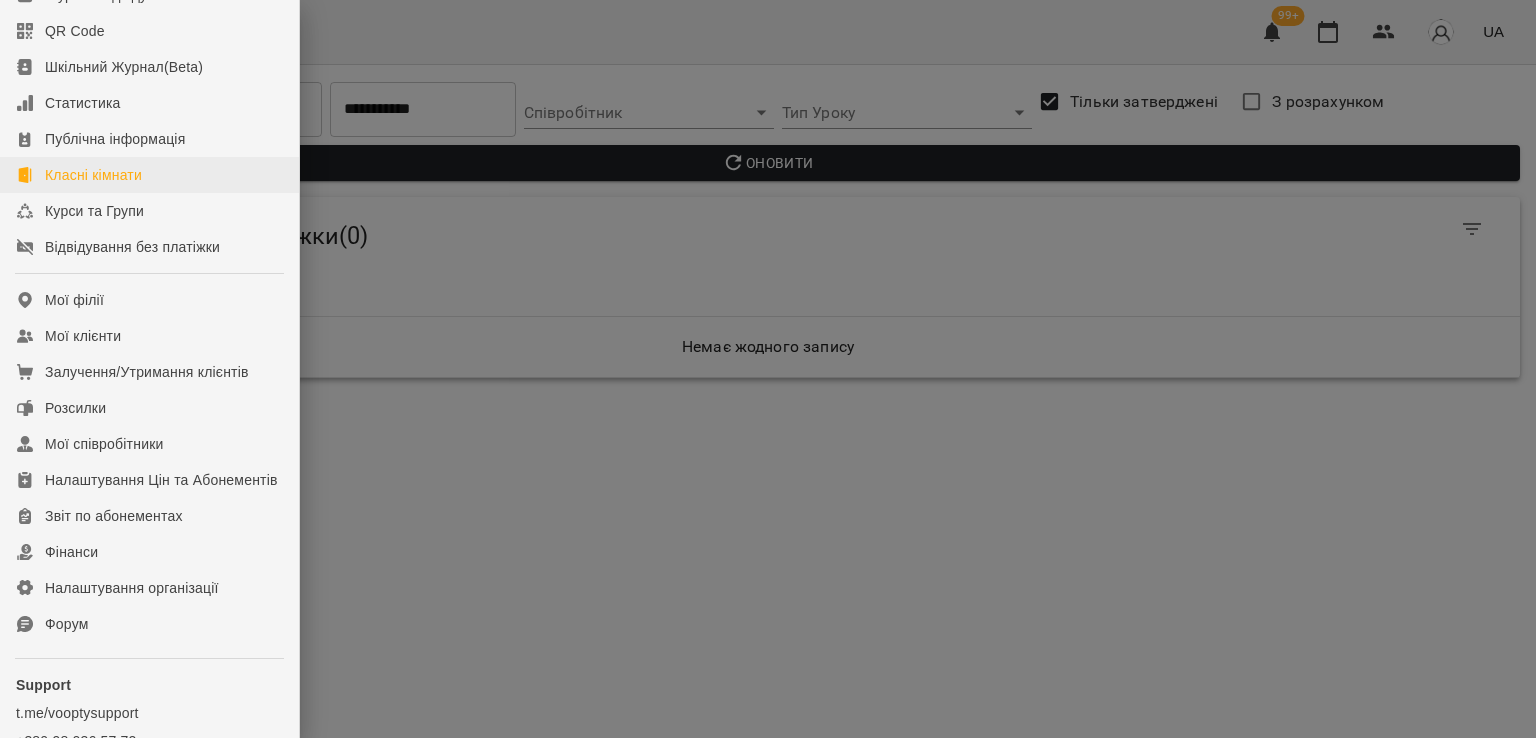 scroll, scrollTop: 274, scrollLeft: 0, axis: vertical 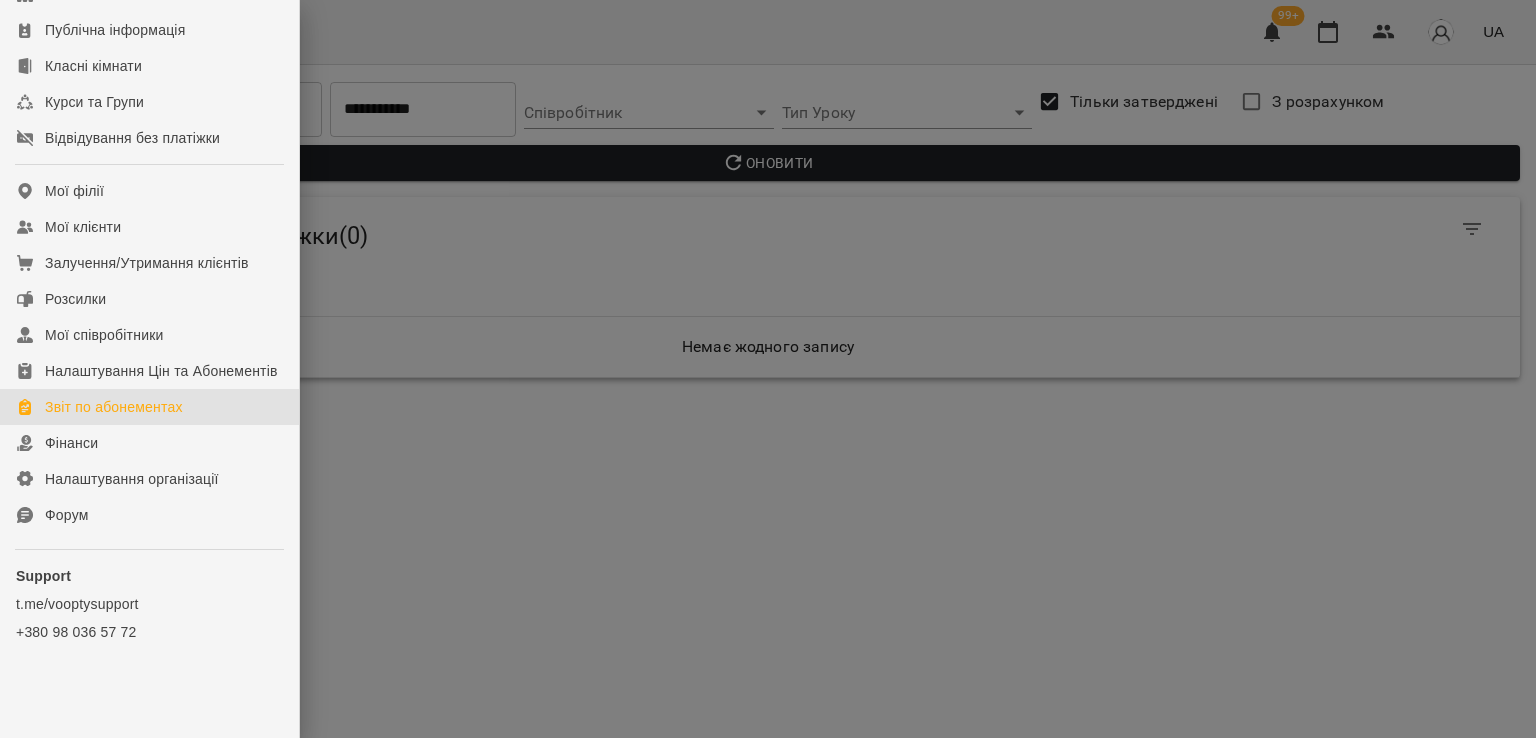click on "Звіт по абонементах" at bounding box center (114, 407) 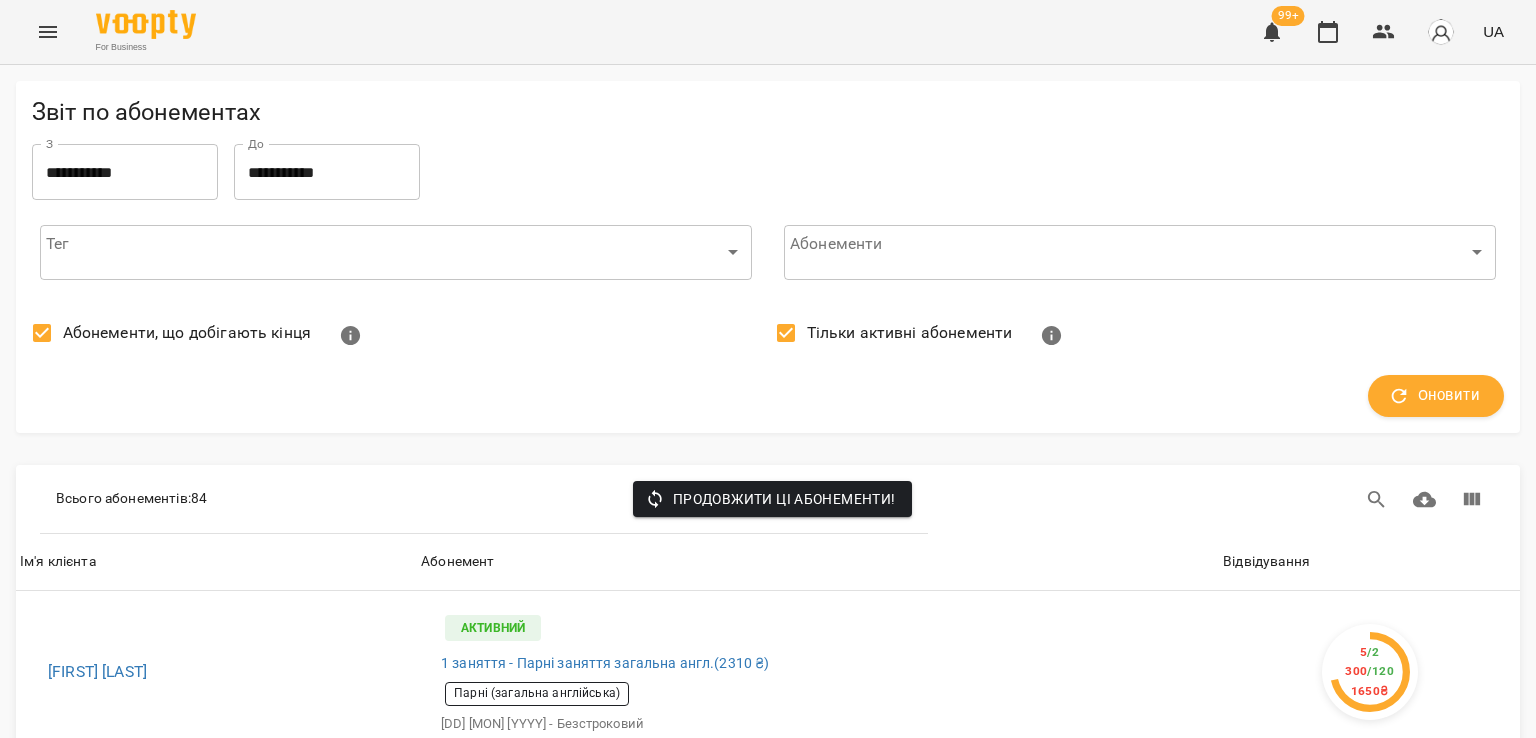 click on "Абонементи, що добігають кінця" at bounding box center [166, 333] 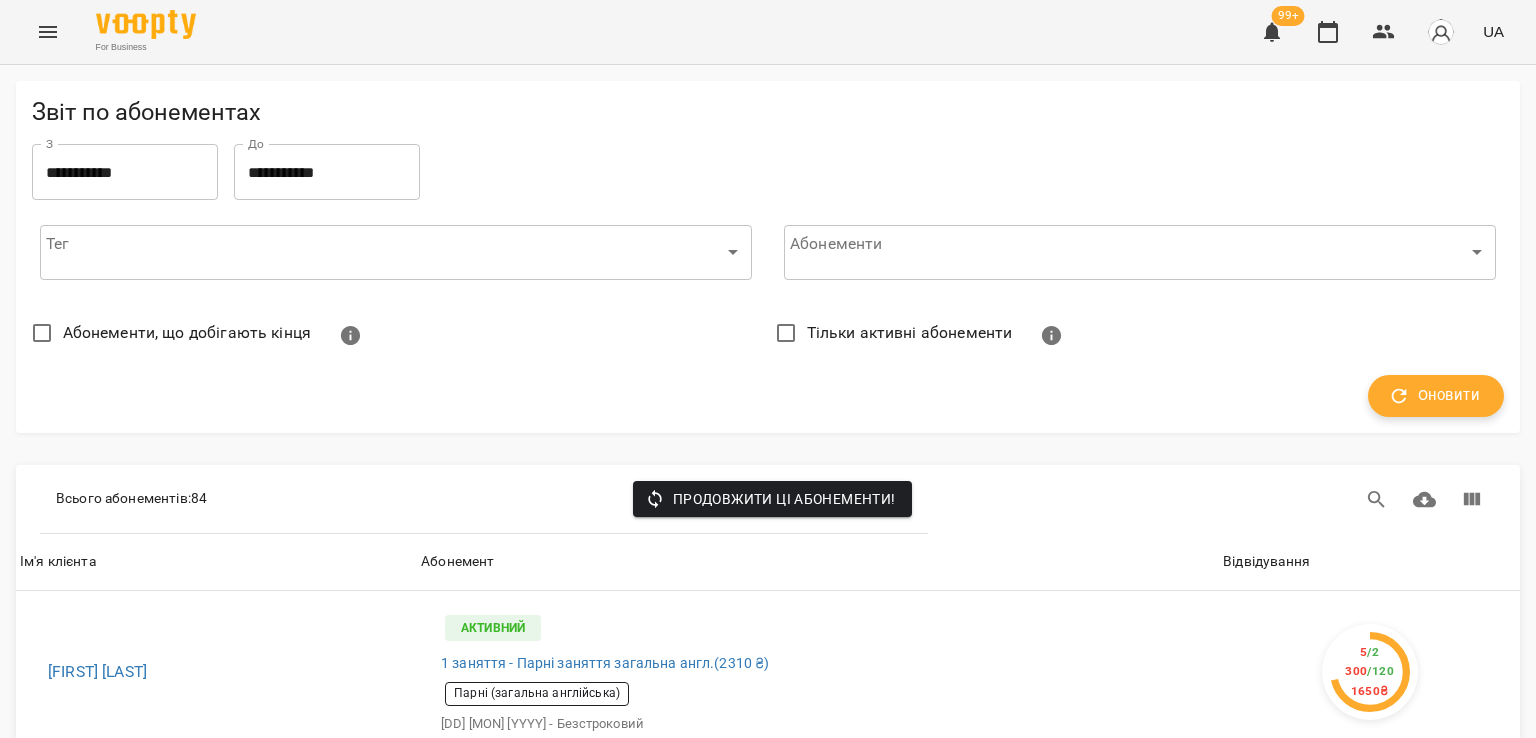 click 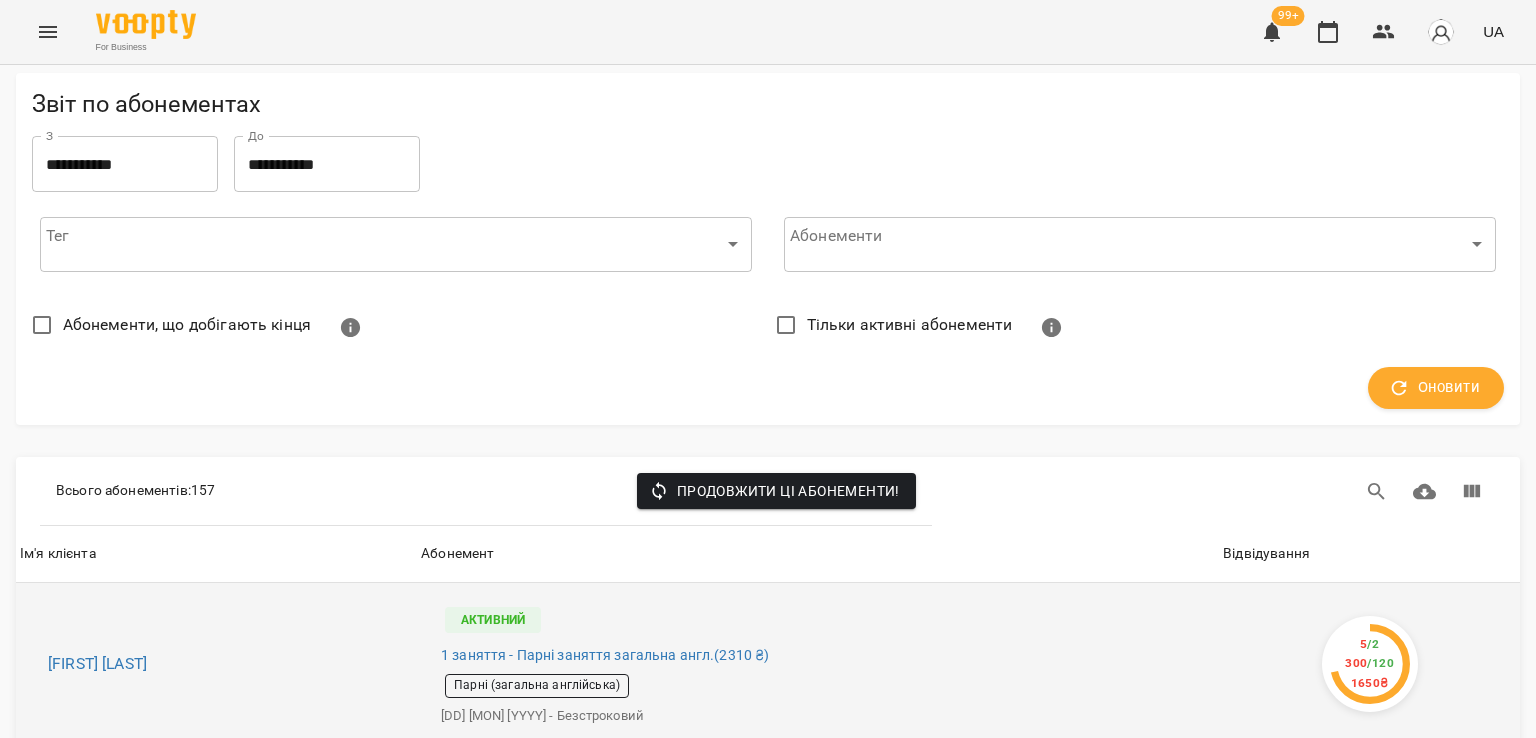 scroll, scrollTop: 200, scrollLeft: 0, axis: vertical 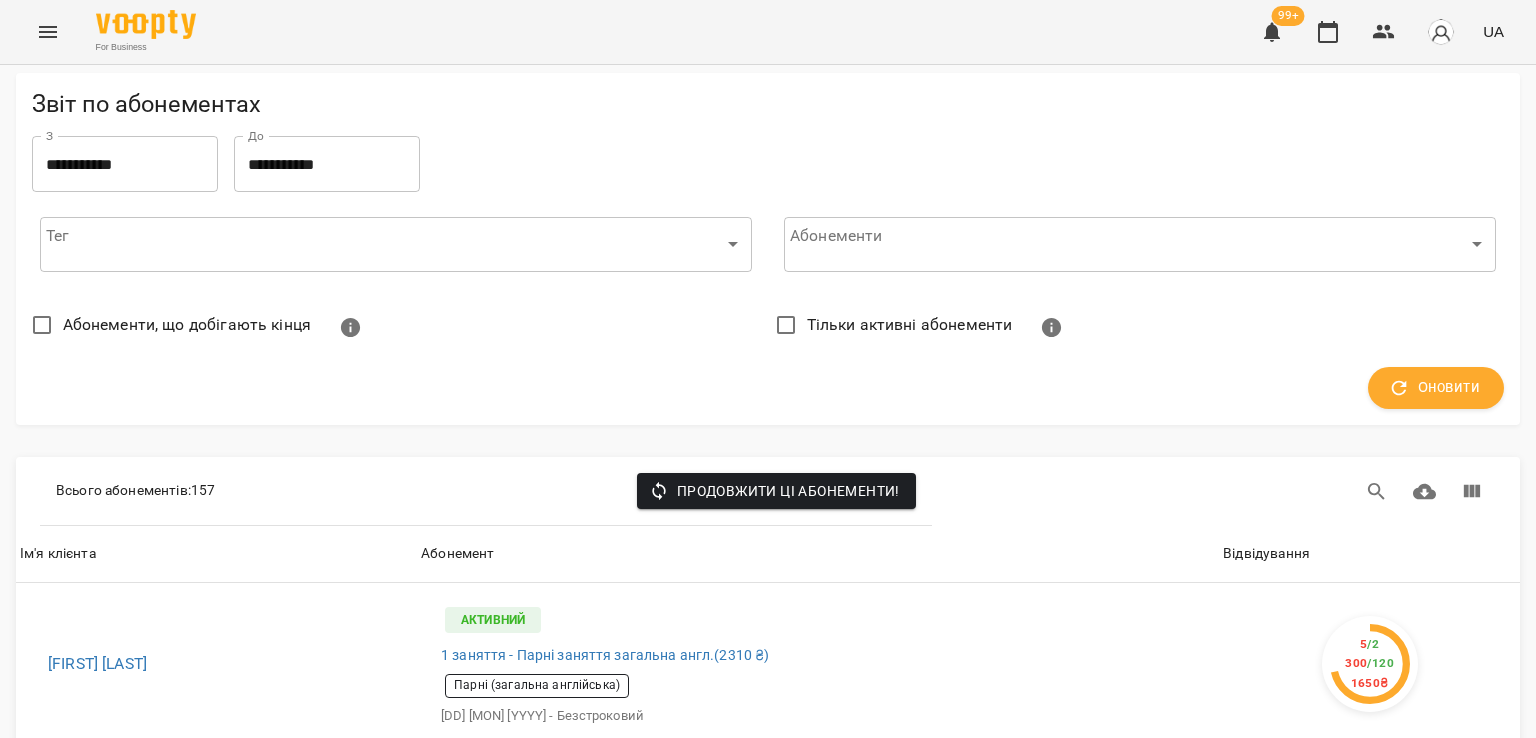 click on "Відвідування" at bounding box center (1266, 554) 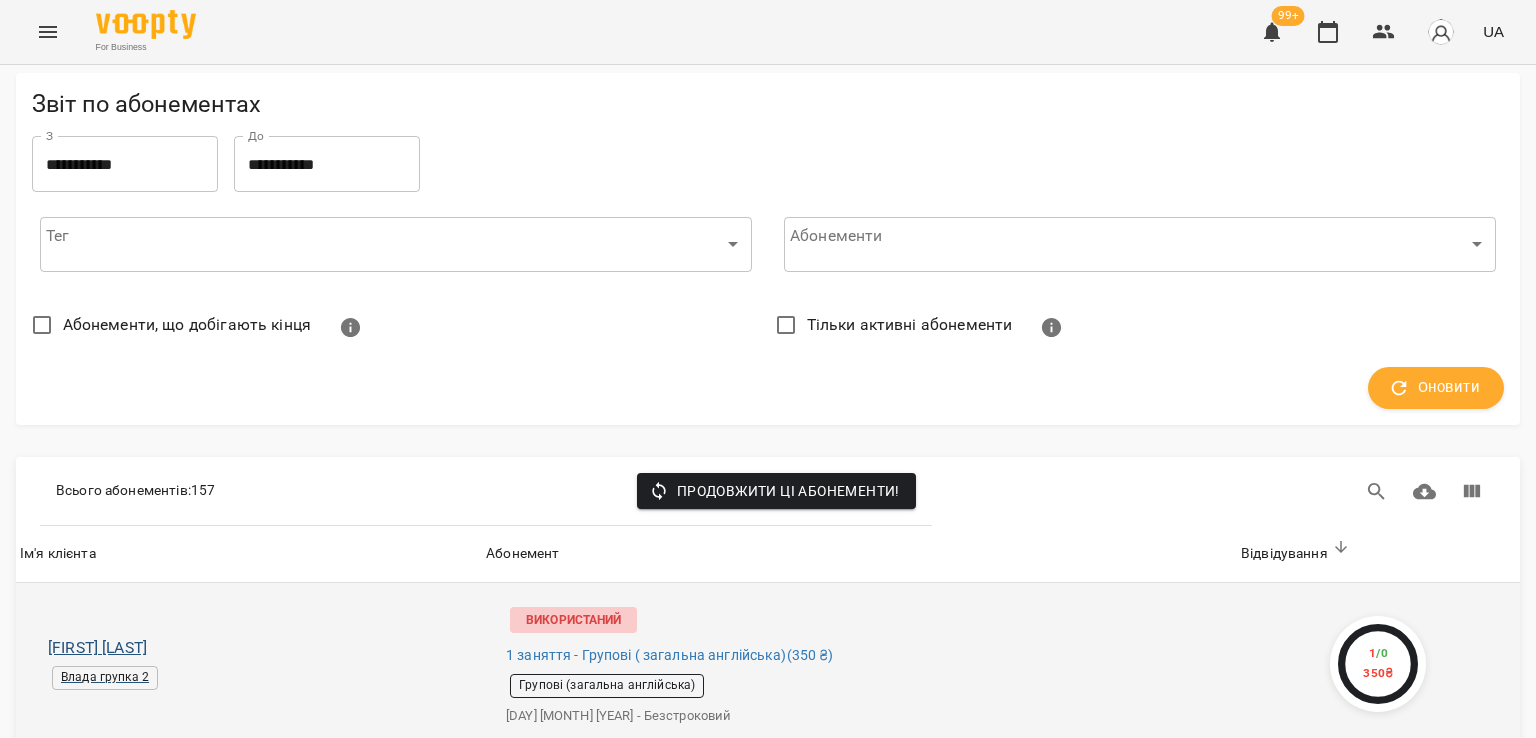 scroll, scrollTop: 600, scrollLeft: 0, axis: vertical 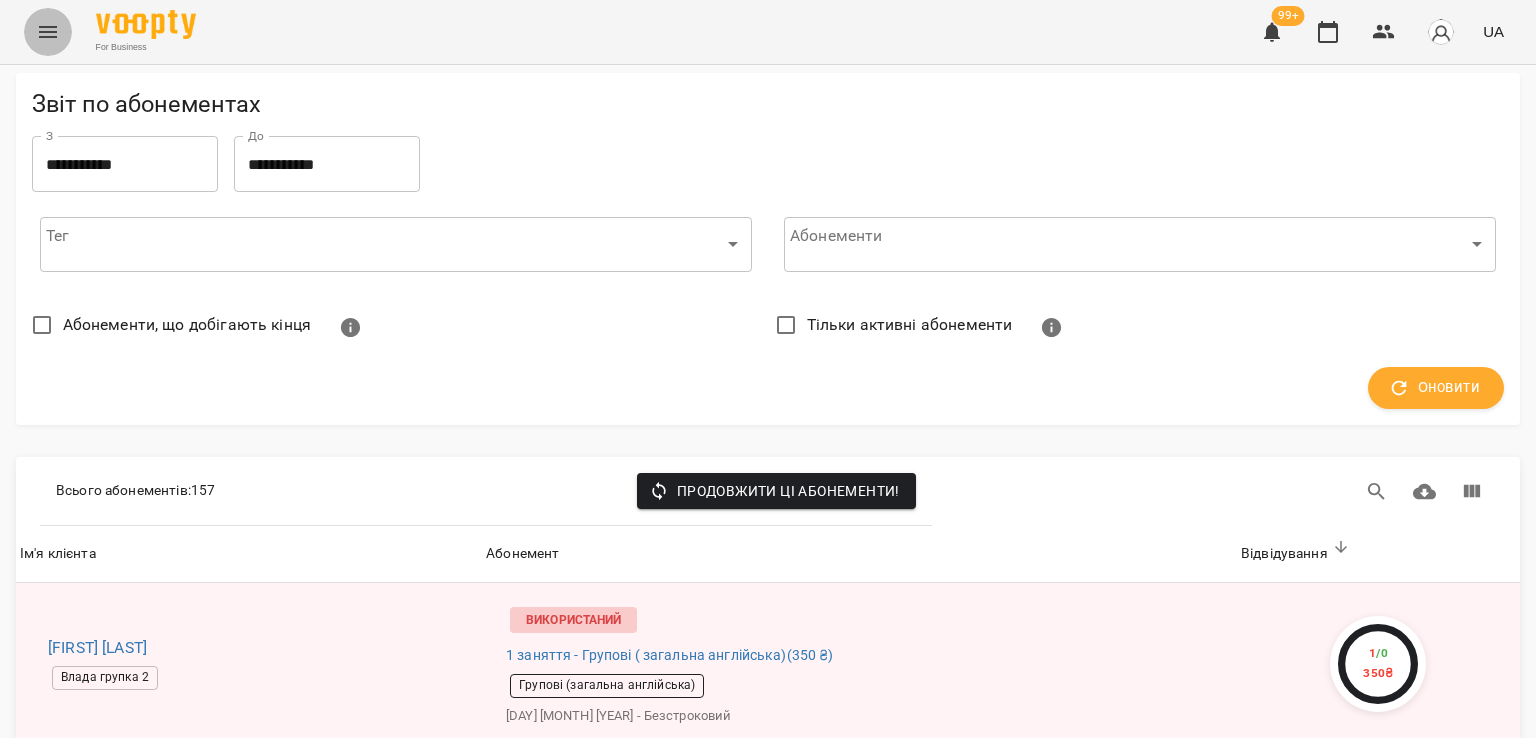 click at bounding box center [48, 32] 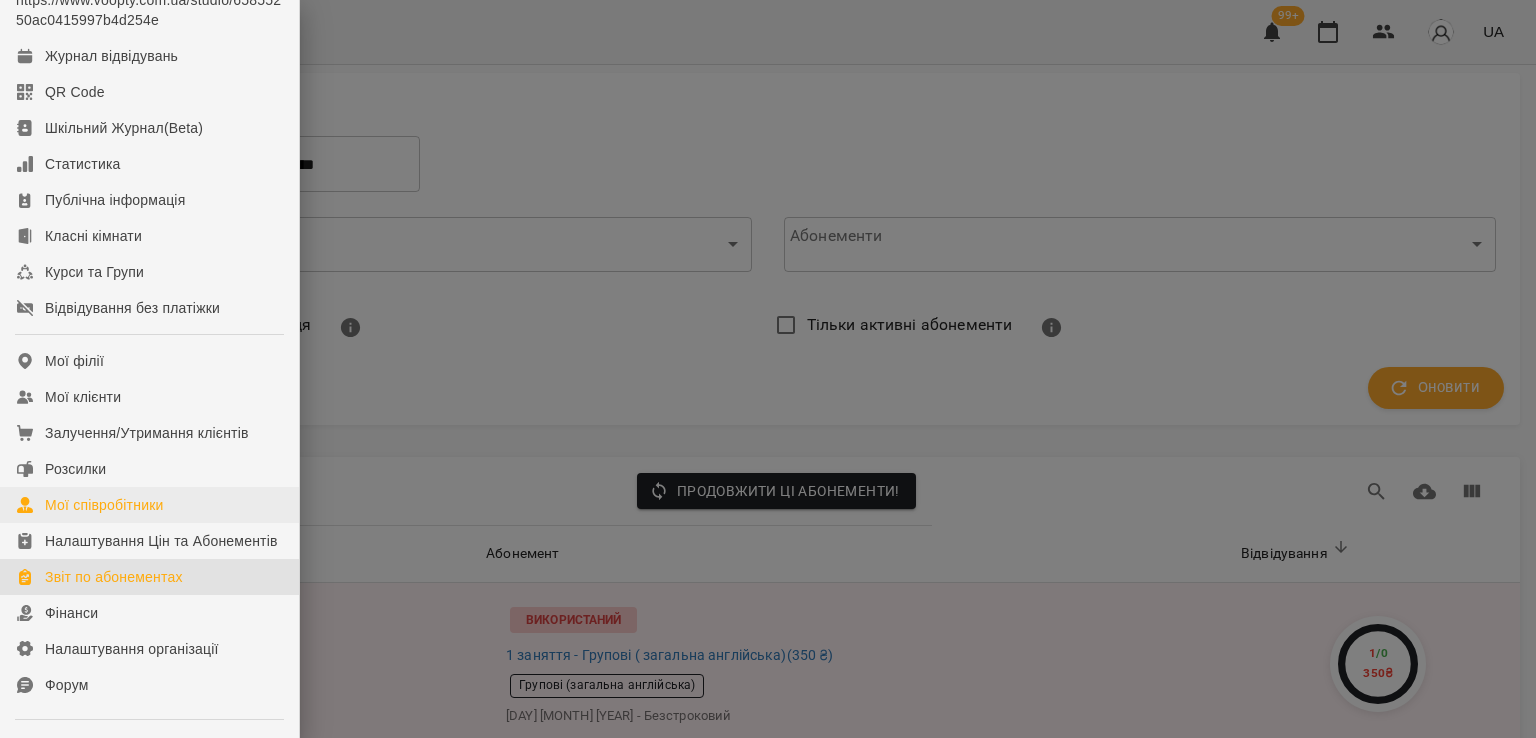 scroll, scrollTop: 274, scrollLeft: 0, axis: vertical 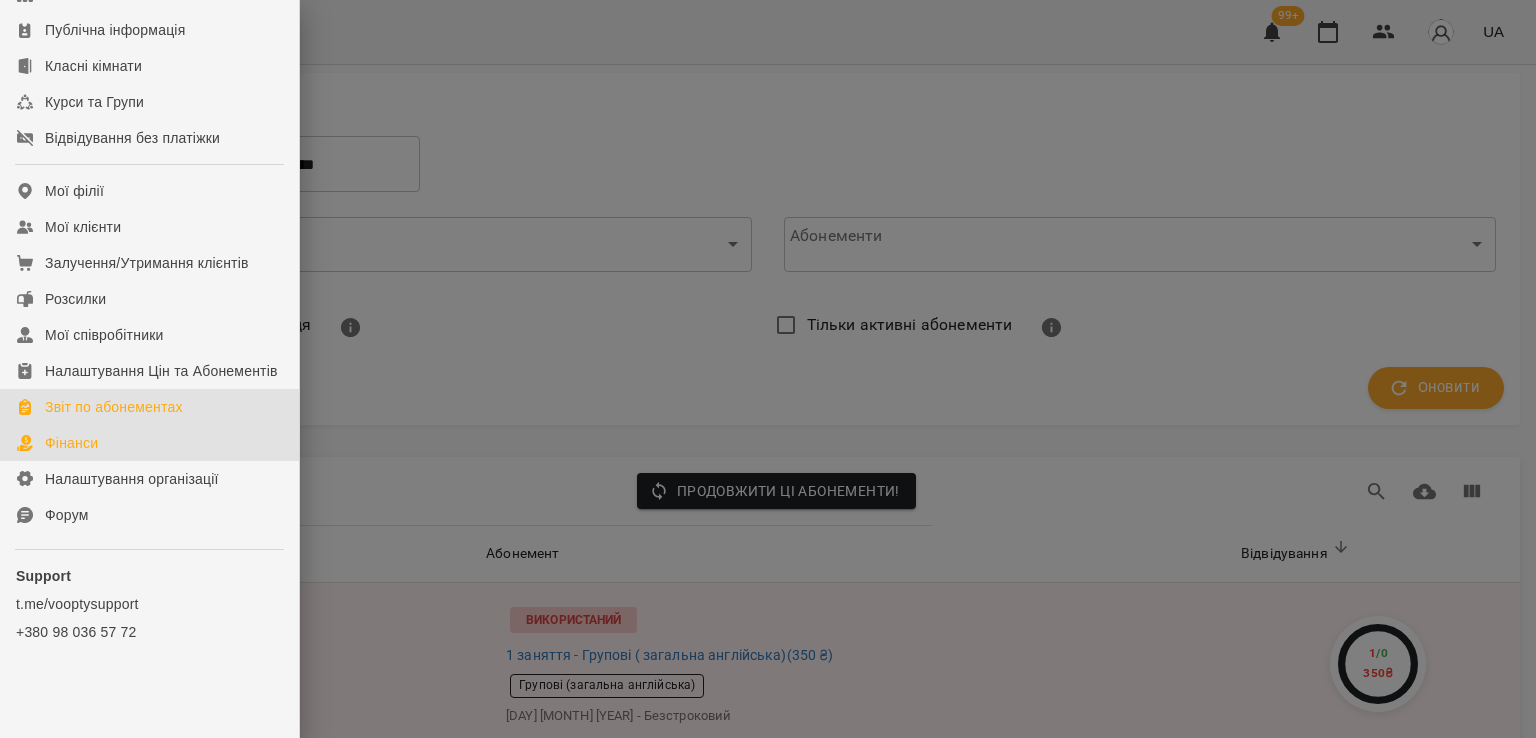click on "Фінанси" at bounding box center (149, 443) 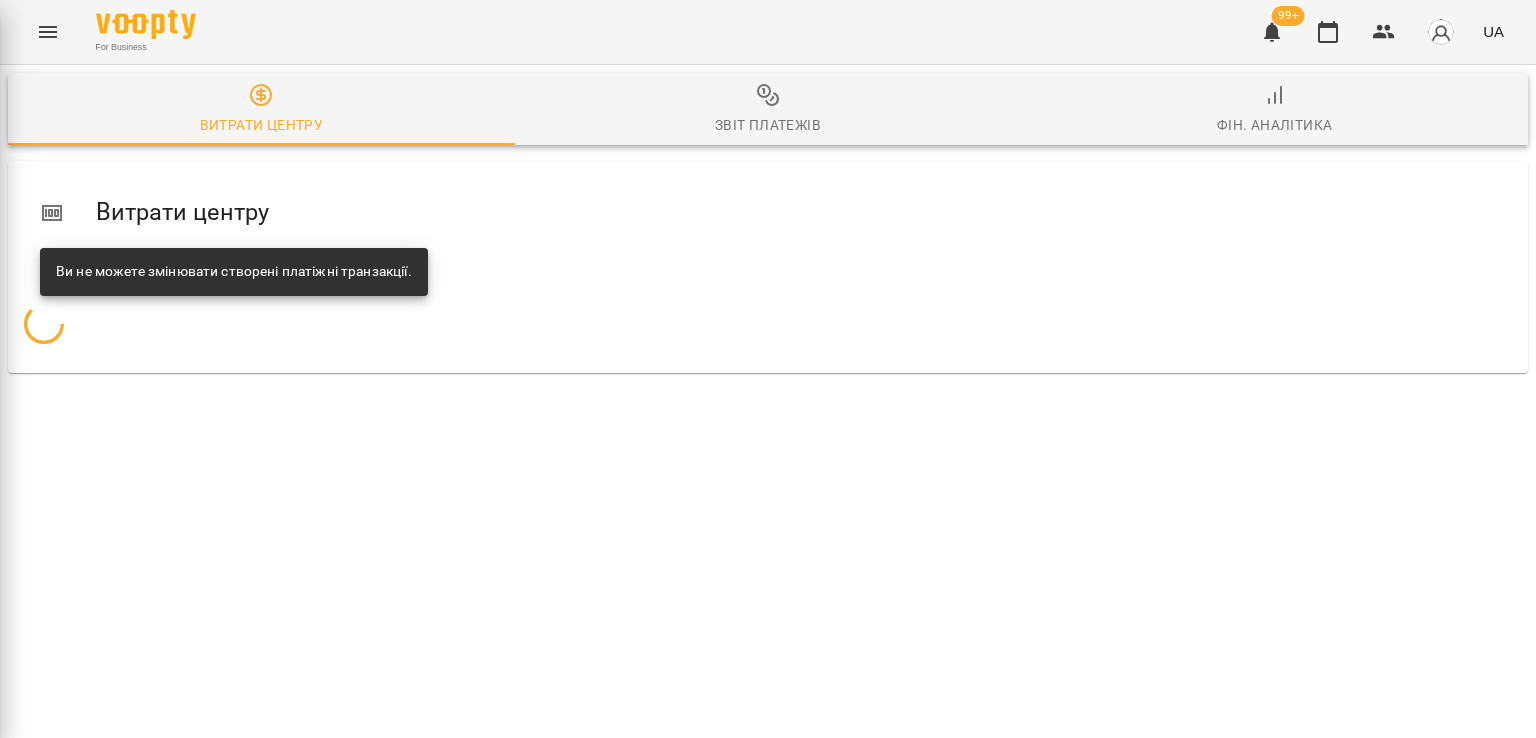 scroll, scrollTop: 0, scrollLeft: 0, axis: both 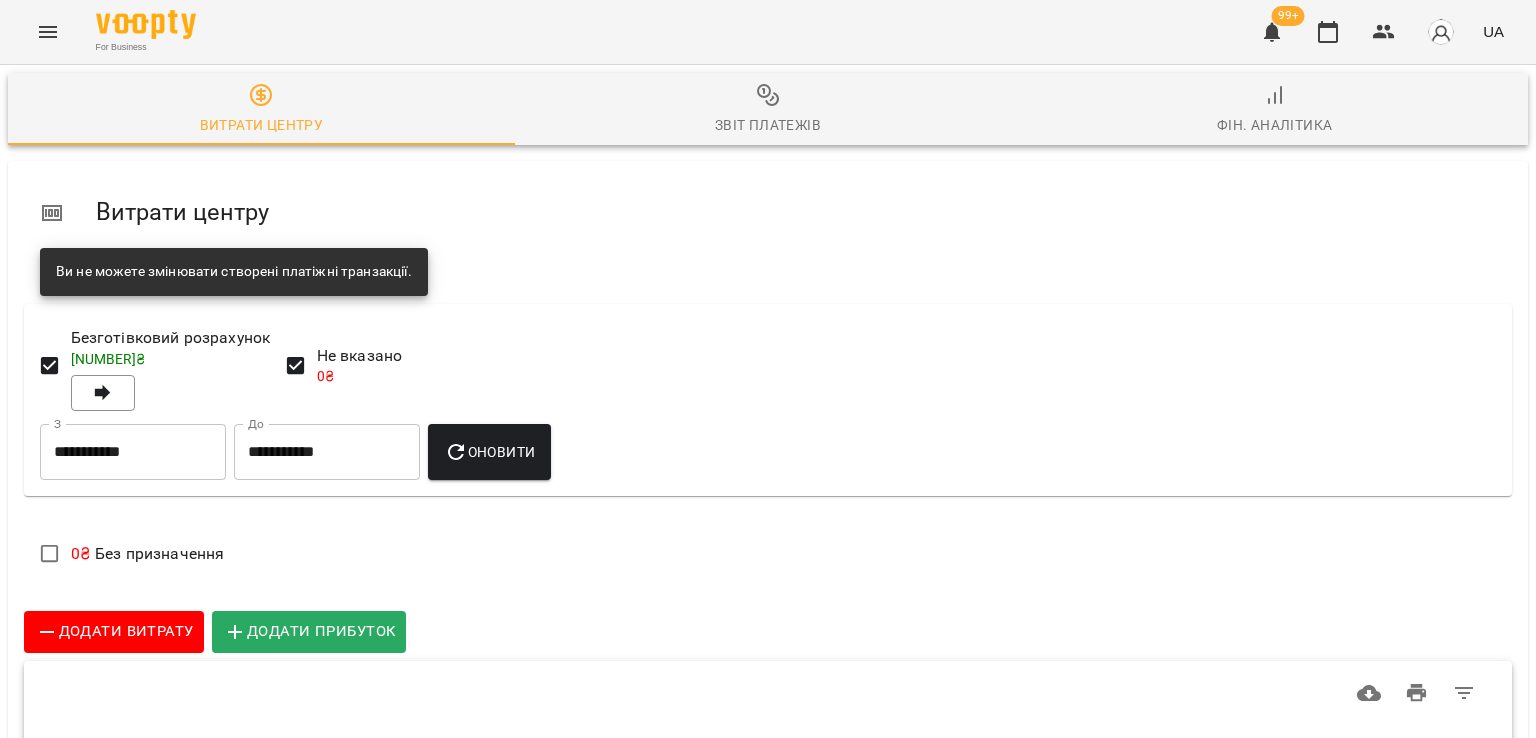 click on "Фін. Аналітика" at bounding box center (1274, 110) 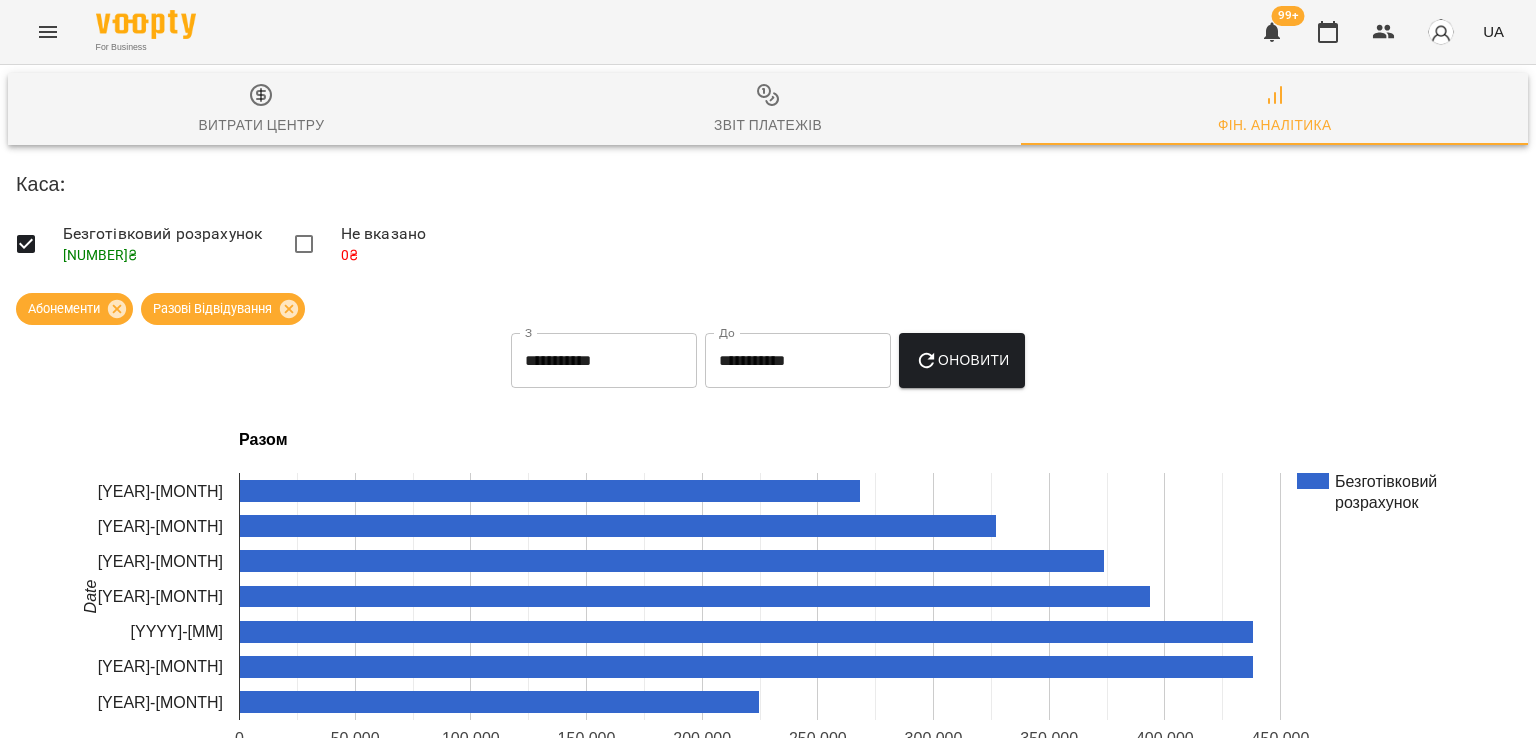 click 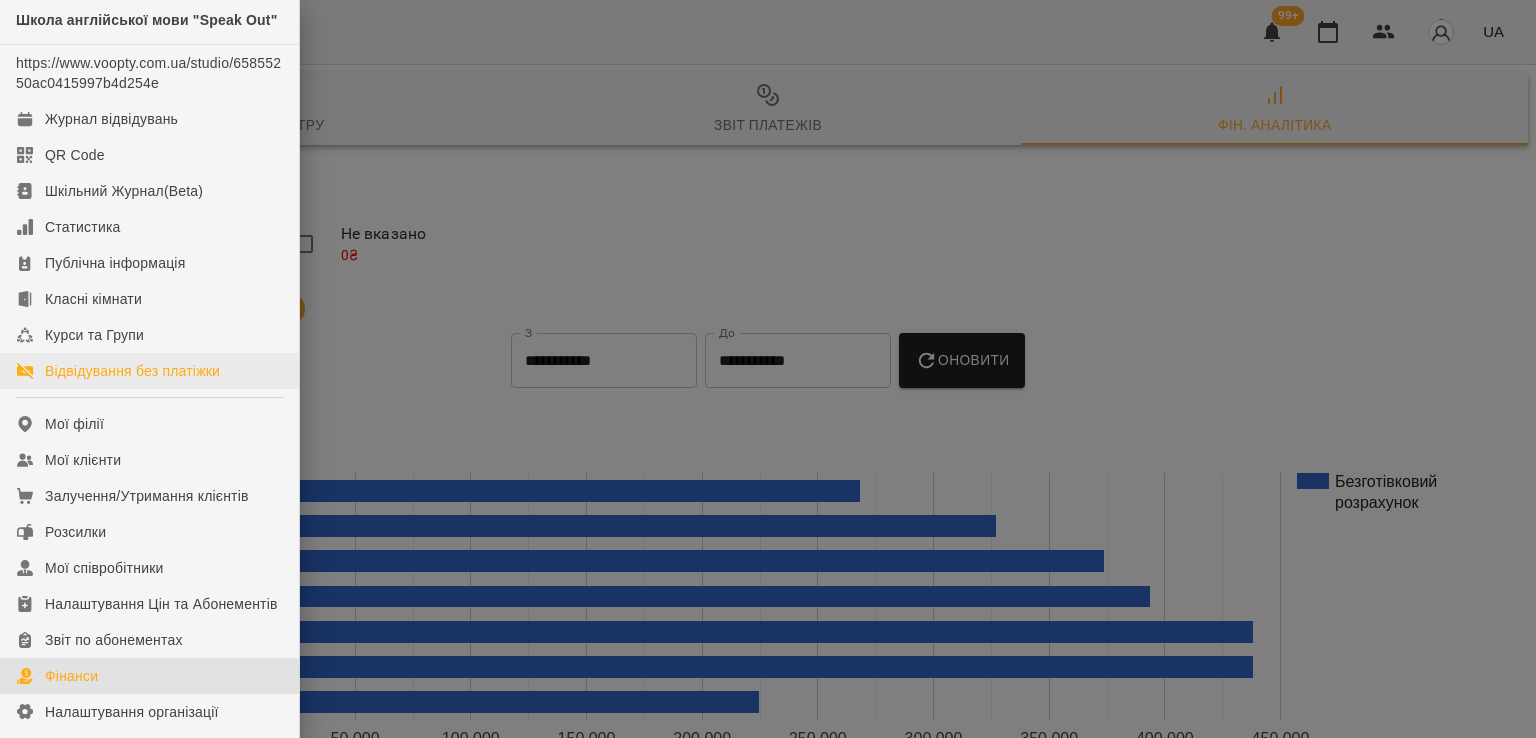scroll, scrollTop: 0, scrollLeft: 0, axis: both 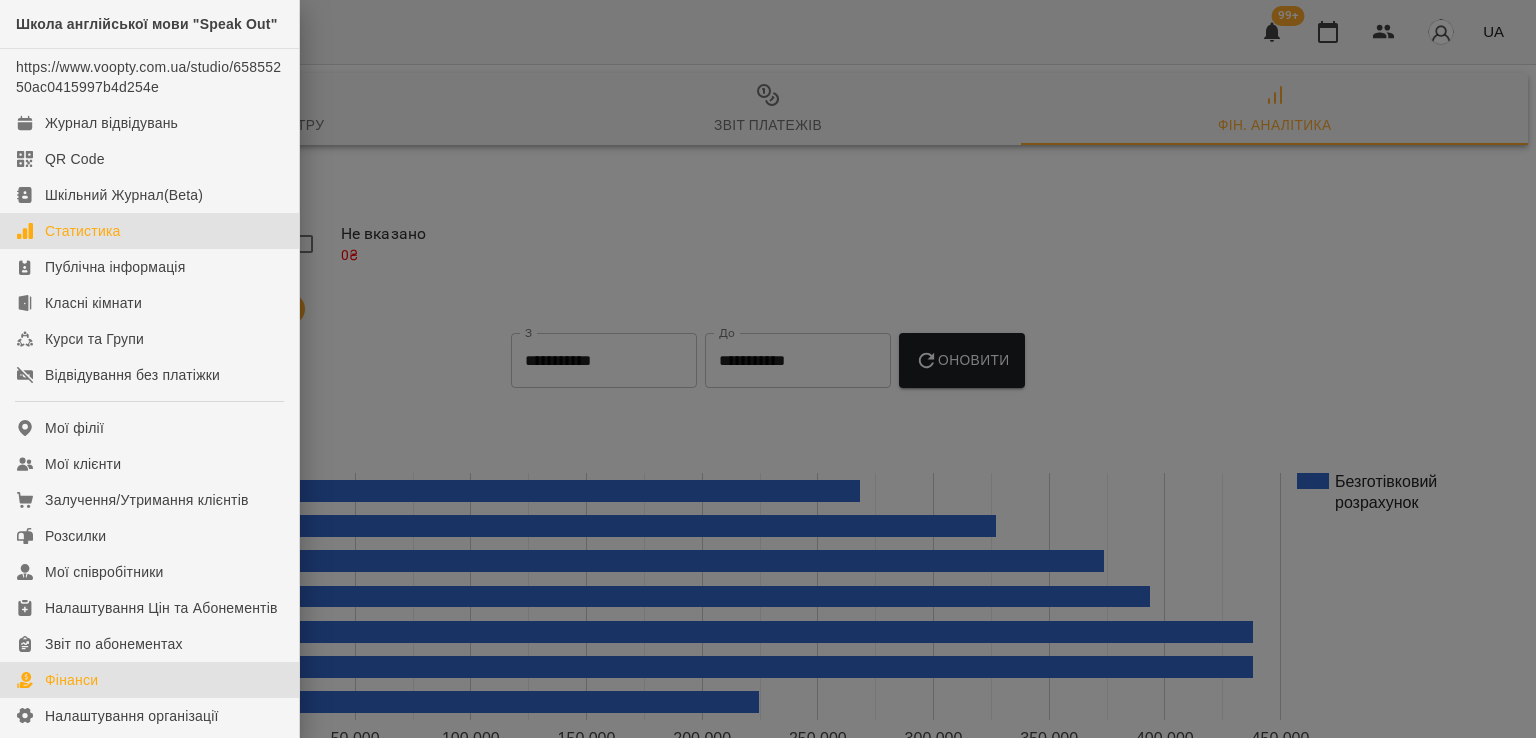 click on "Статистика" at bounding box center [83, 231] 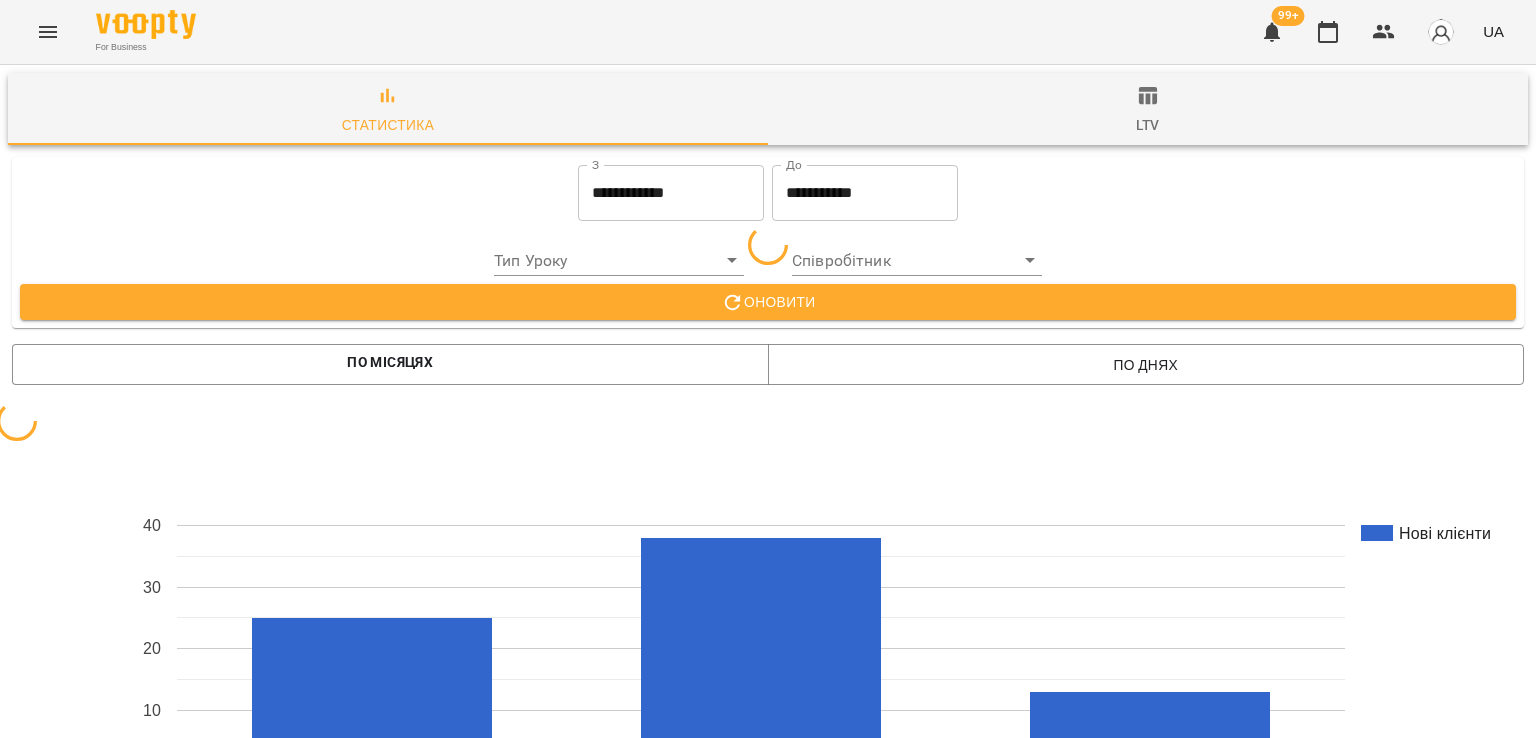 click on "ltv" at bounding box center (1148, 109) 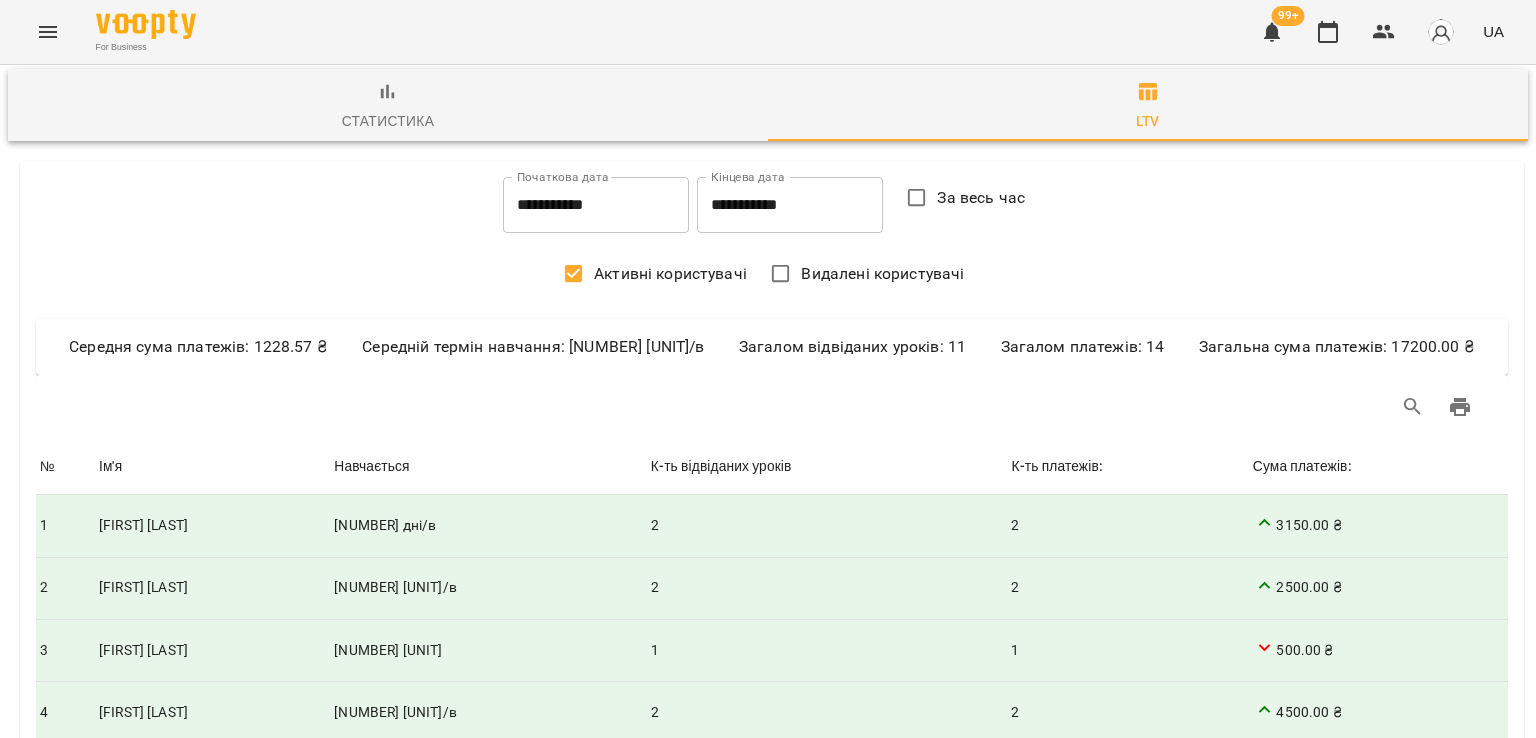 scroll, scrollTop: 742, scrollLeft: 0, axis: vertical 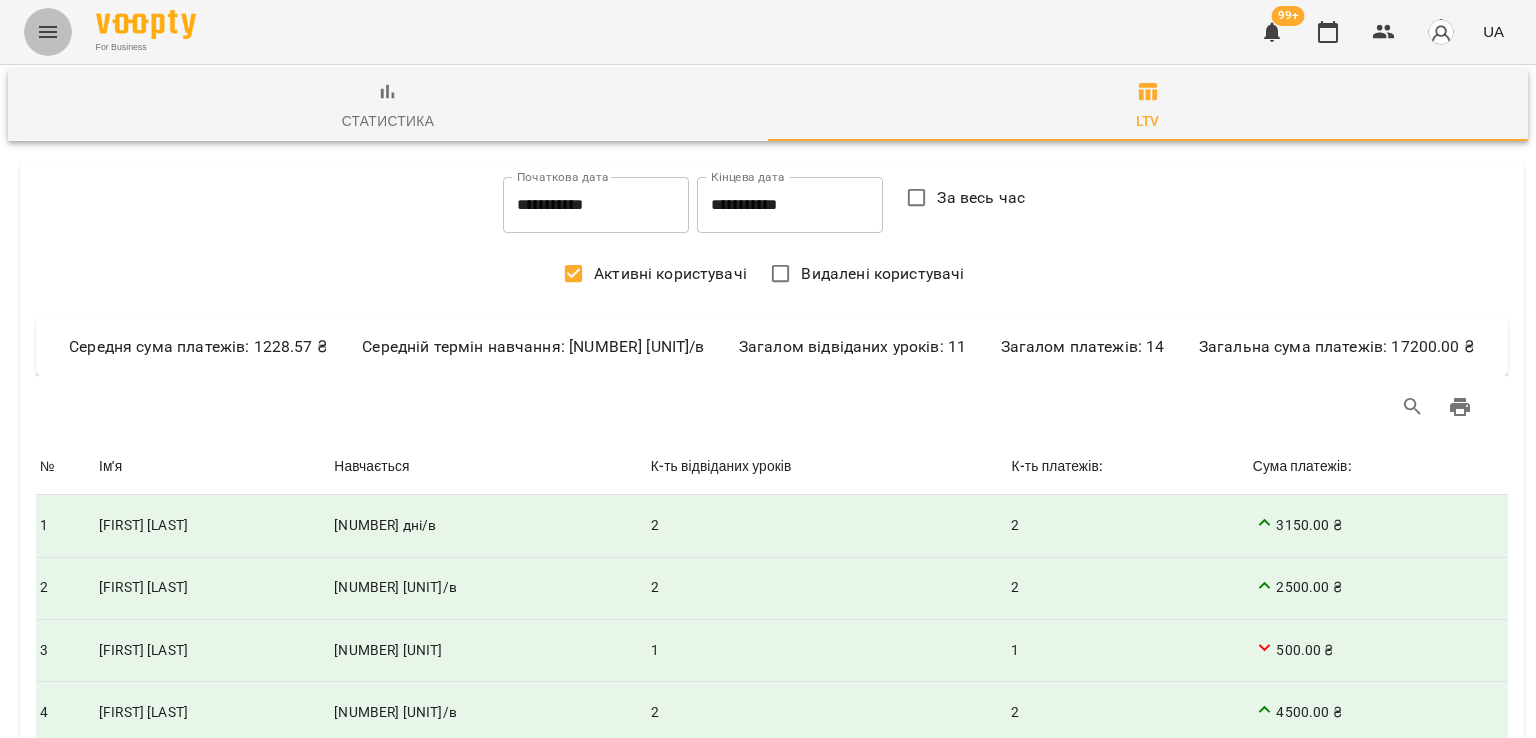click 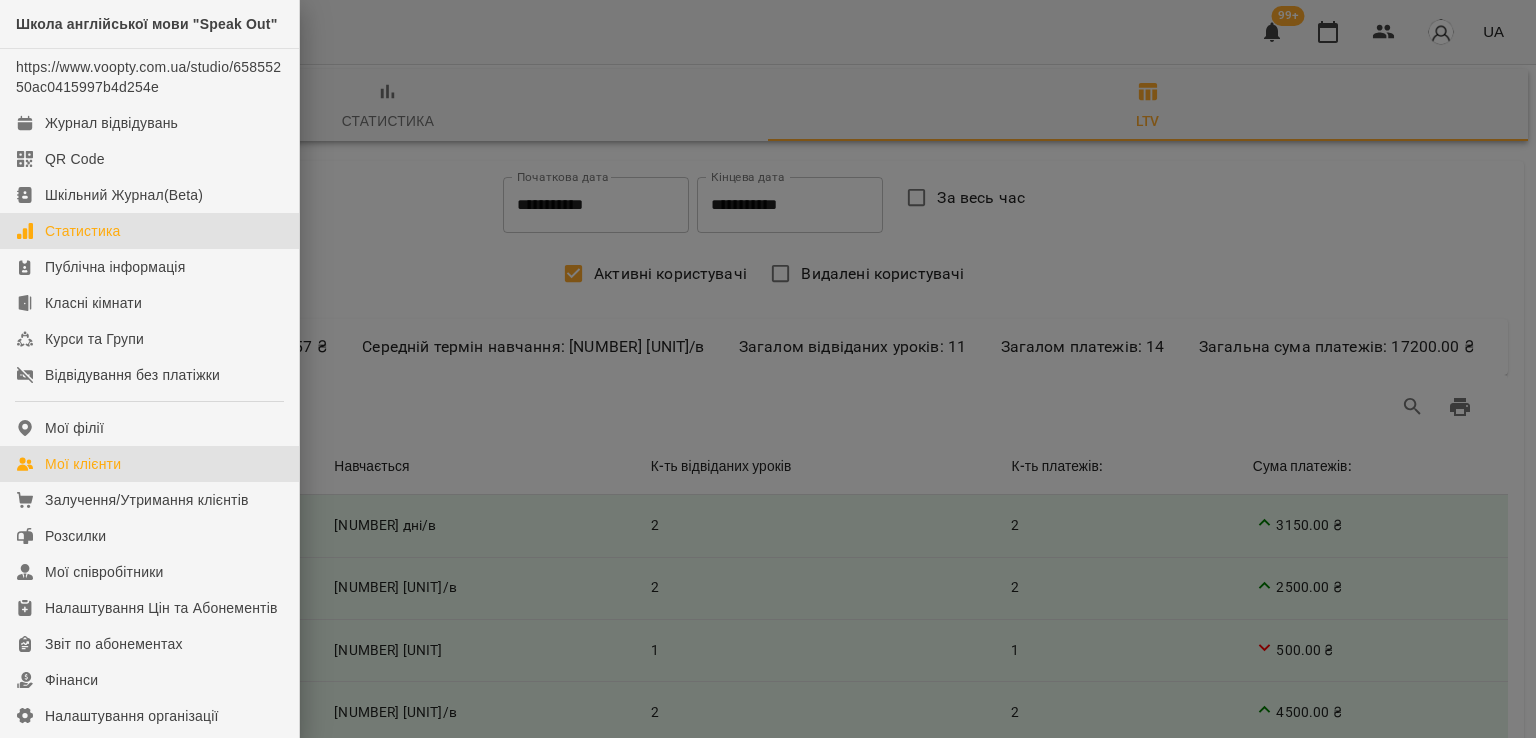 click on "Мої клієнти" at bounding box center (83, 464) 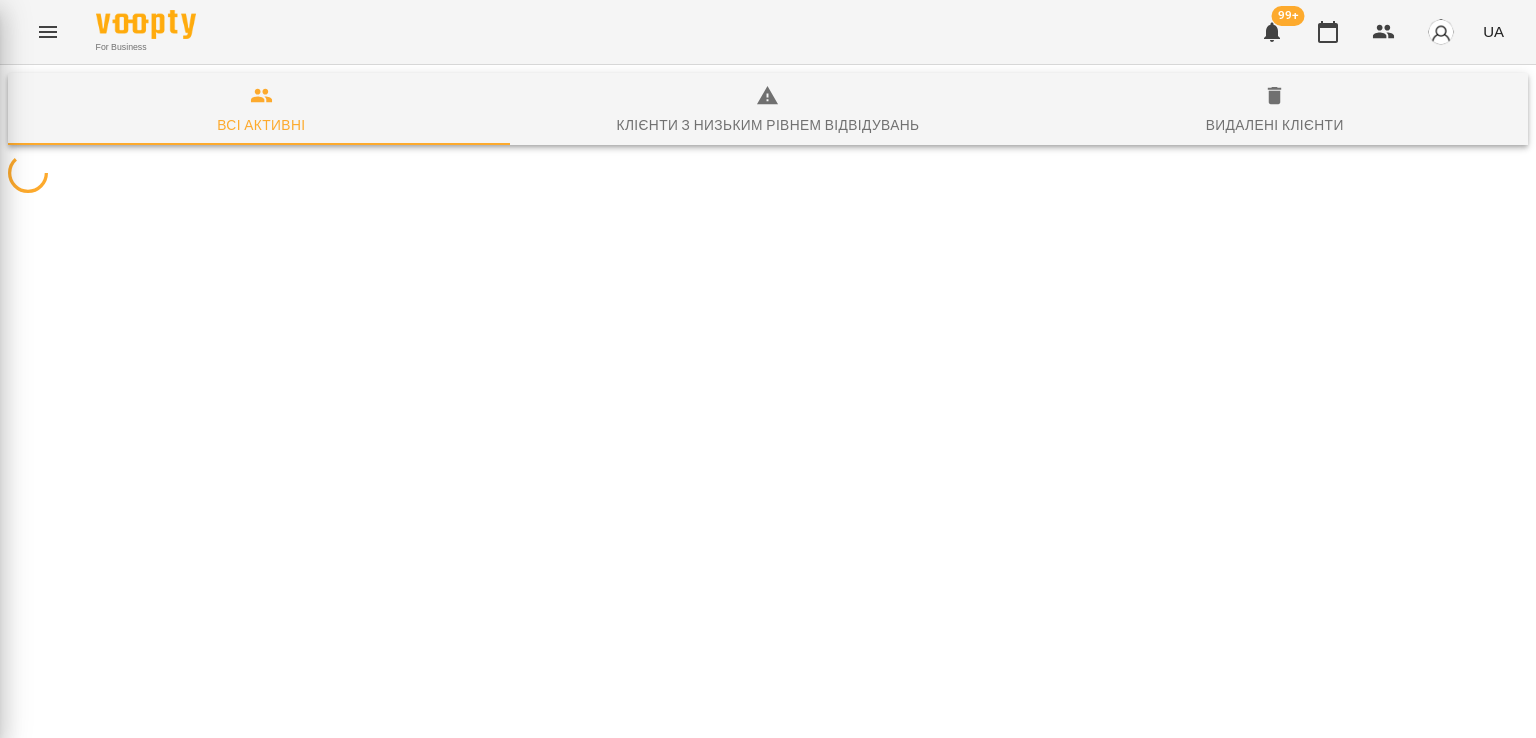 scroll, scrollTop: 0, scrollLeft: 0, axis: both 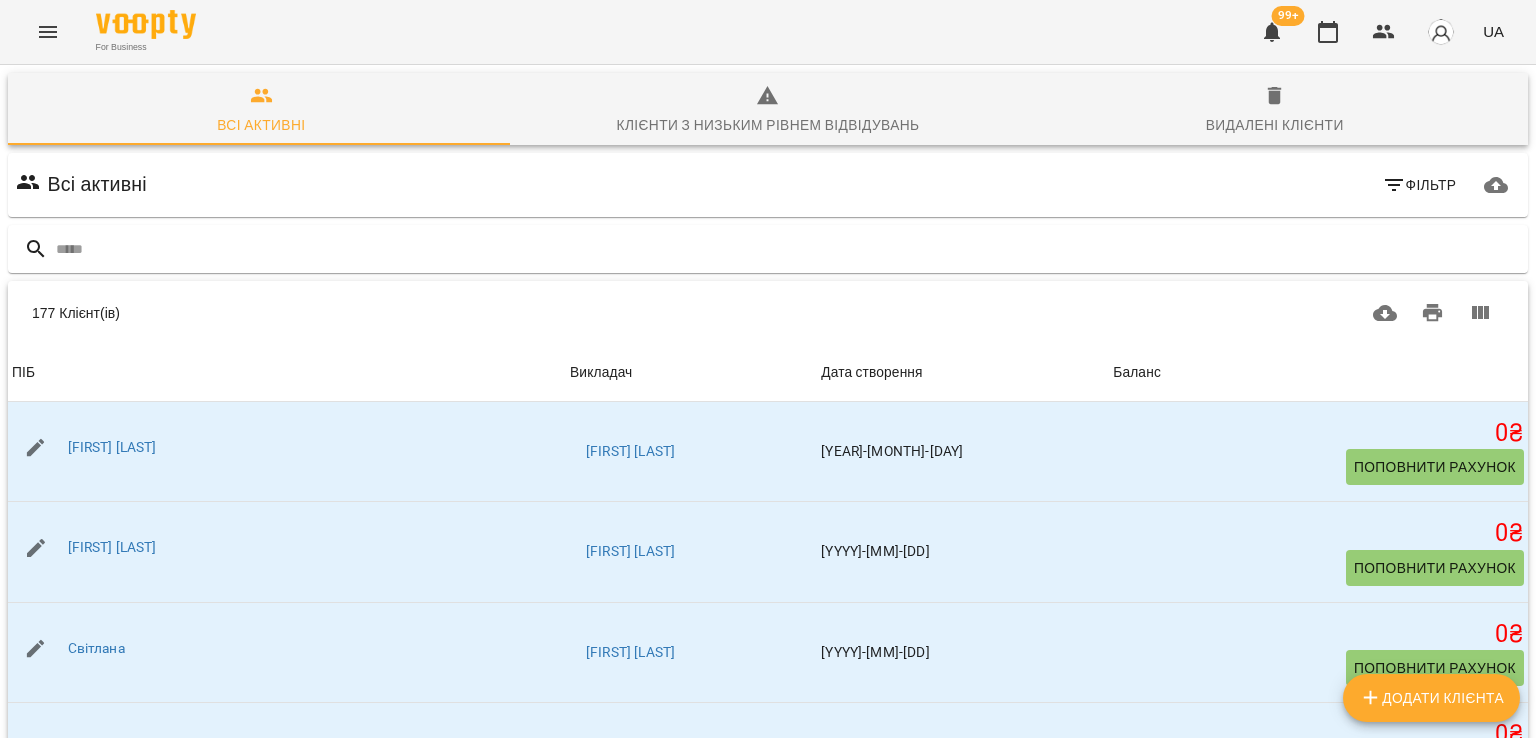 click on "Додати клієнта" at bounding box center [1431, 698] 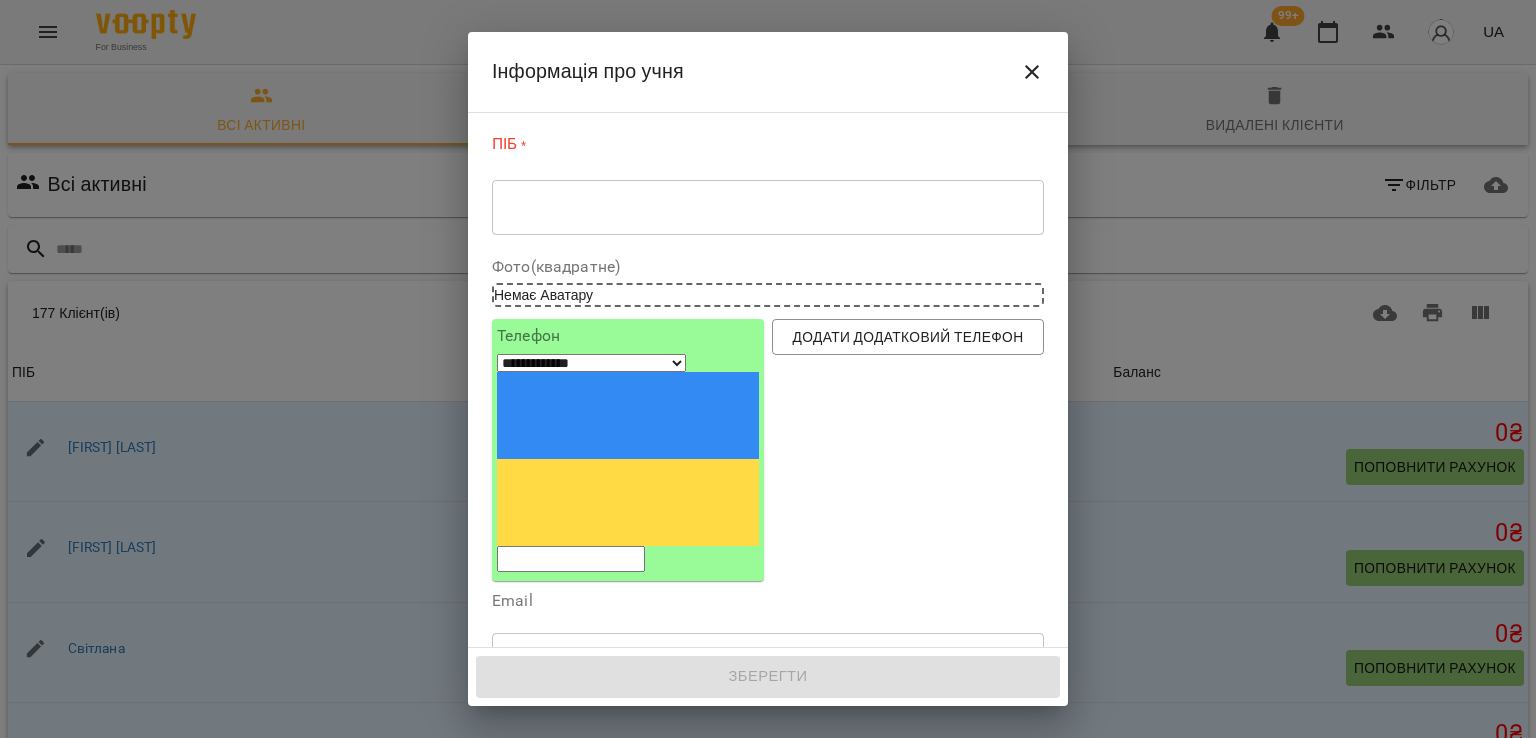 click on "* ​" at bounding box center (768, 207) 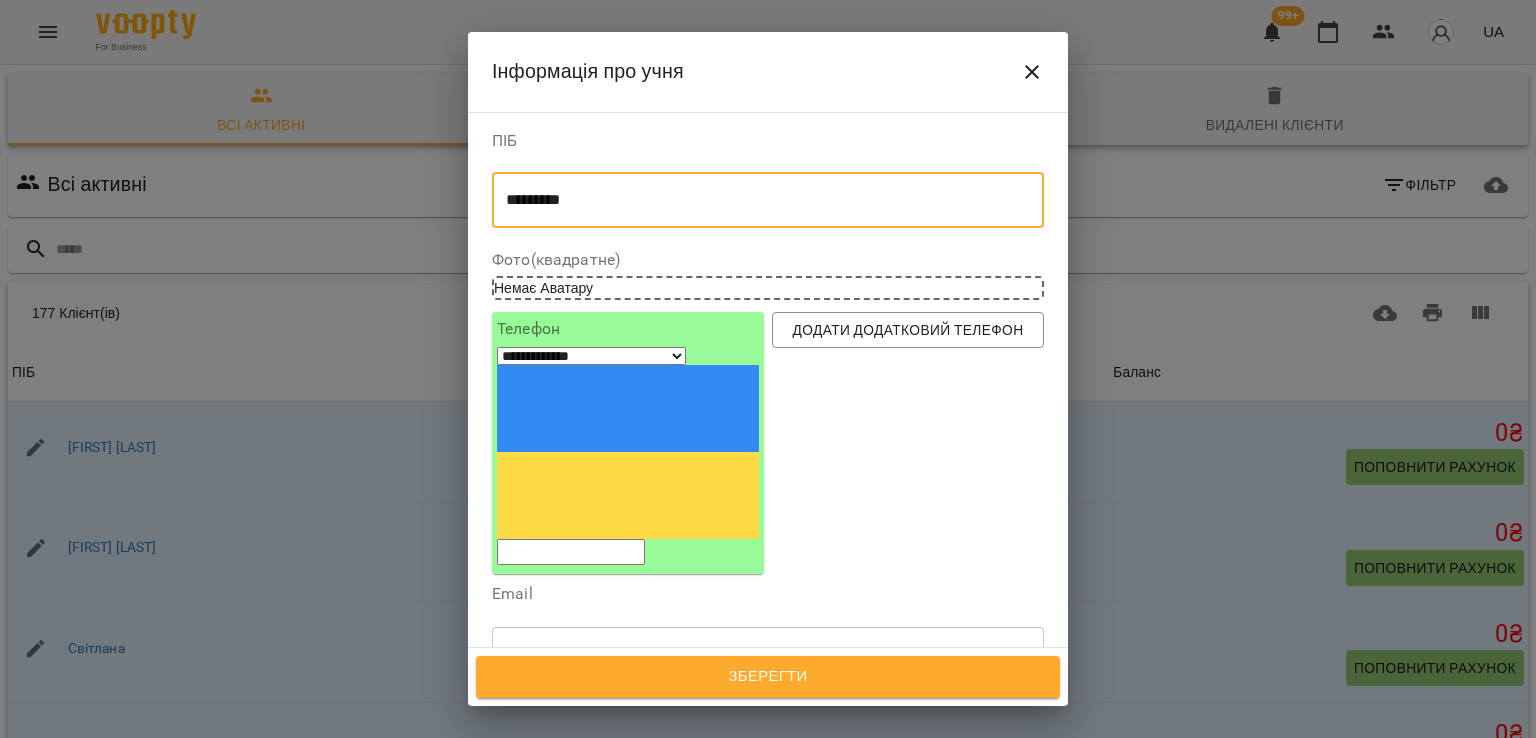 click on "*********" at bounding box center (760, 200) 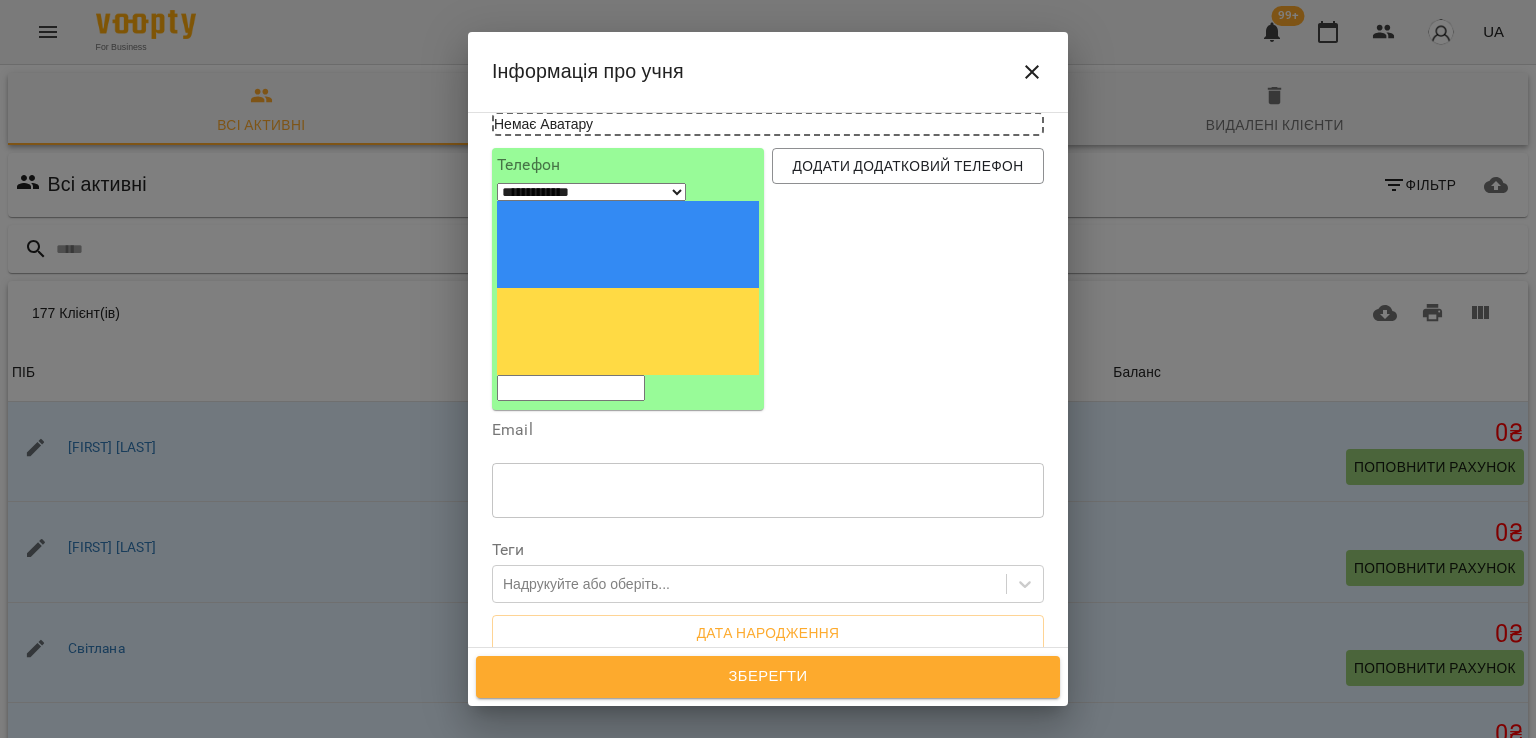 scroll, scrollTop: 472, scrollLeft: 0, axis: vertical 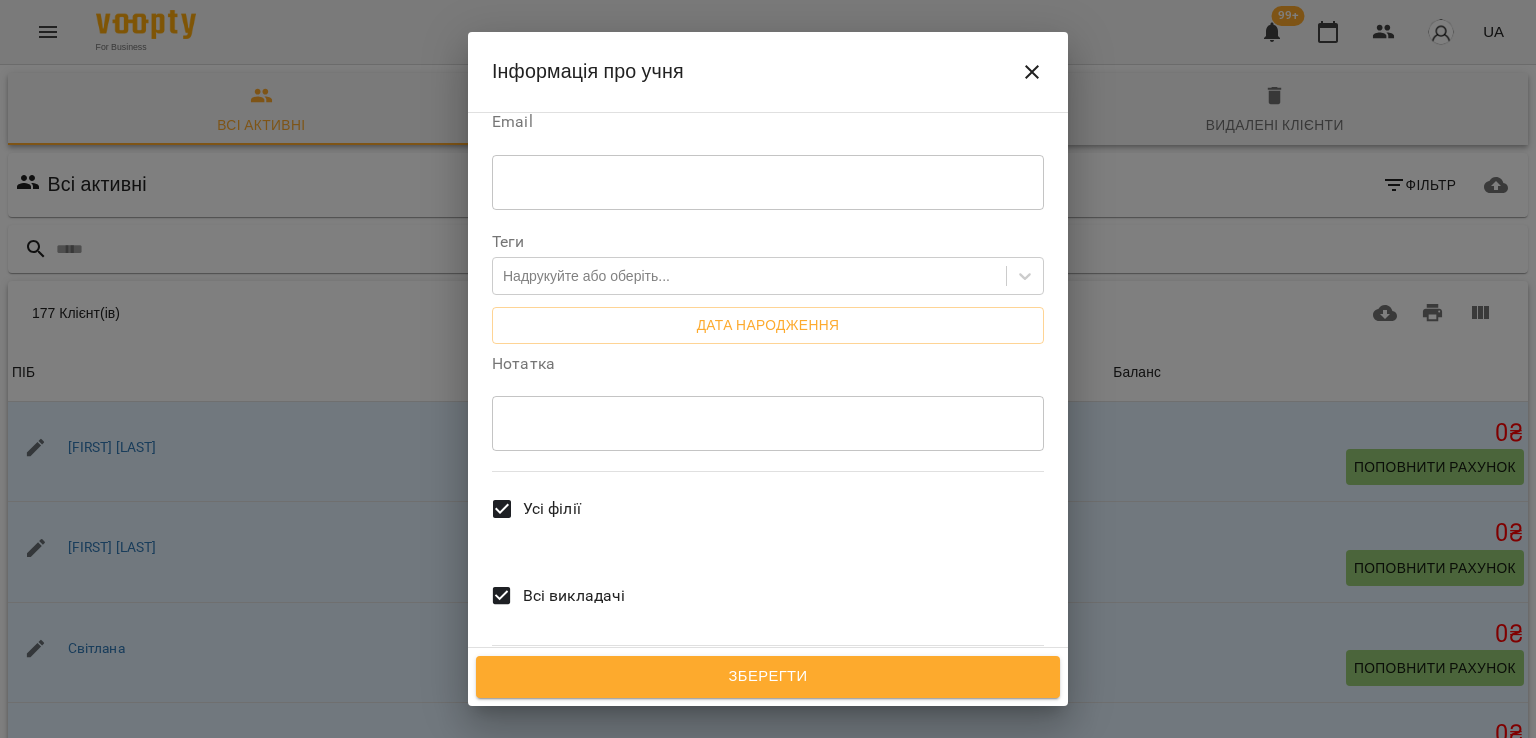 type on "********" 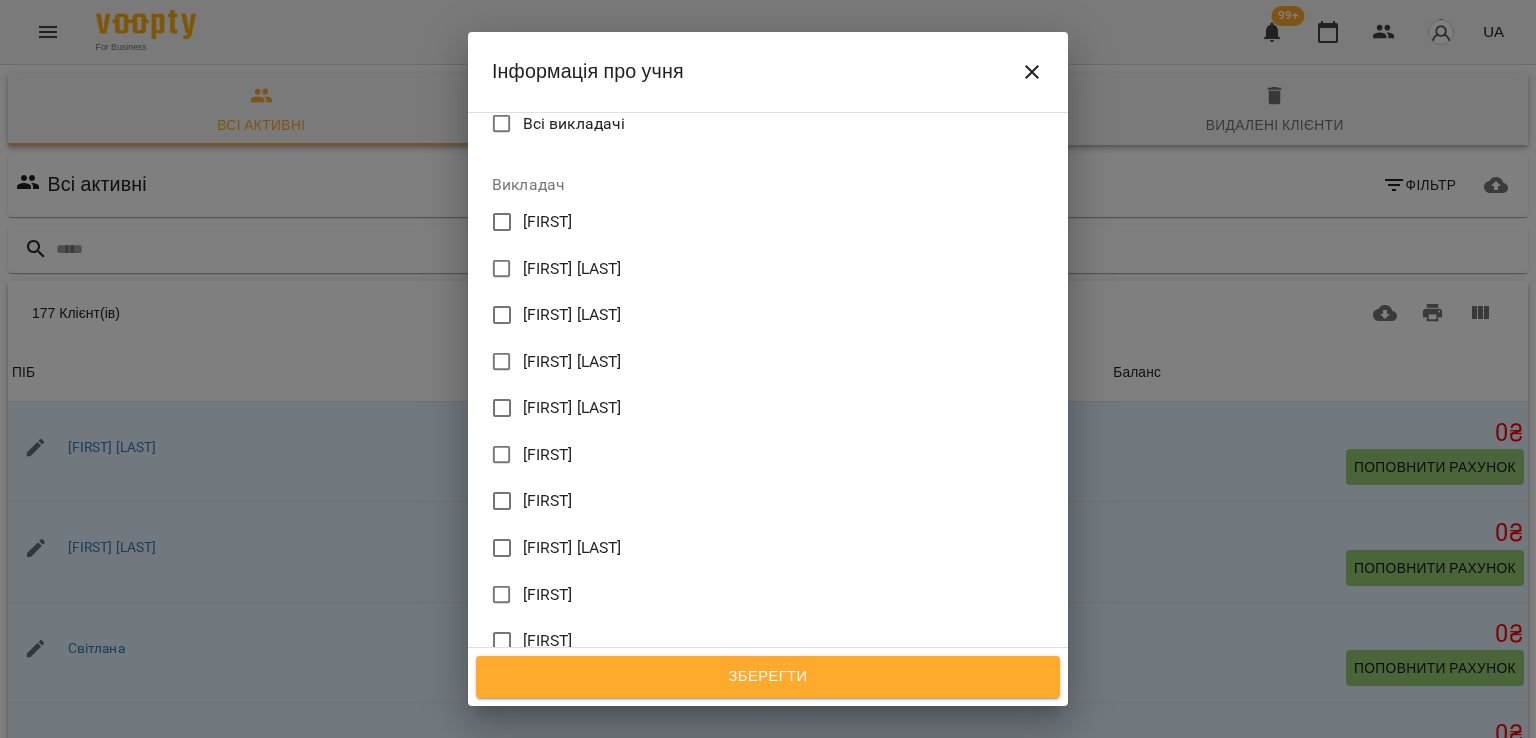 scroll, scrollTop: 1072, scrollLeft: 0, axis: vertical 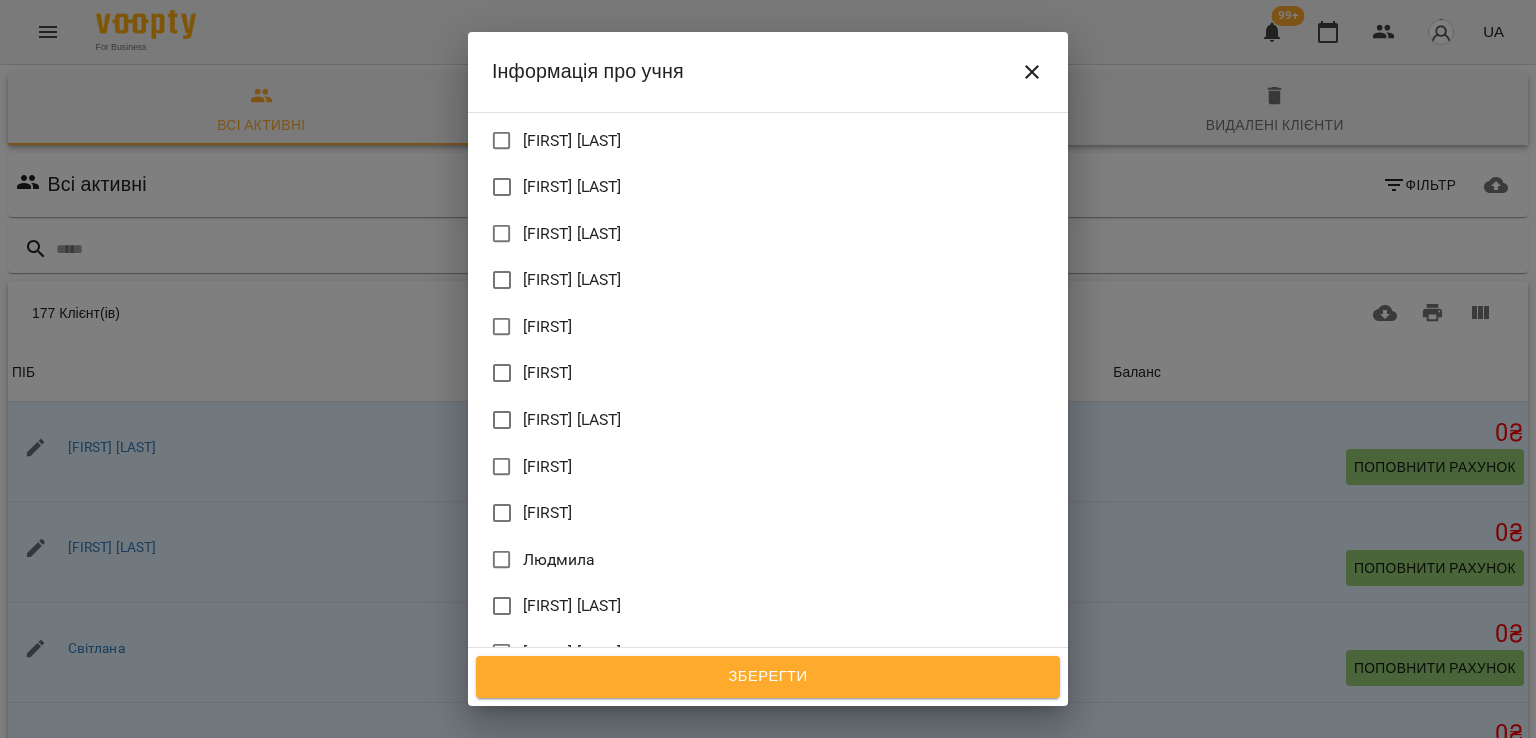 click on "Катерина" at bounding box center (548, 513) 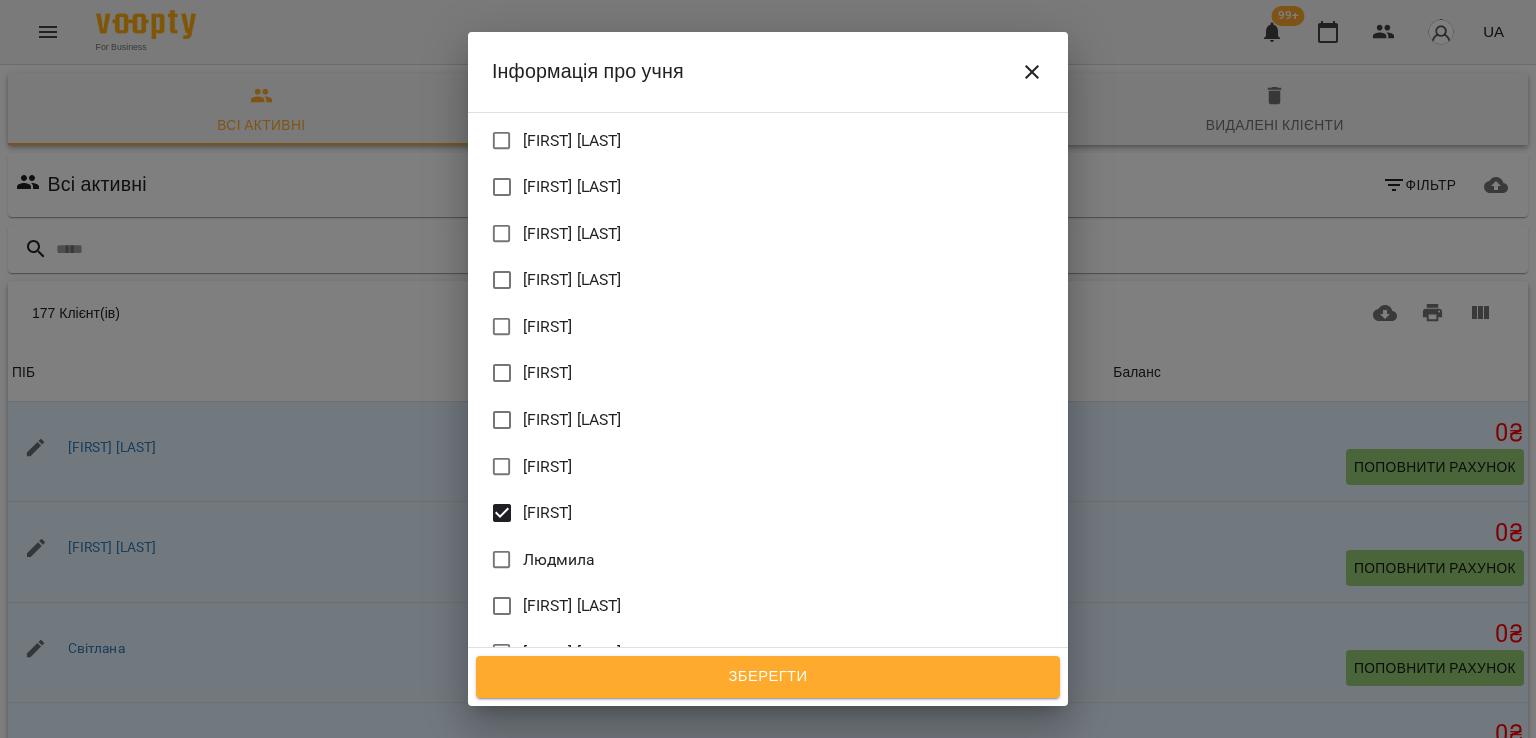 click on "Зберегти" at bounding box center [768, 677] 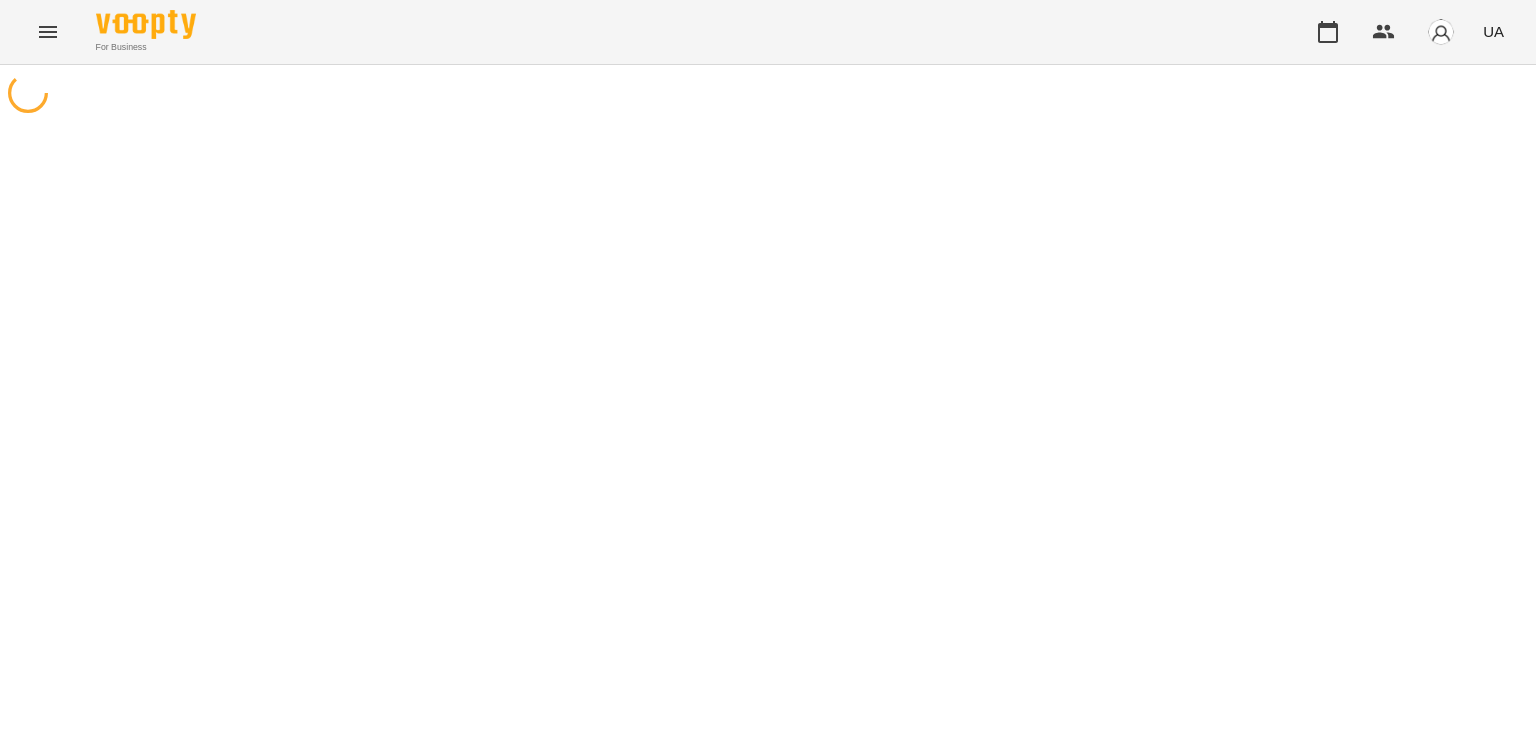 scroll, scrollTop: 0, scrollLeft: 0, axis: both 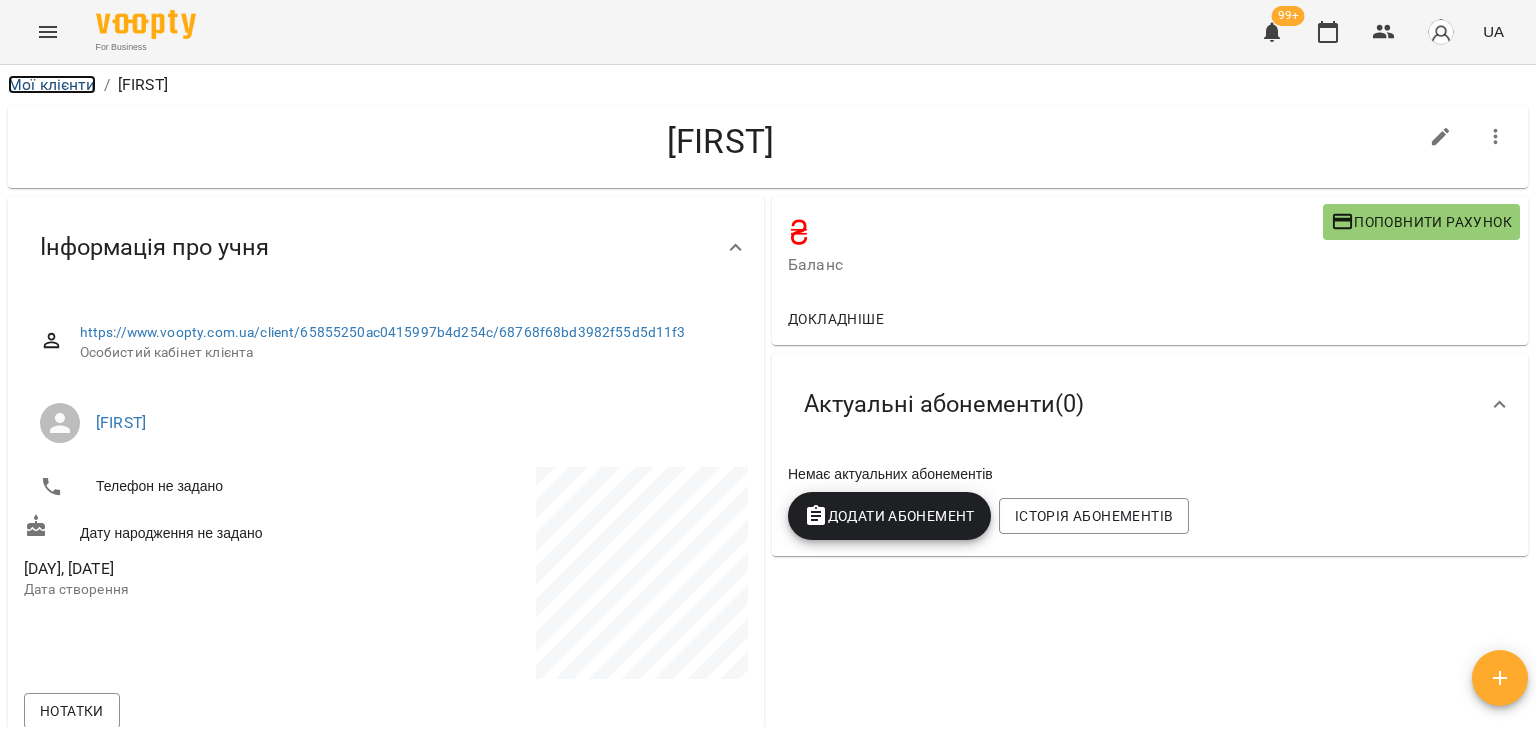 click on "Мої клієнти" at bounding box center (52, 84) 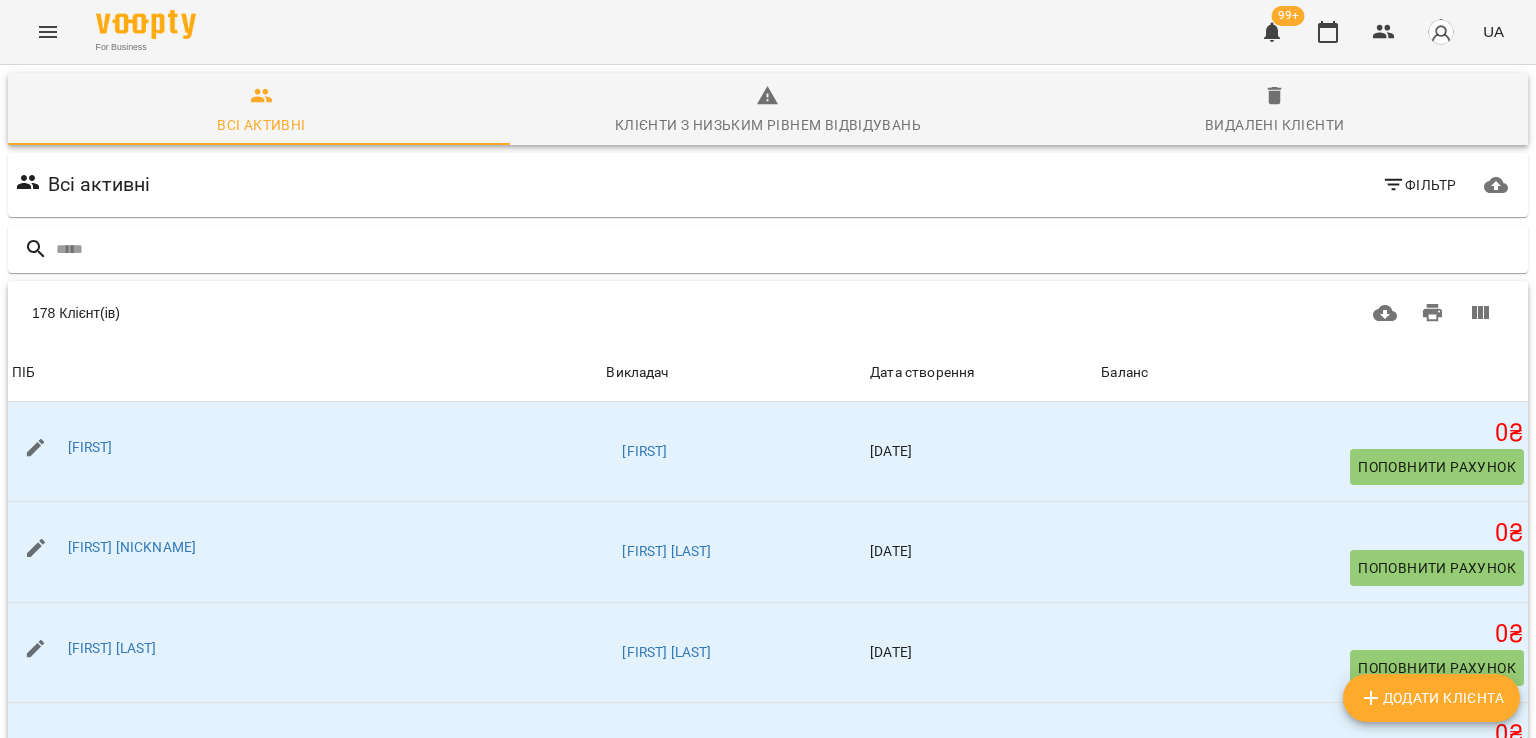 click 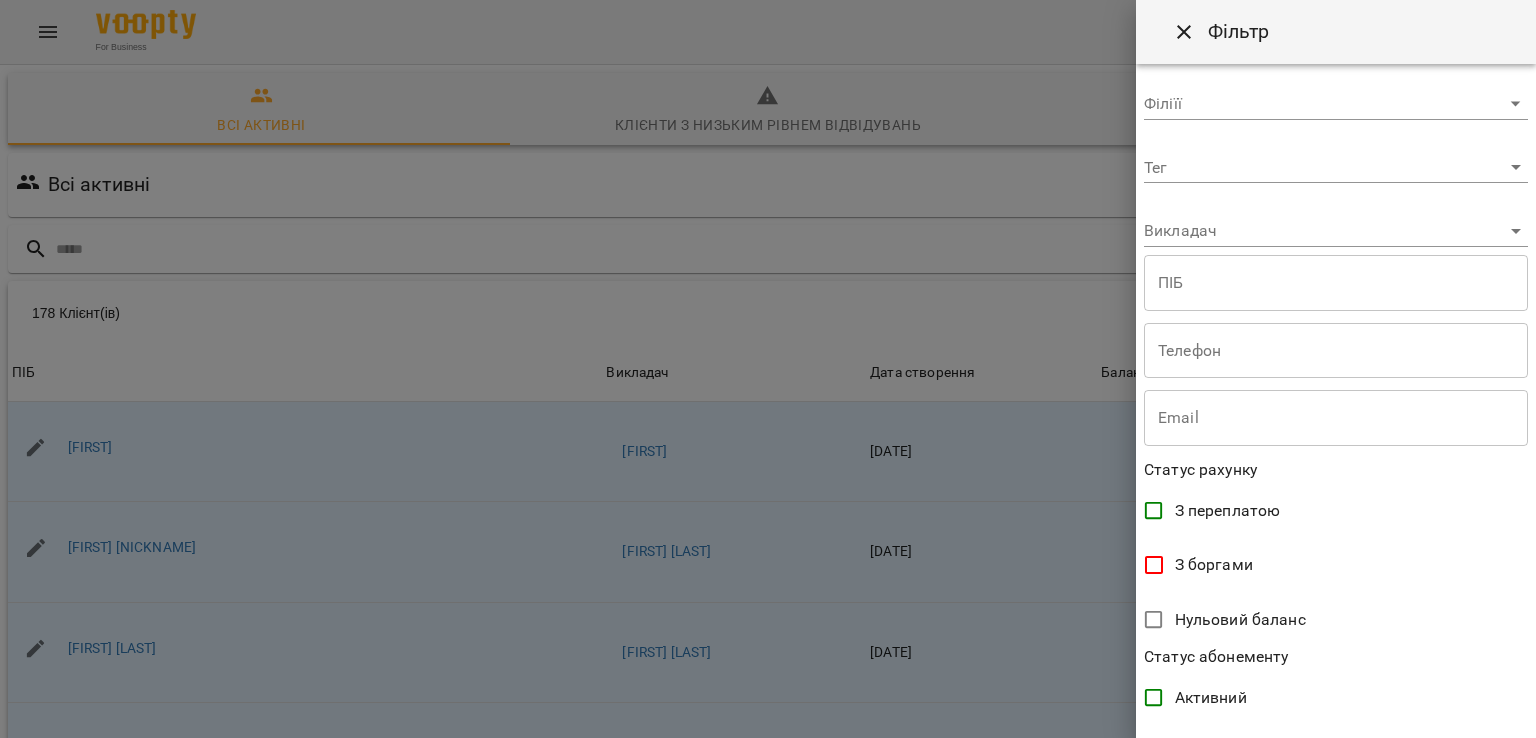 scroll, scrollTop: 0, scrollLeft: 0, axis: both 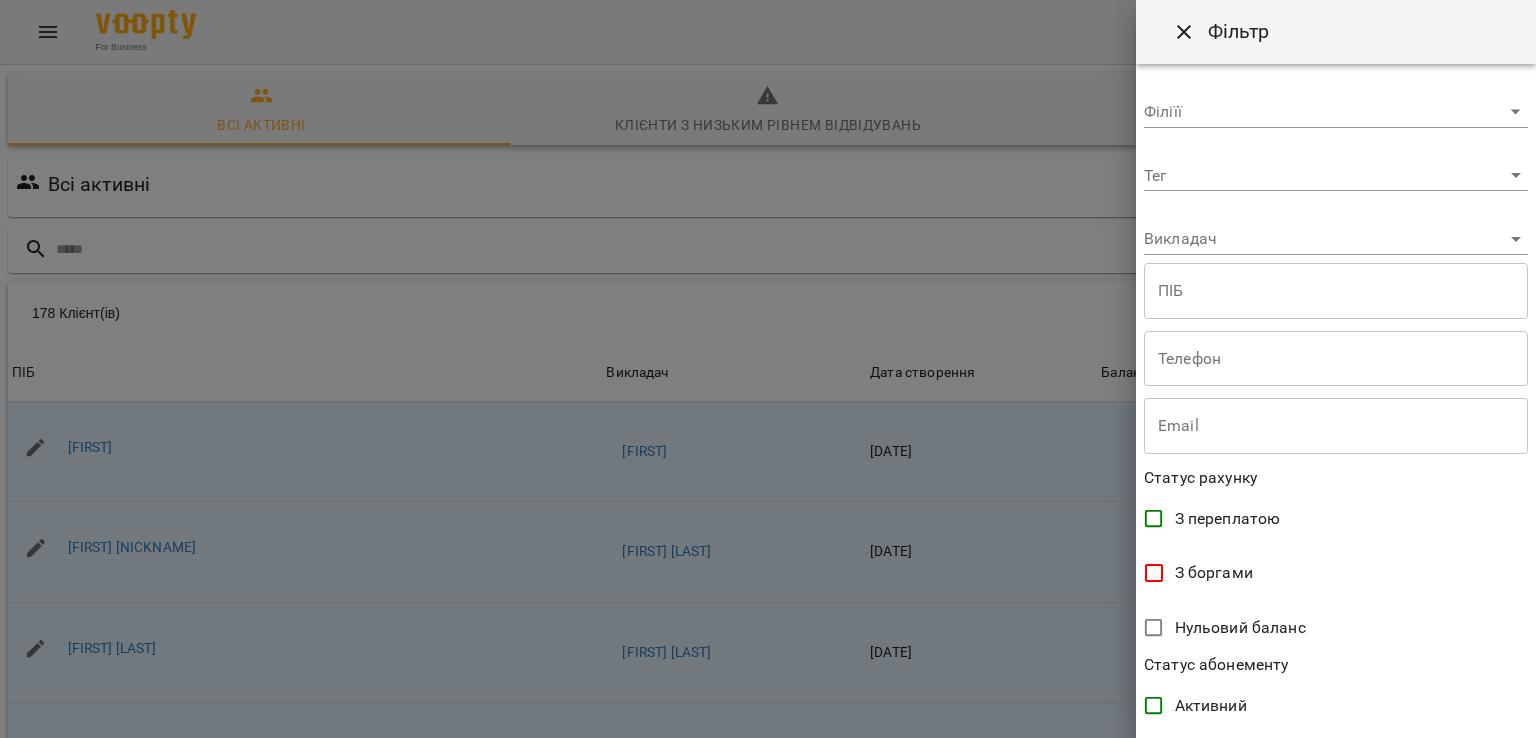 click on "For Business 99+ UA Всі активні Клієнти з низьким рівнем відвідувань Видалені клієнти   Всі активні Фільтр 178   Клієнт(ів) 178   Клієнт(ів) ПІБ Викладач Дата створення Баланс ПІБ Ніколєта Викладач Катерина Дата створення 2025-07-15 Баланс 0 ₴ Поповнити рахунок ПІБ Світлана Светлашка Викладач Анна Семеряк Дата створення 2025-07-14 Баланс 0 ₴ Поповнити рахунок ПІБ Вікторія Андрієнко Викладач Христя Петрюк Дата створення 2025-07-13 Баланс 0 ₴ Поповнити рахунок ПІБ Світлана Викладач Анна Мороз Дата створення 2025-07-13 Баланс 0 ₴ Поповнити рахунок 0 ₴" at bounding box center (768, 522) 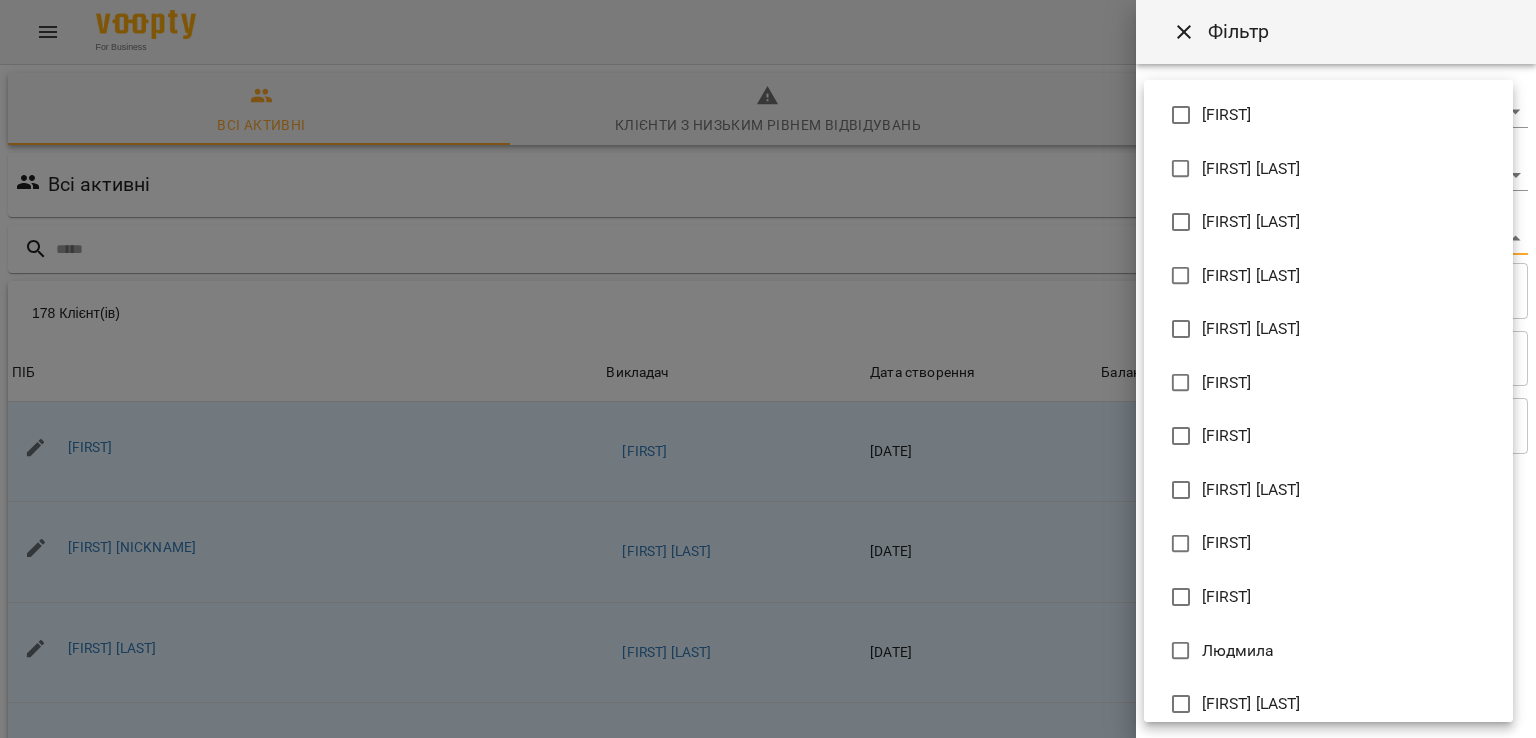 scroll, scrollTop: 300, scrollLeft: 0, axis: vertical 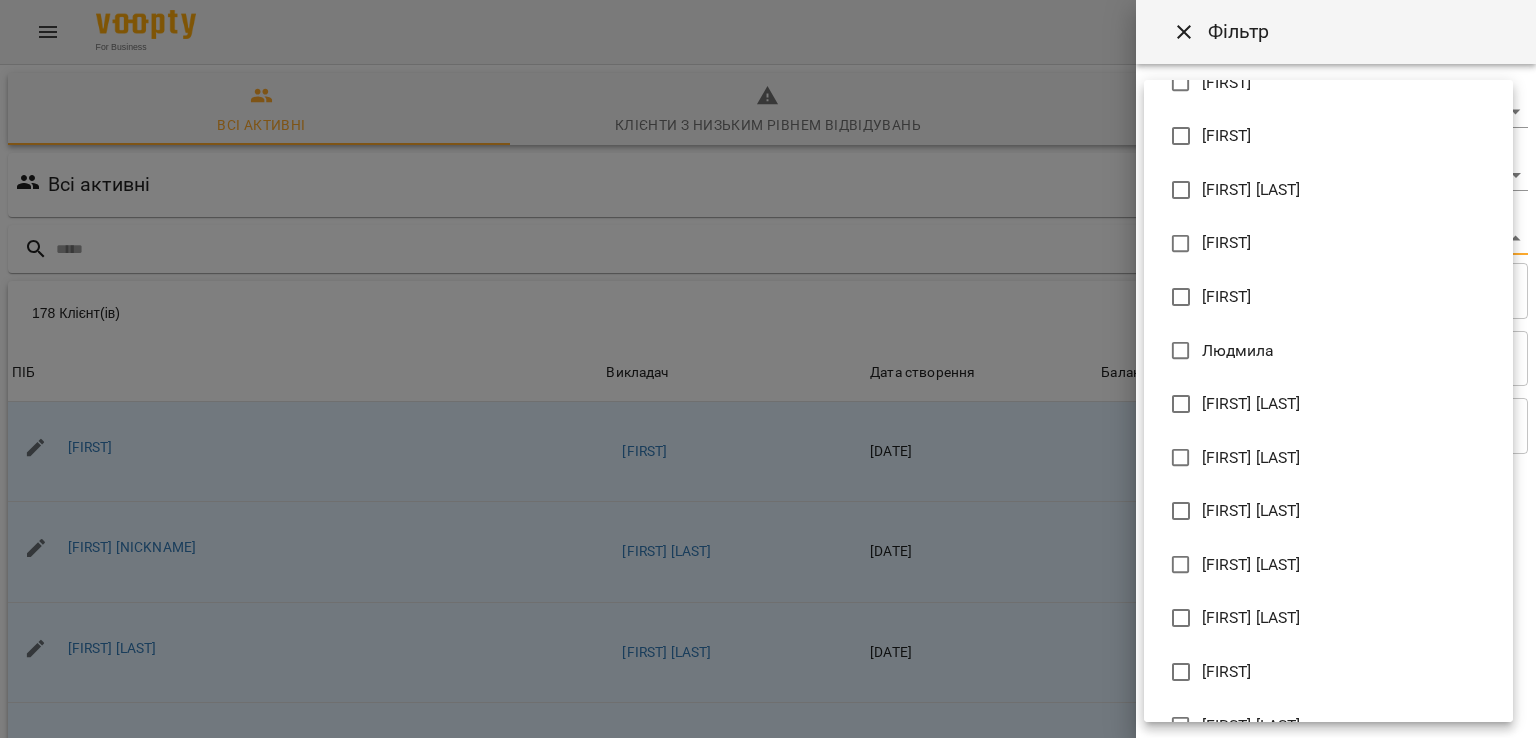 click on "Катерина" at bounding box center [1227, 297] 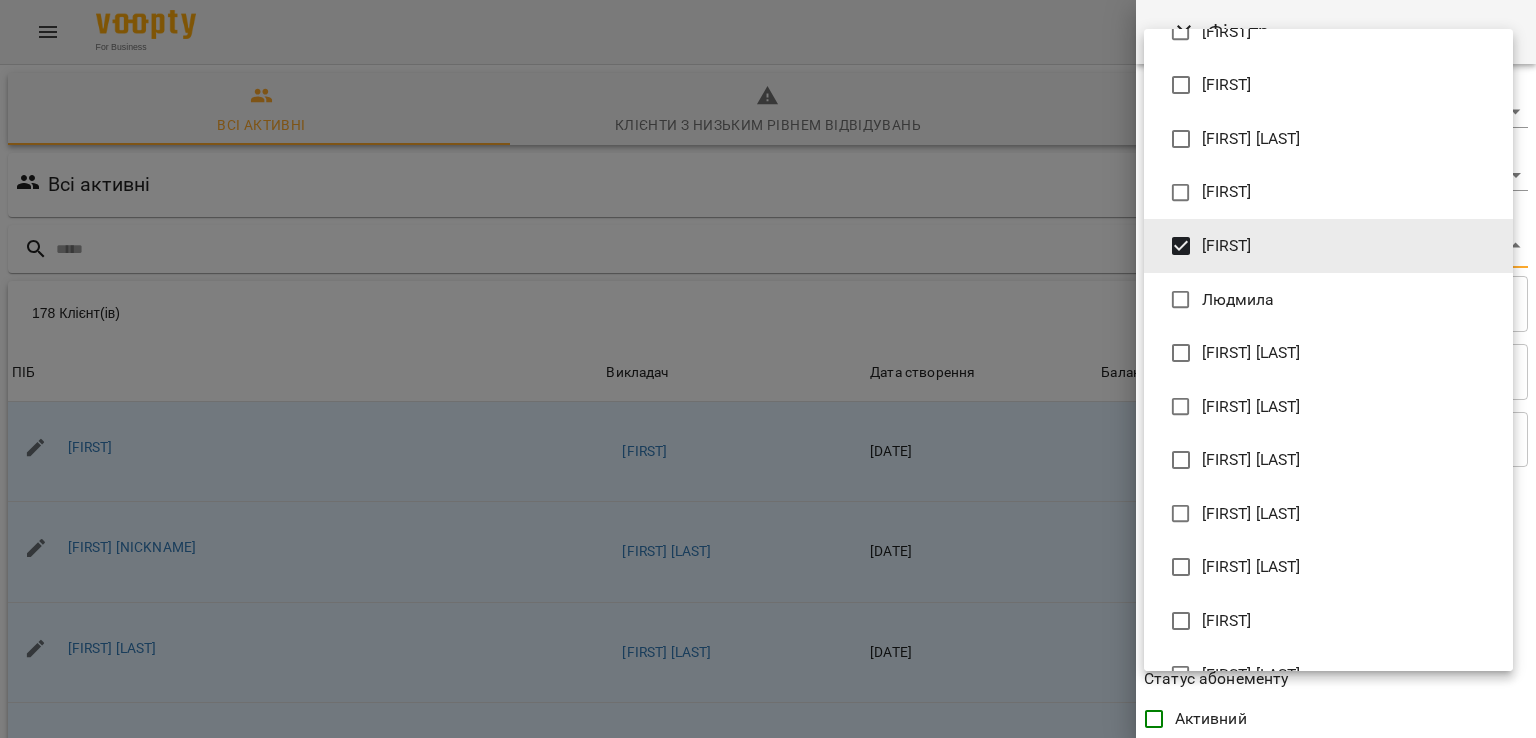 click at bounding box center [768, 369] 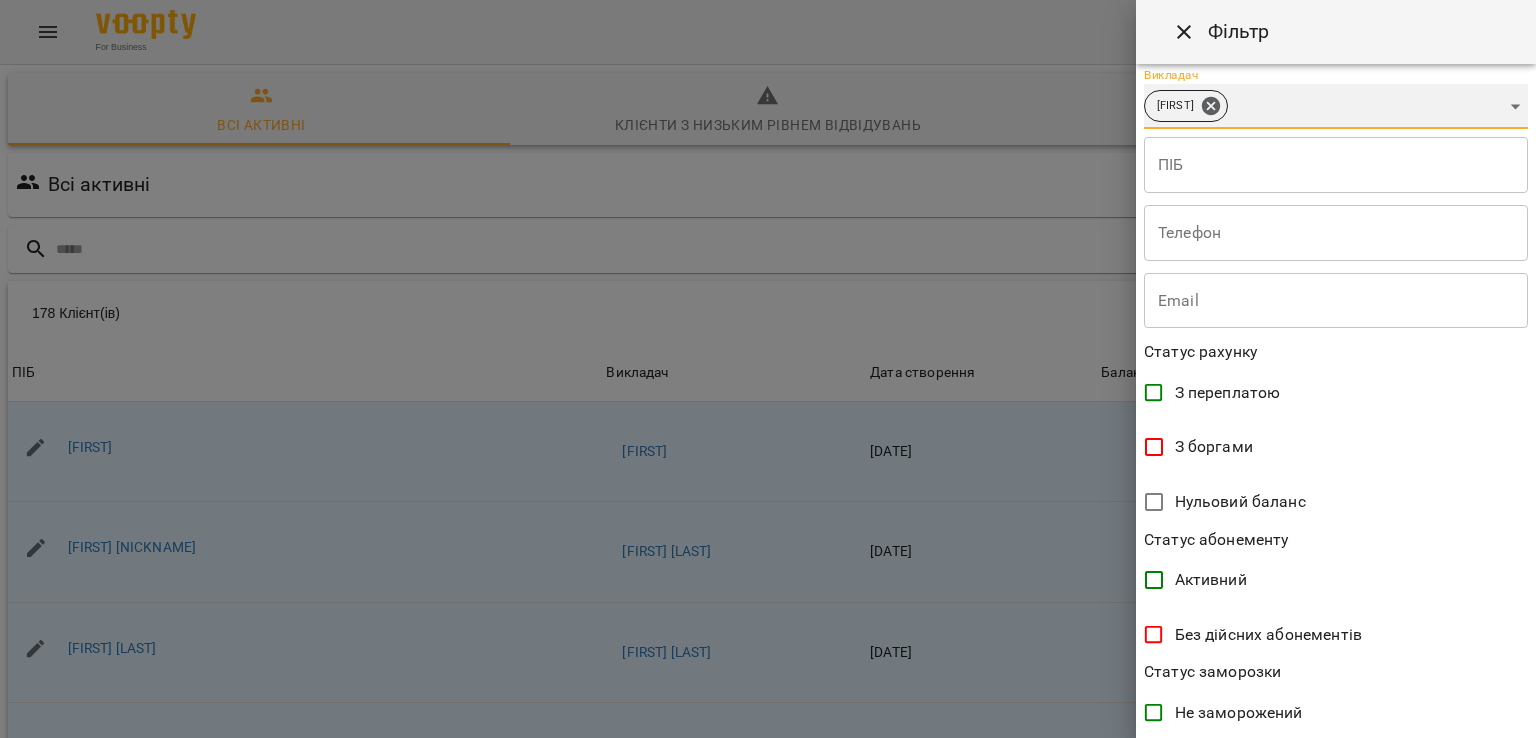 scroll, scrollTop: 389, scrollLeft: 0, axis: vertical 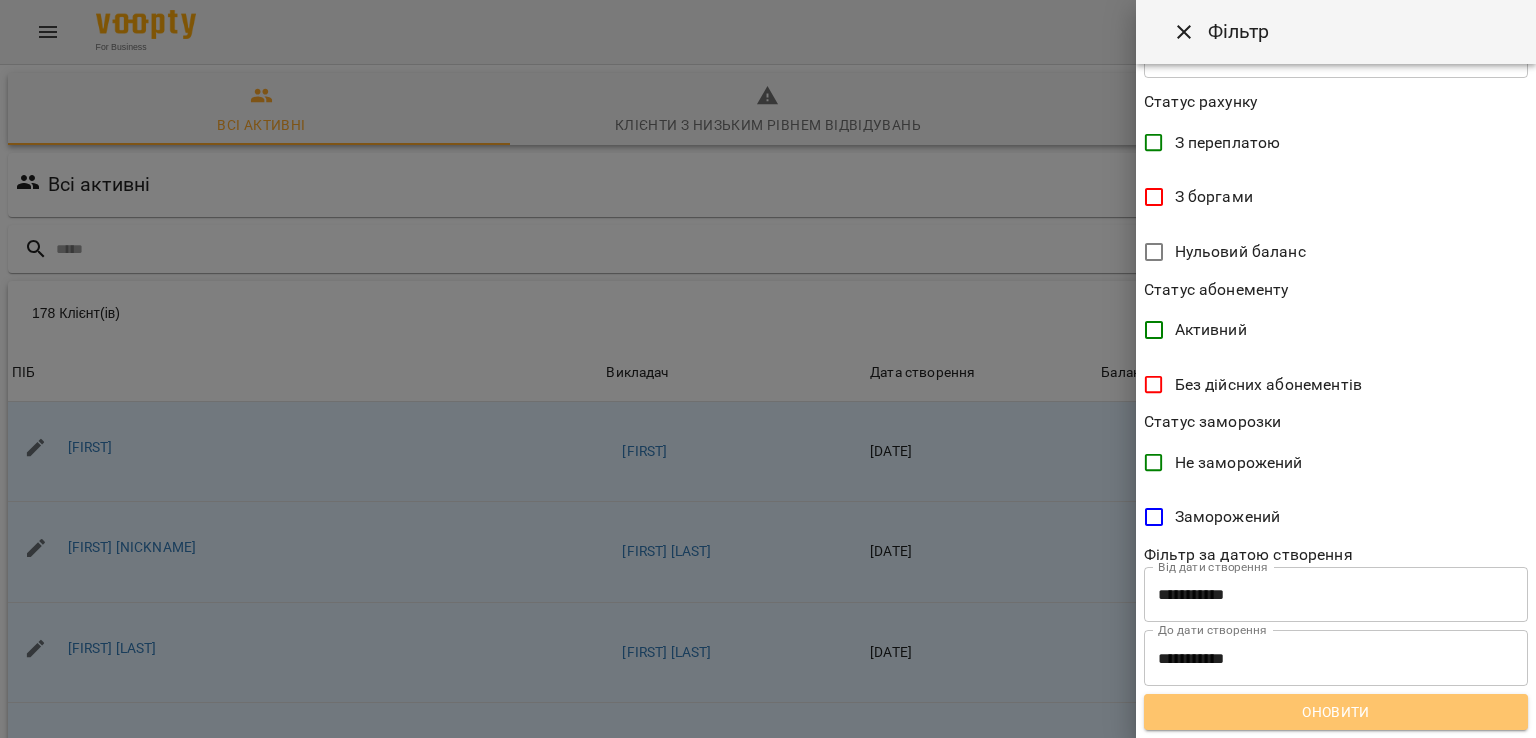 click on "Оновити" at bounding box center (1336, 712) 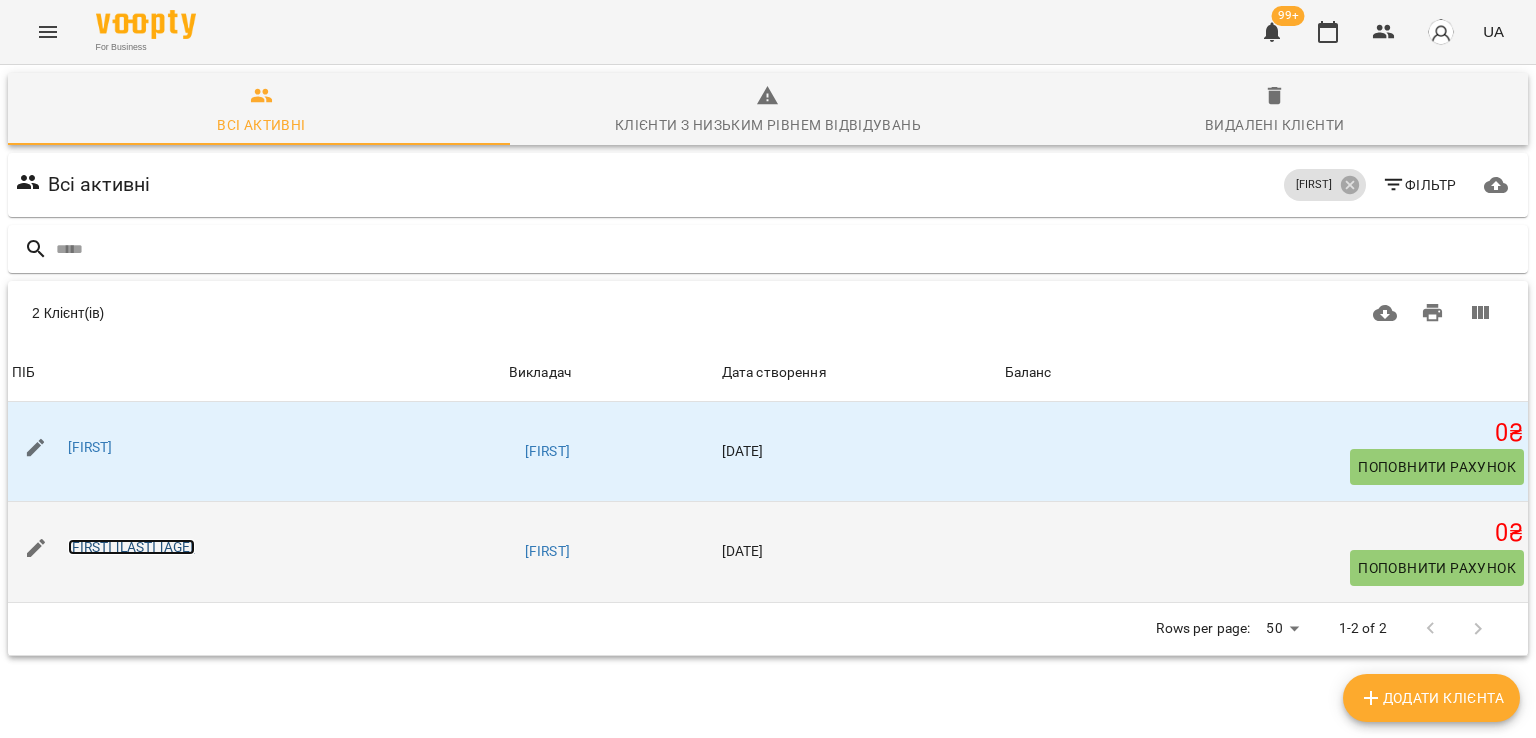 click on "Тетяна Тарасенко 15 років" at bounding box center (131, 547) 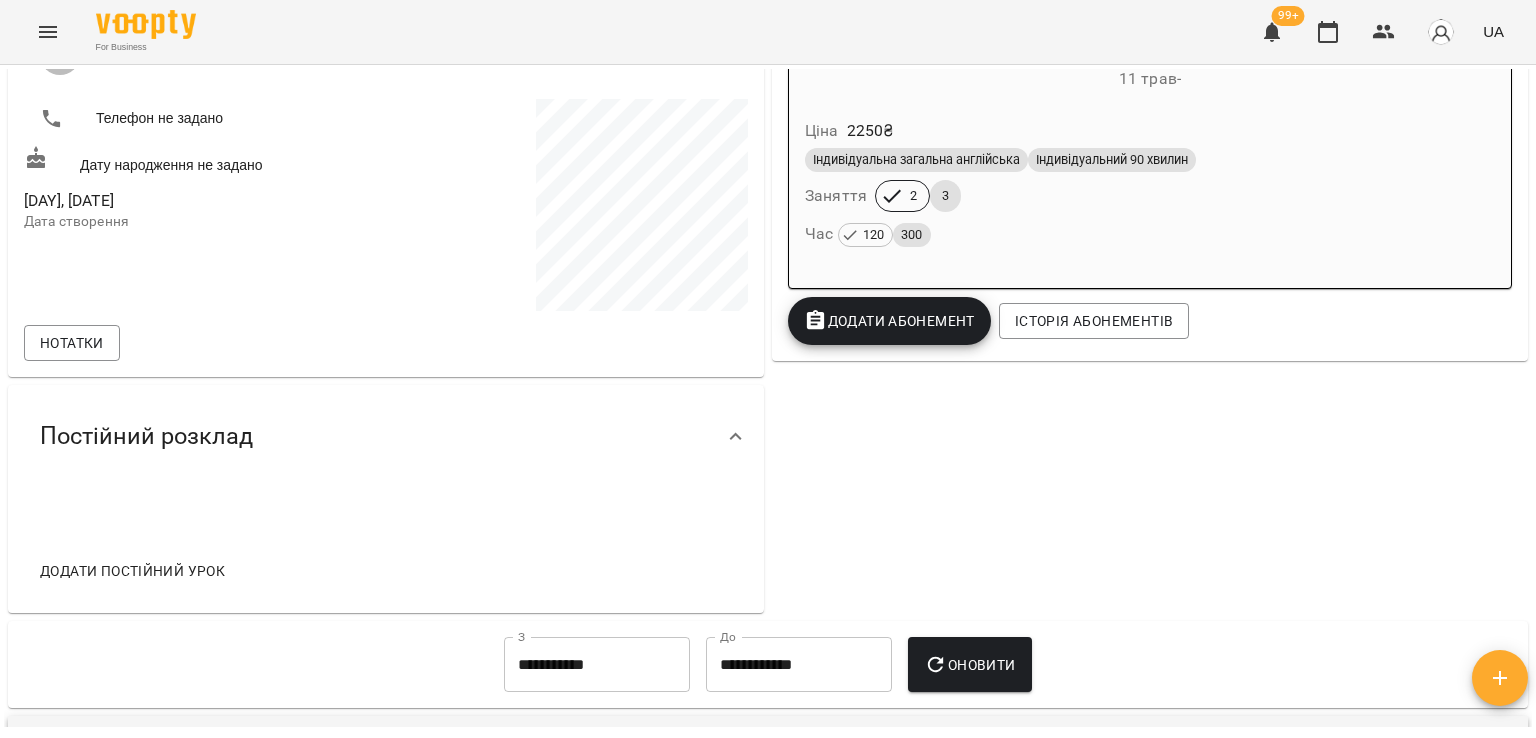 scroll, scrollTop: 0, scrollLeft: 0, axis: both 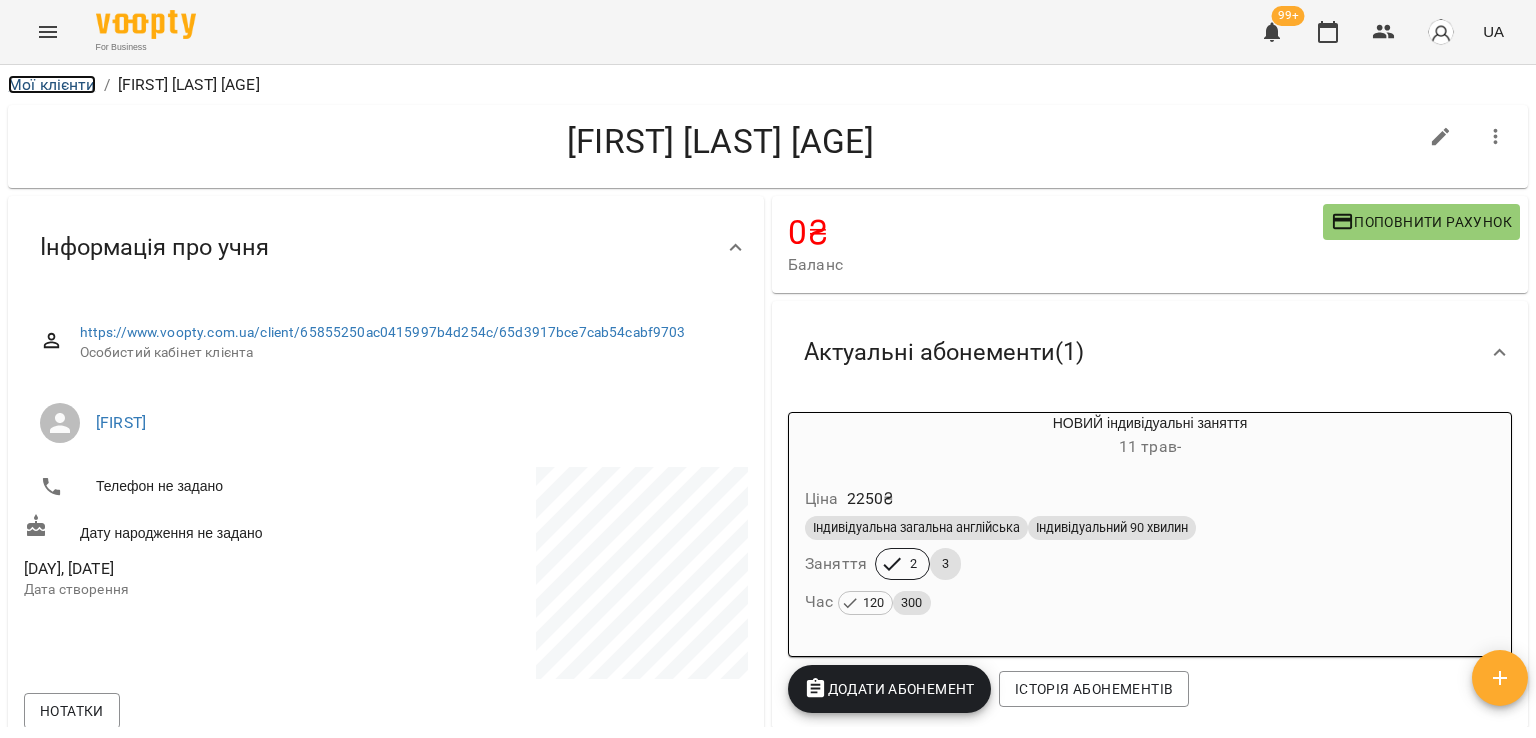 click on "Мої клієнти" at bounding box center (52, 84) 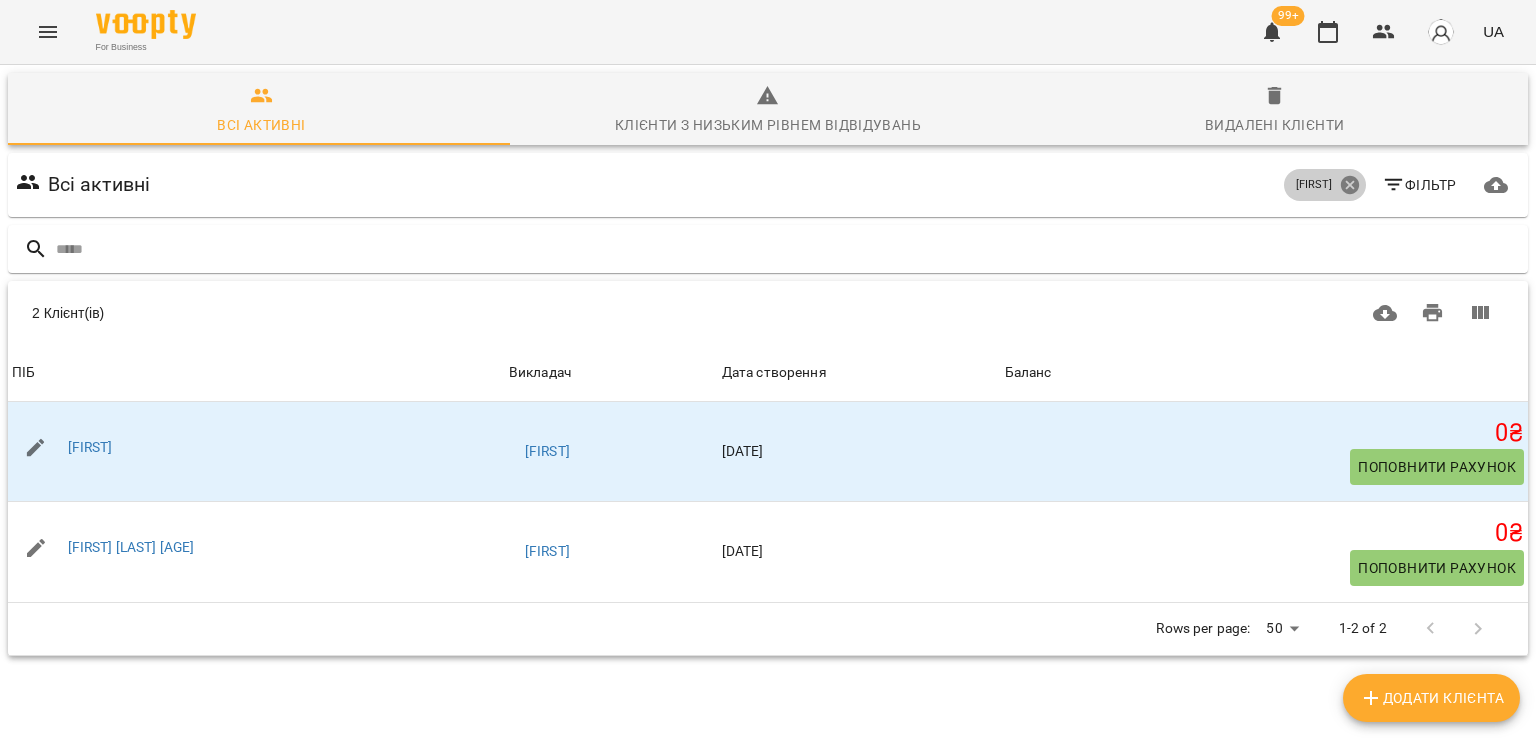 click 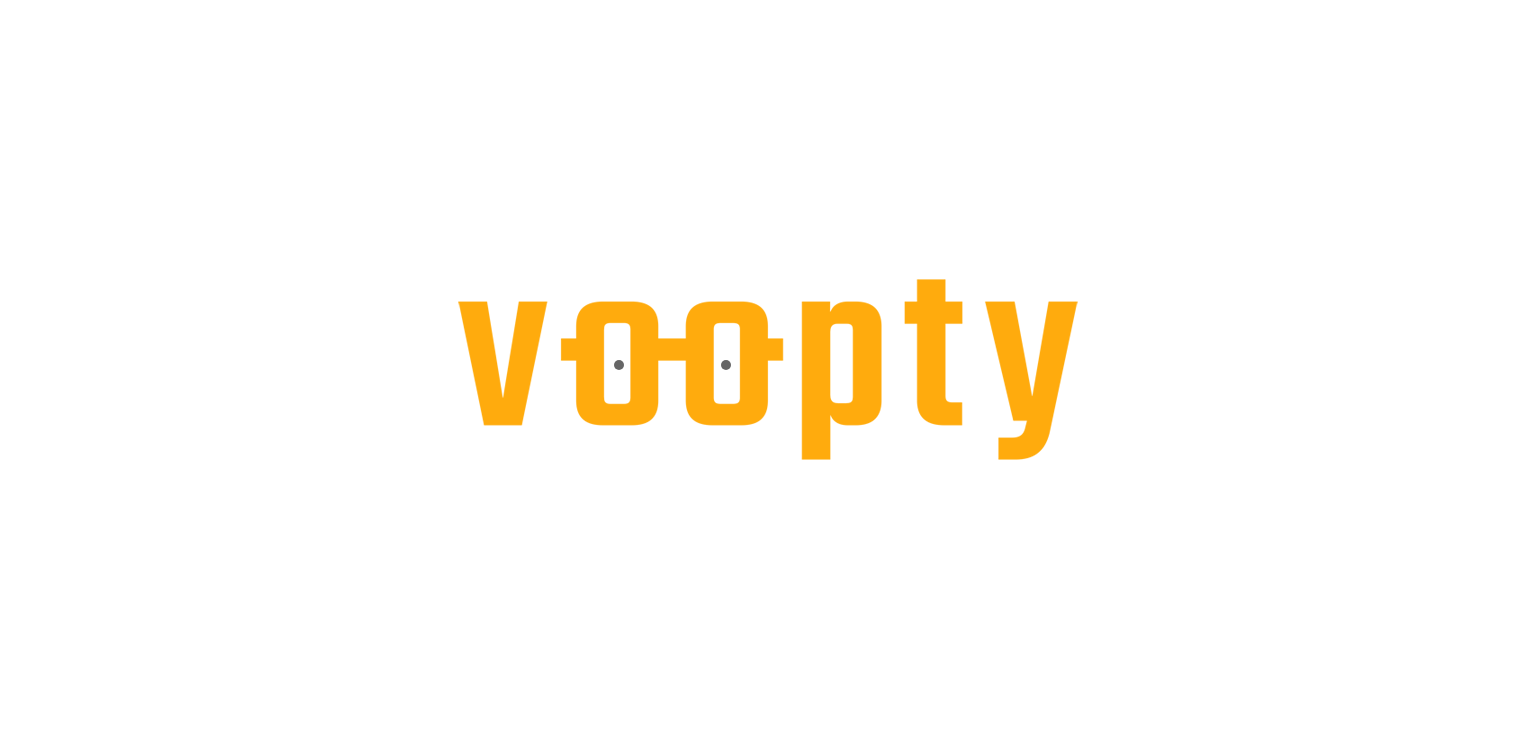 scroll, scrollTop: 0, scrollLeft: 0, axis: both 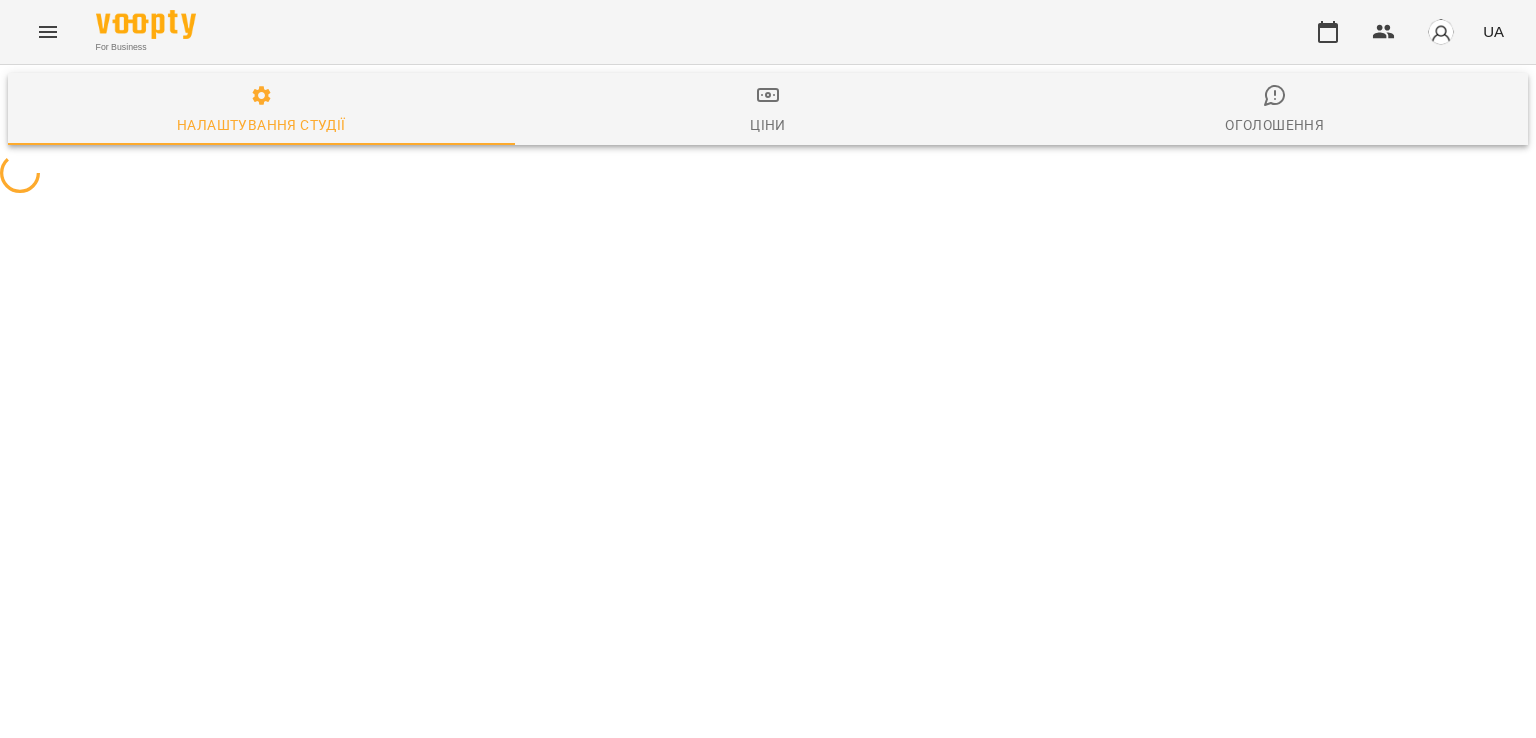 select on "**" 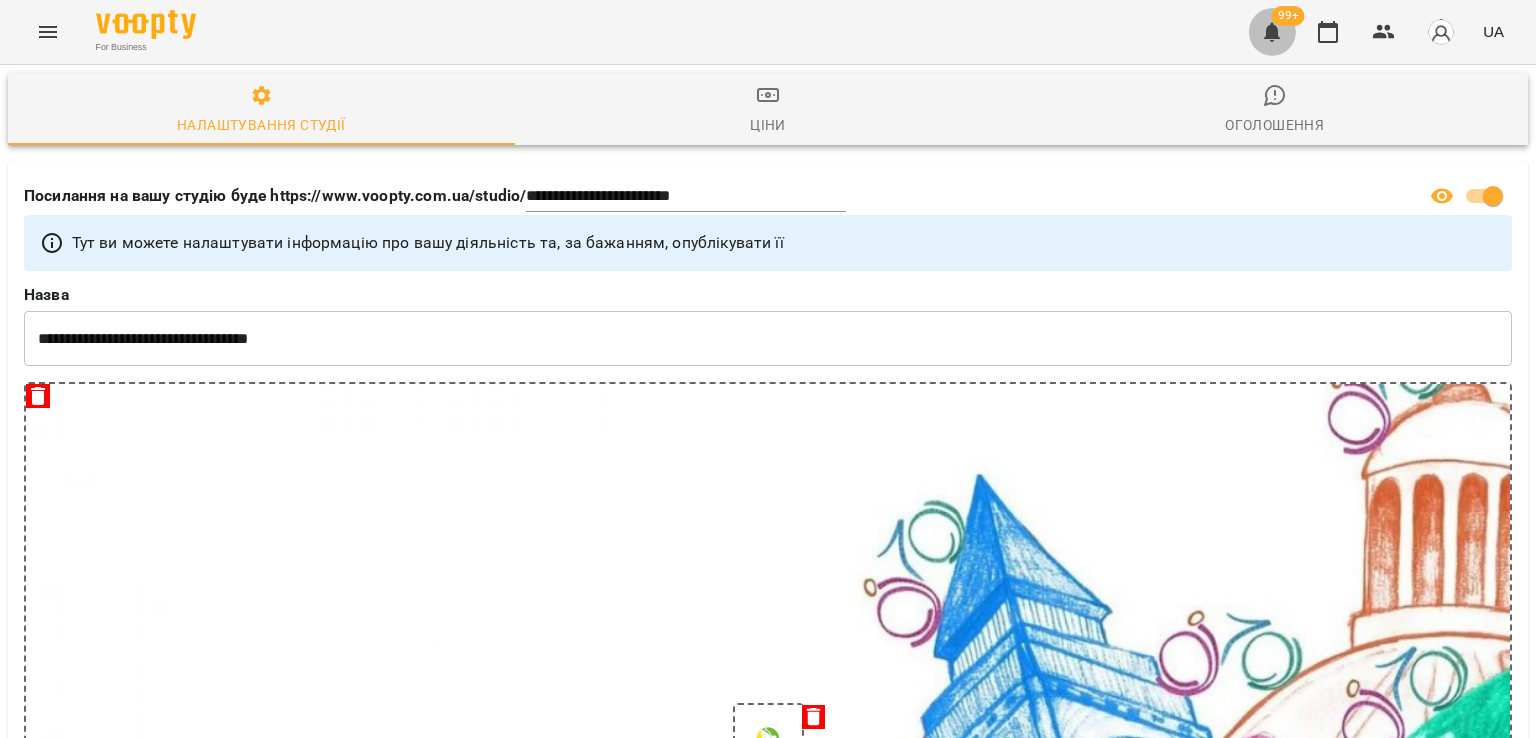 click 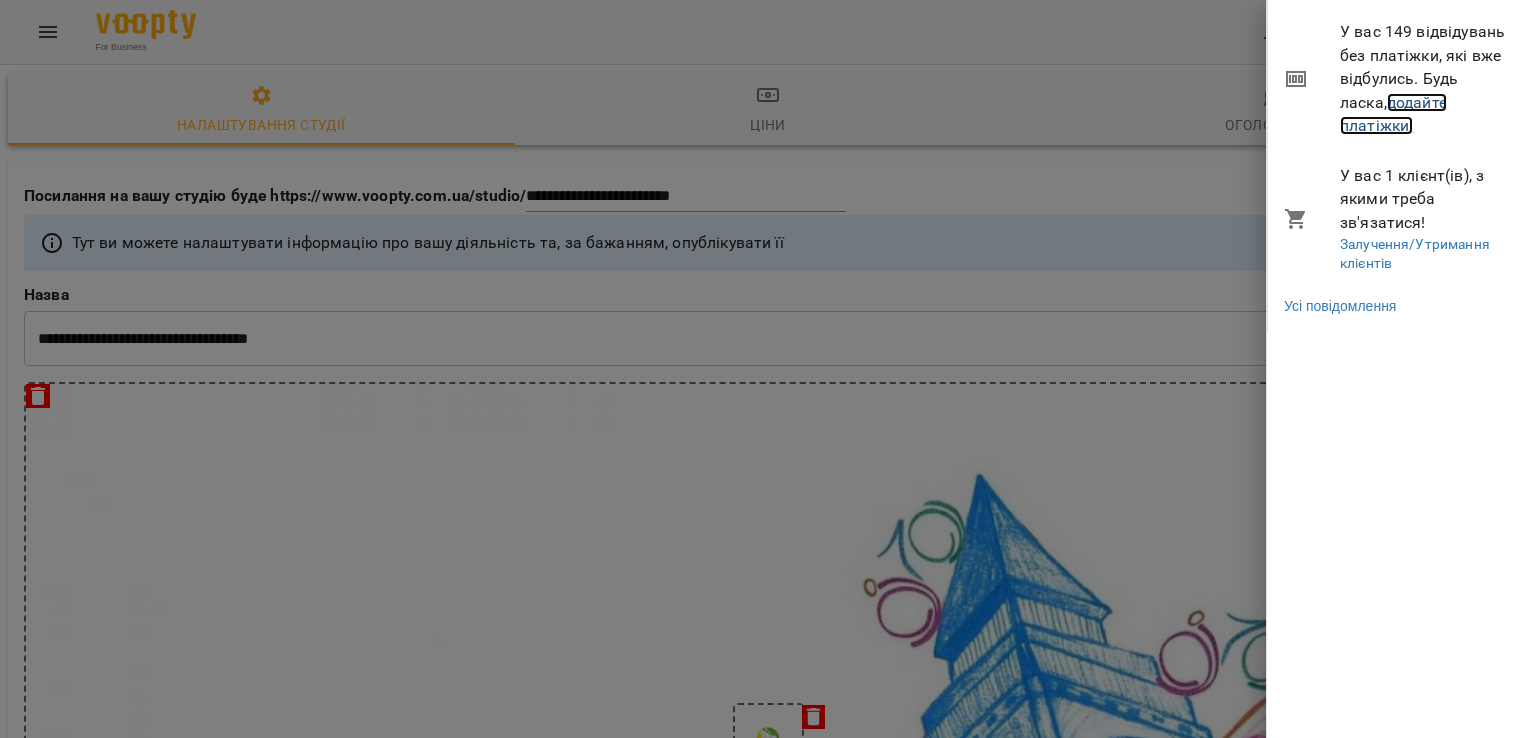 click on "додайте платіжки!" at bounding box center [1393, 114] 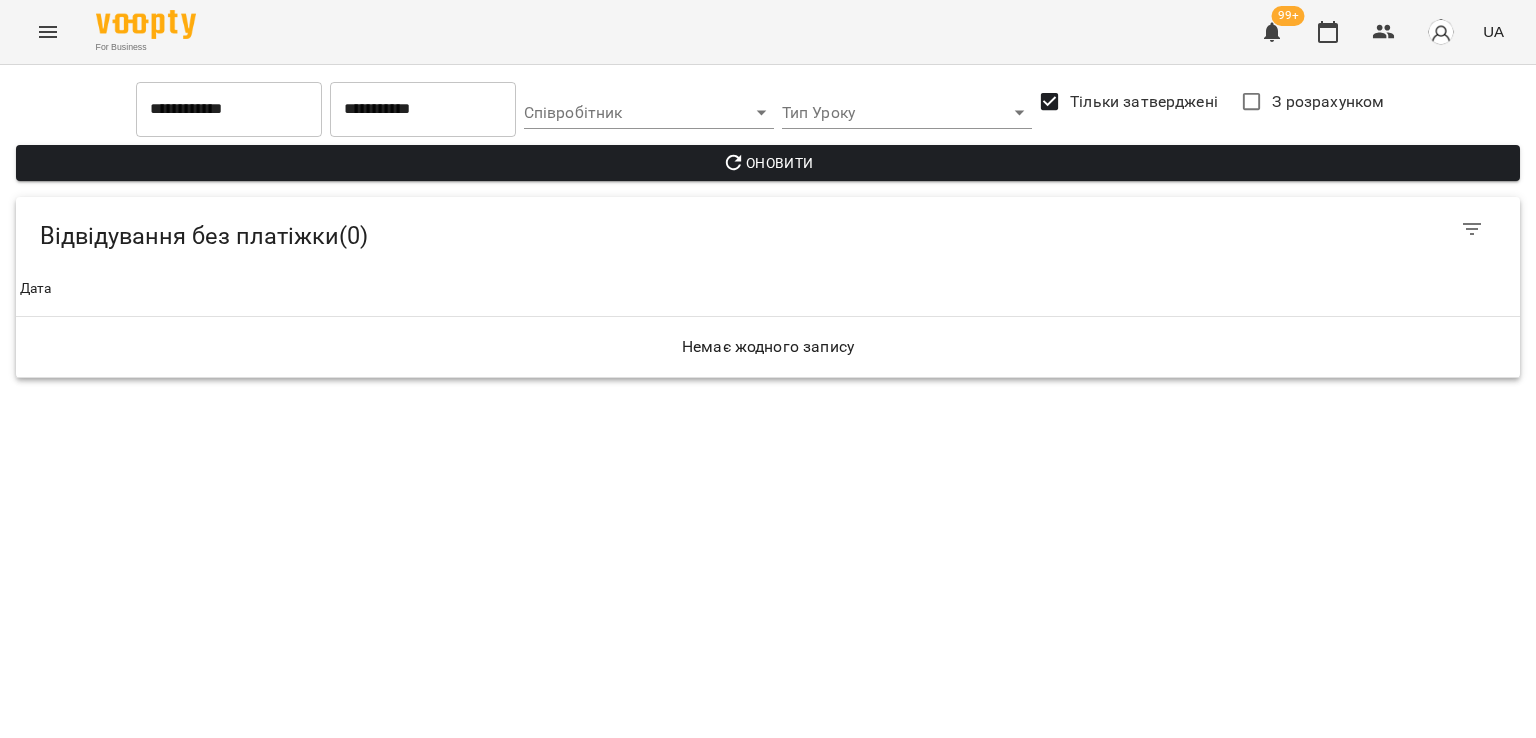 click at bounding box center [48, 32] 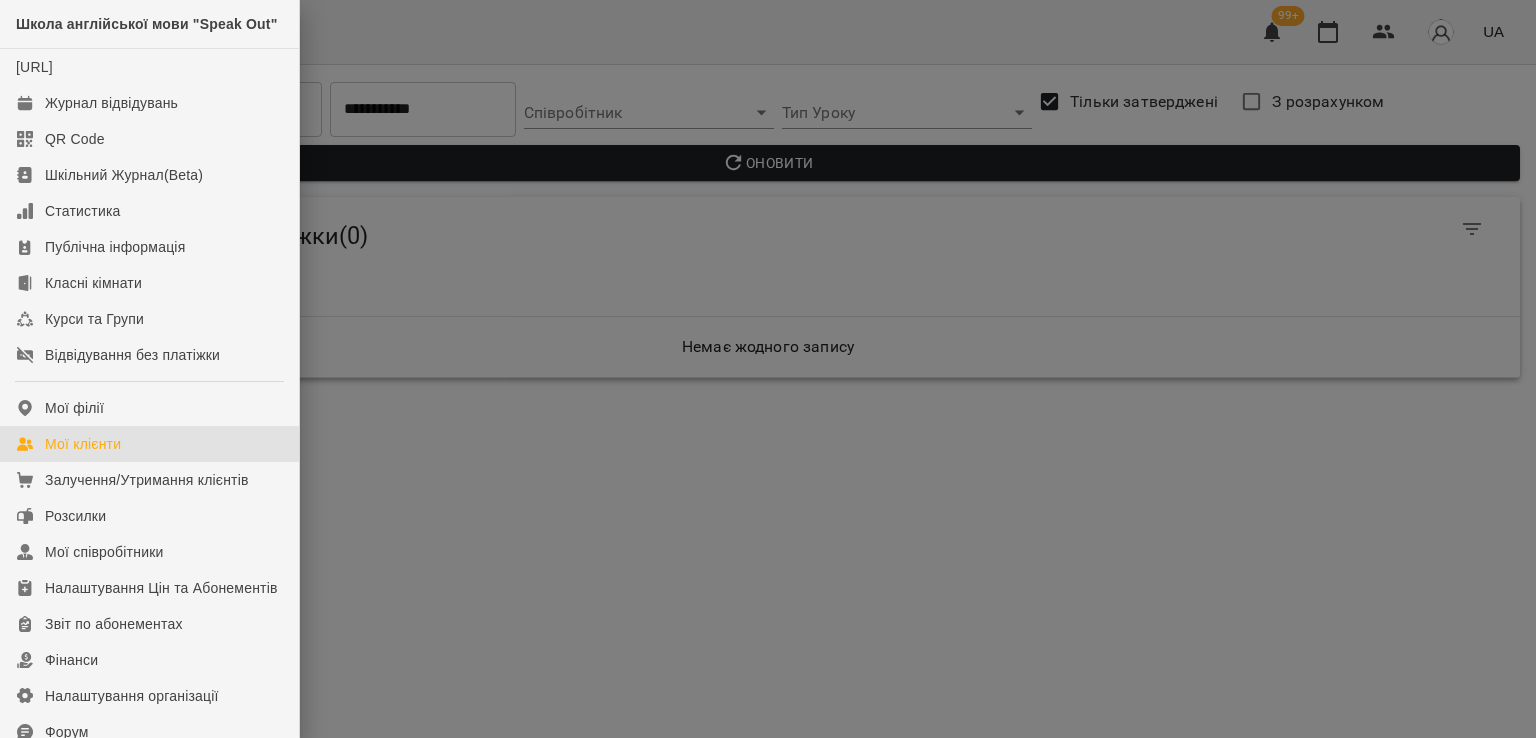 click on "Мої клієнти" at bounding box center (83, 444) 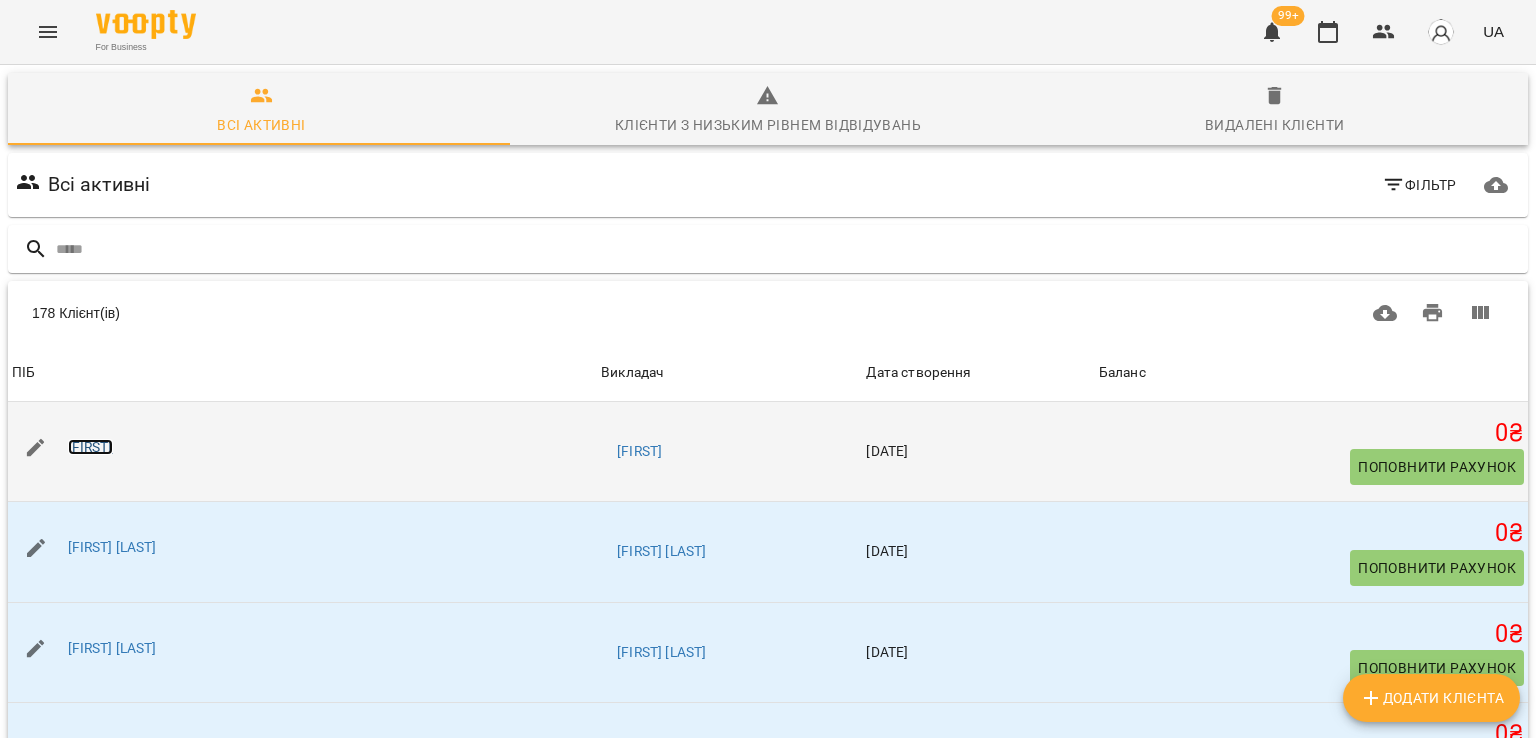 click on "[FIRST]" at bounding box center [90, 447] 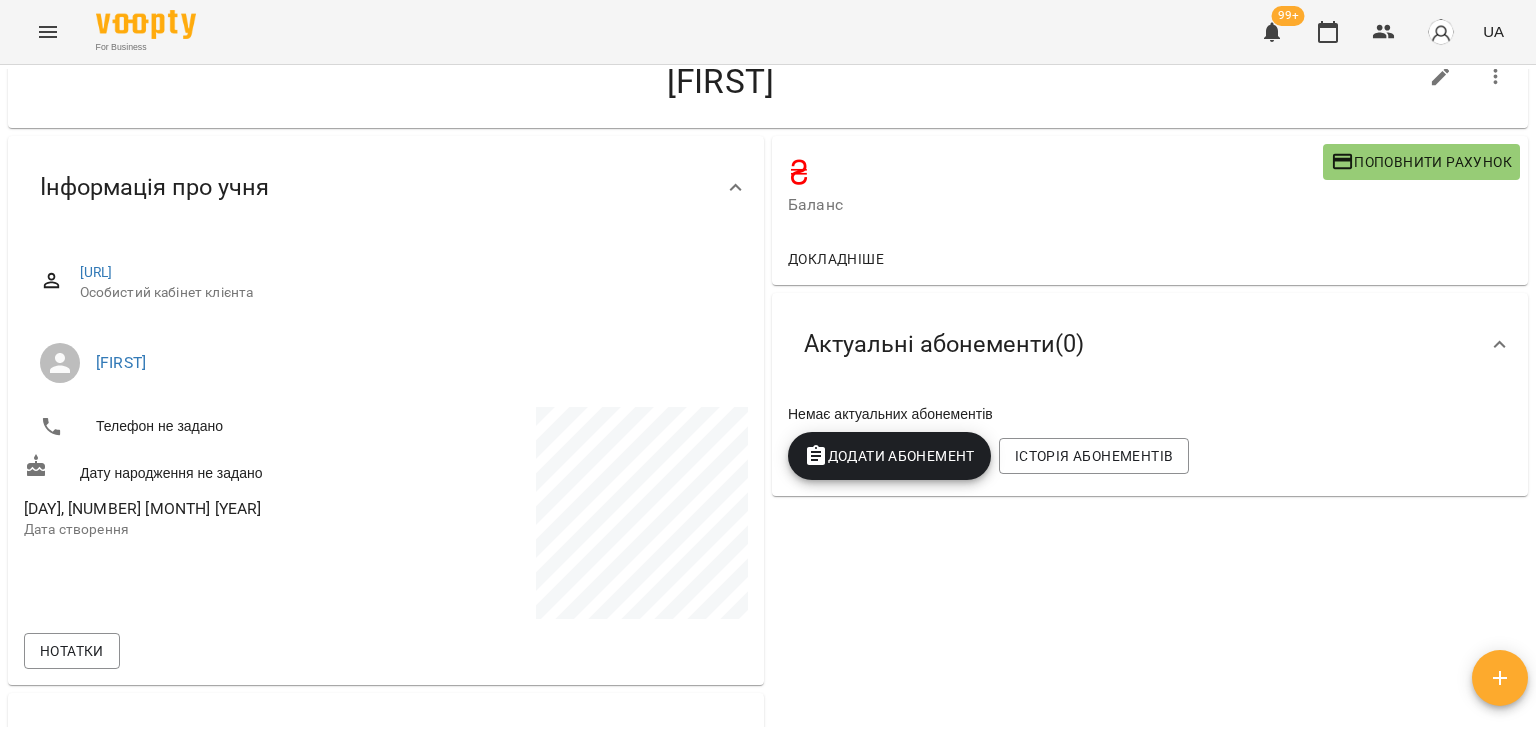 scroll, scrollTop: 0, scrollLeft: 0, axis: both 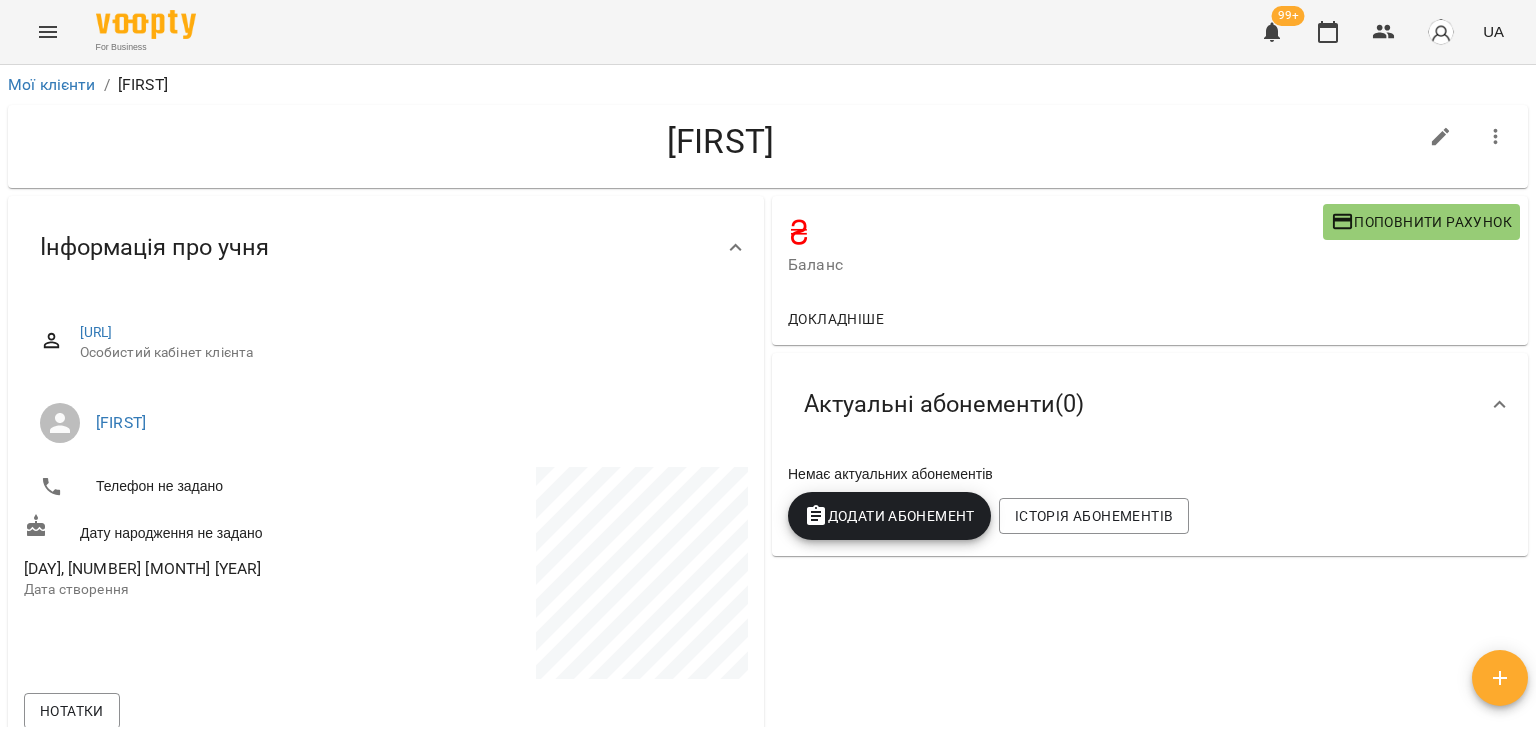 click 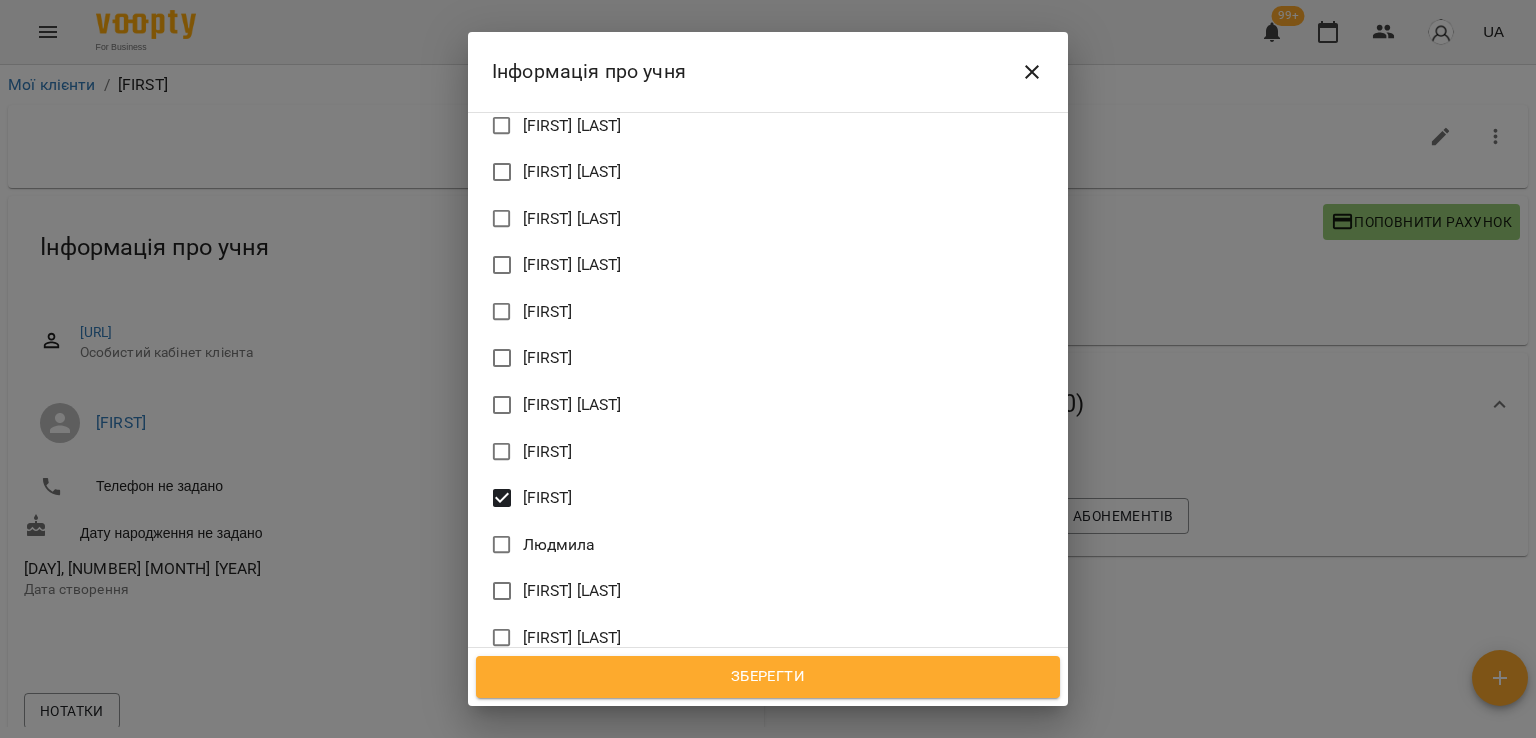 scroll, scrollTop: 1100, scrollLeft: 0, axis: vertical 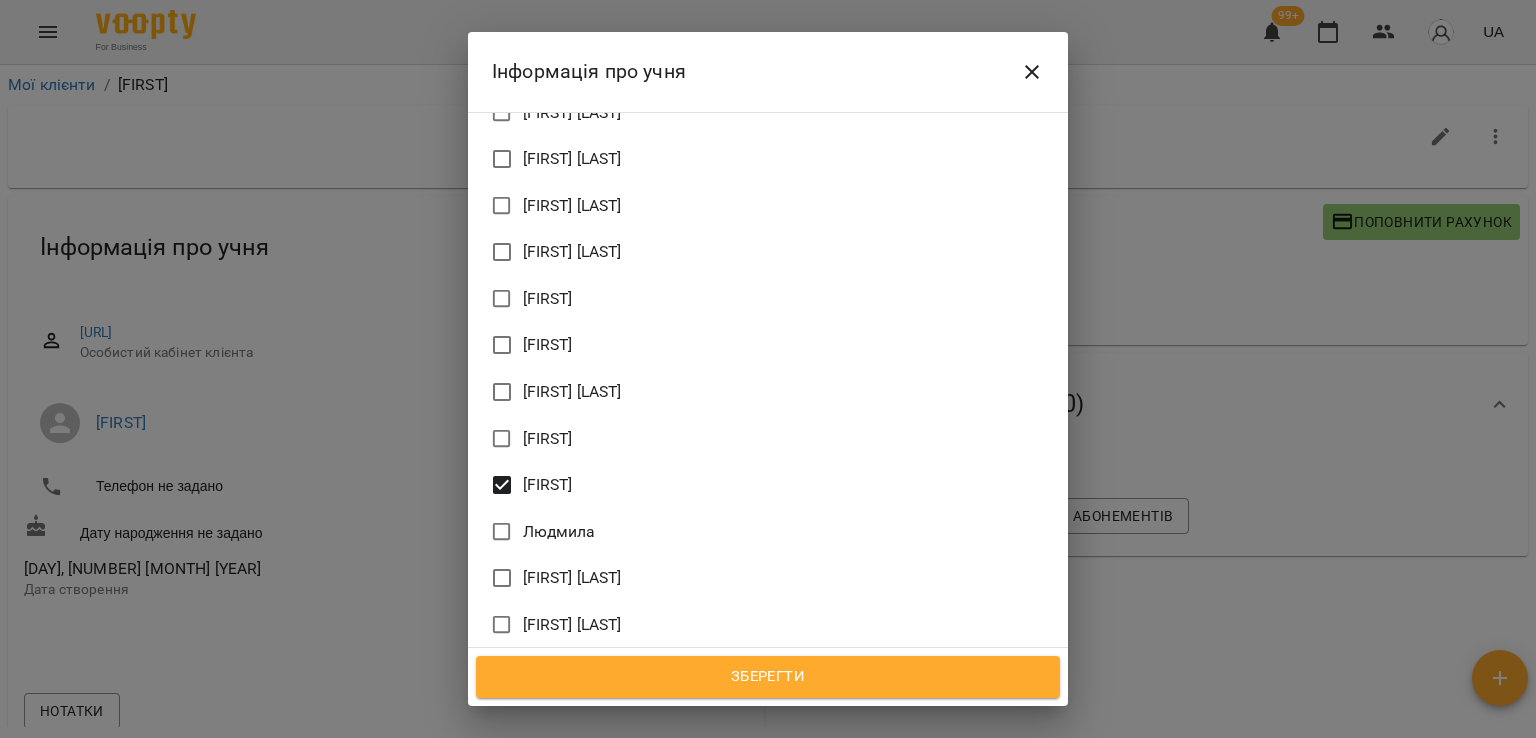 click on "[FIRST]" at bounding box center (548, 485) 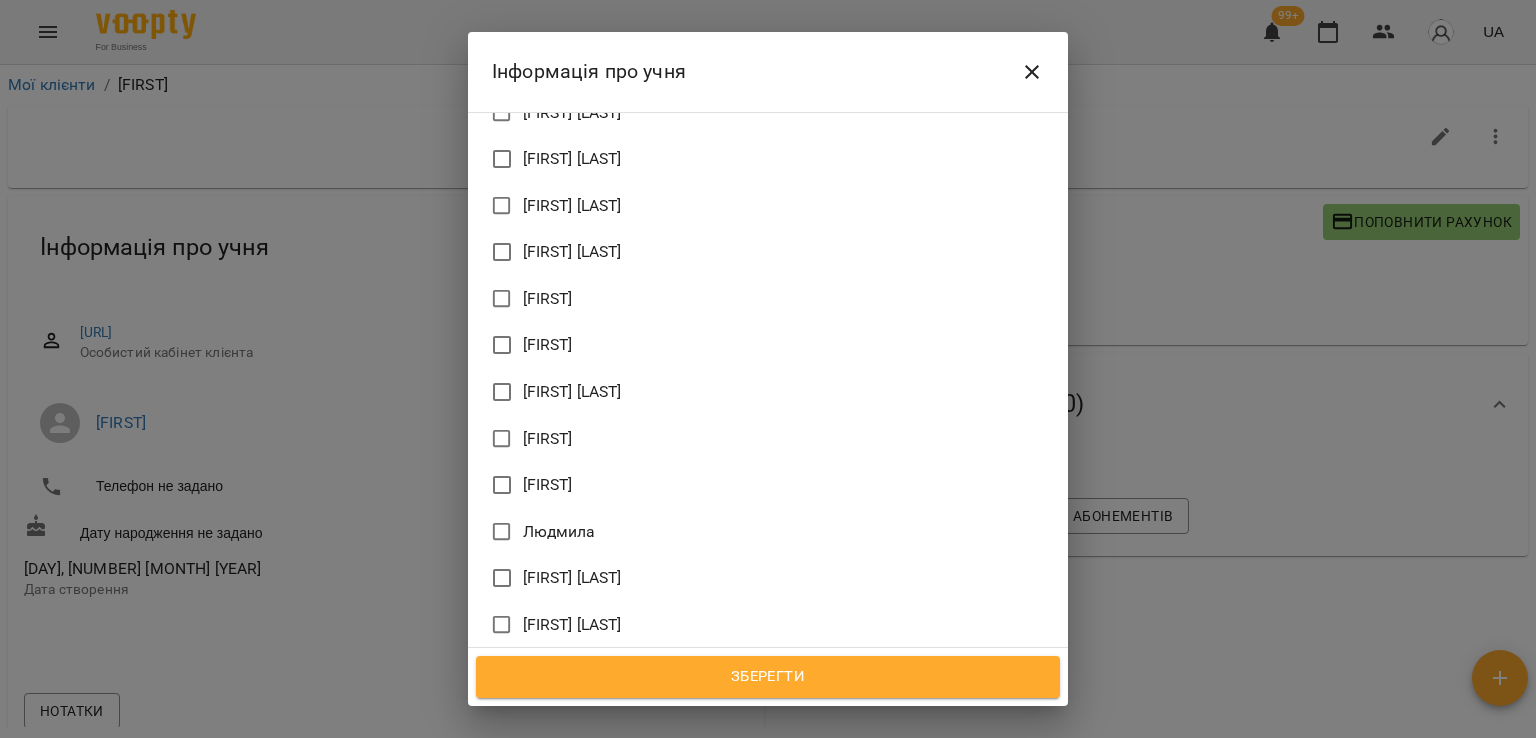 click on "[FIRST] [LAST]" at bounding box center [572, 765] 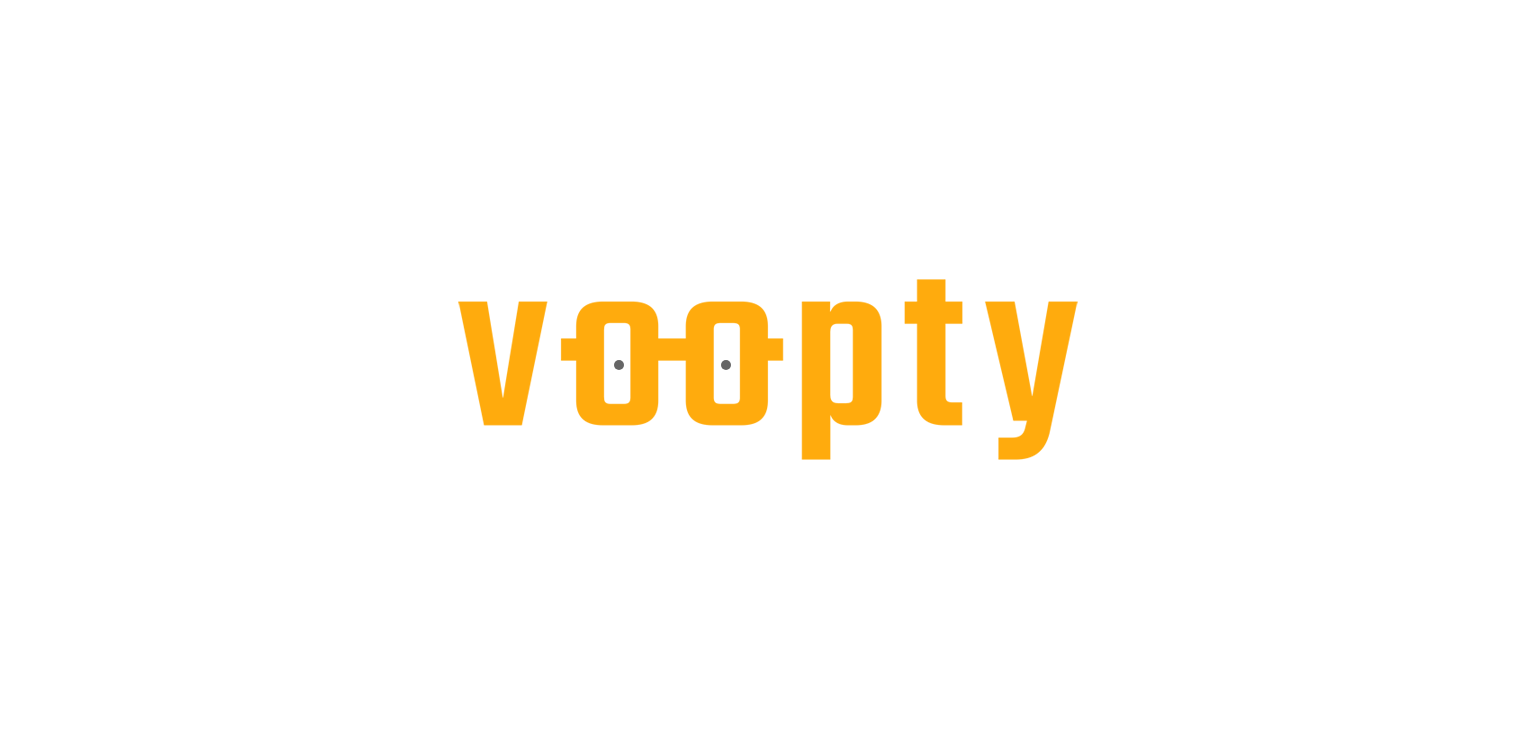 scroll, scrollTop: 0, scrollLeft: 0, axis: both 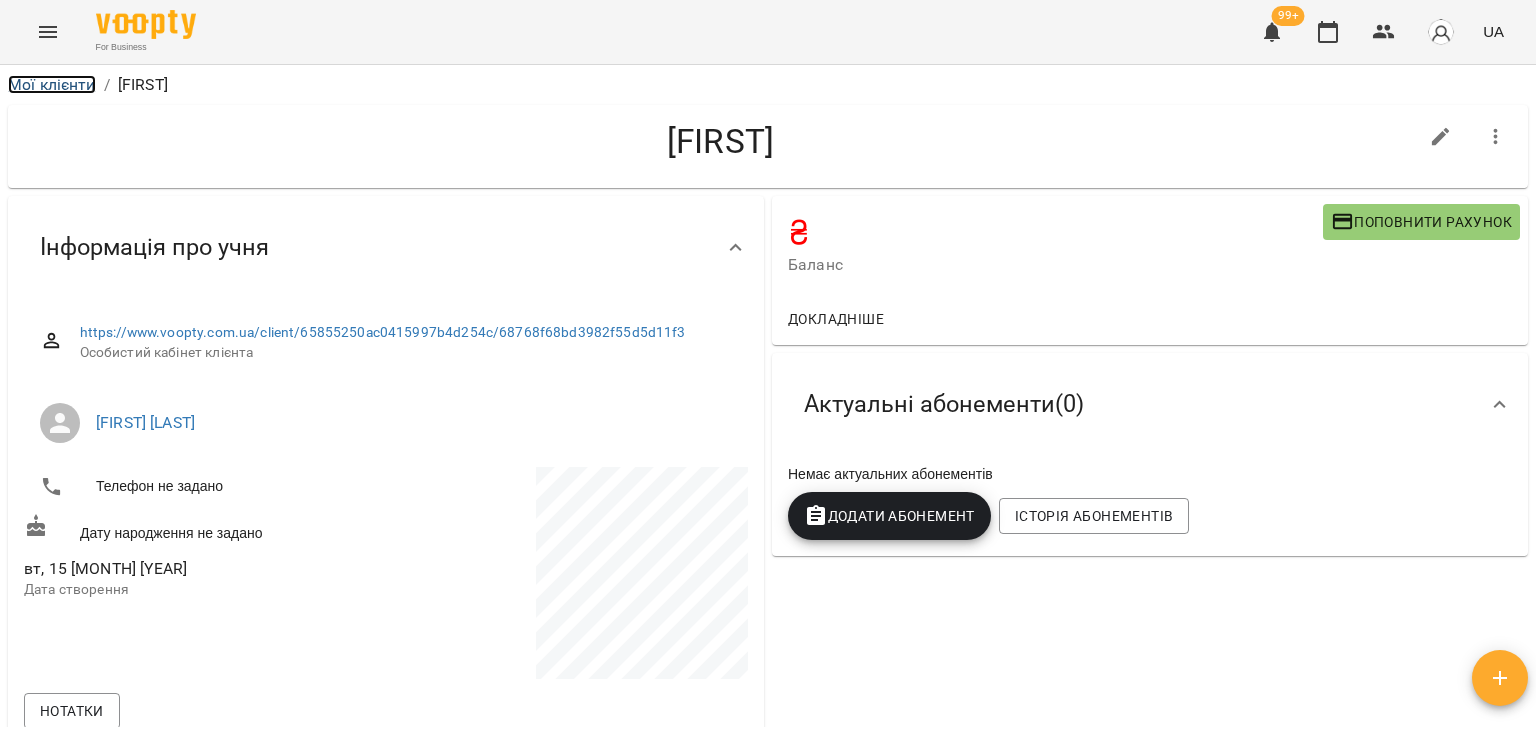 click on "Мої клієнти" at bounding box center (52, 84) 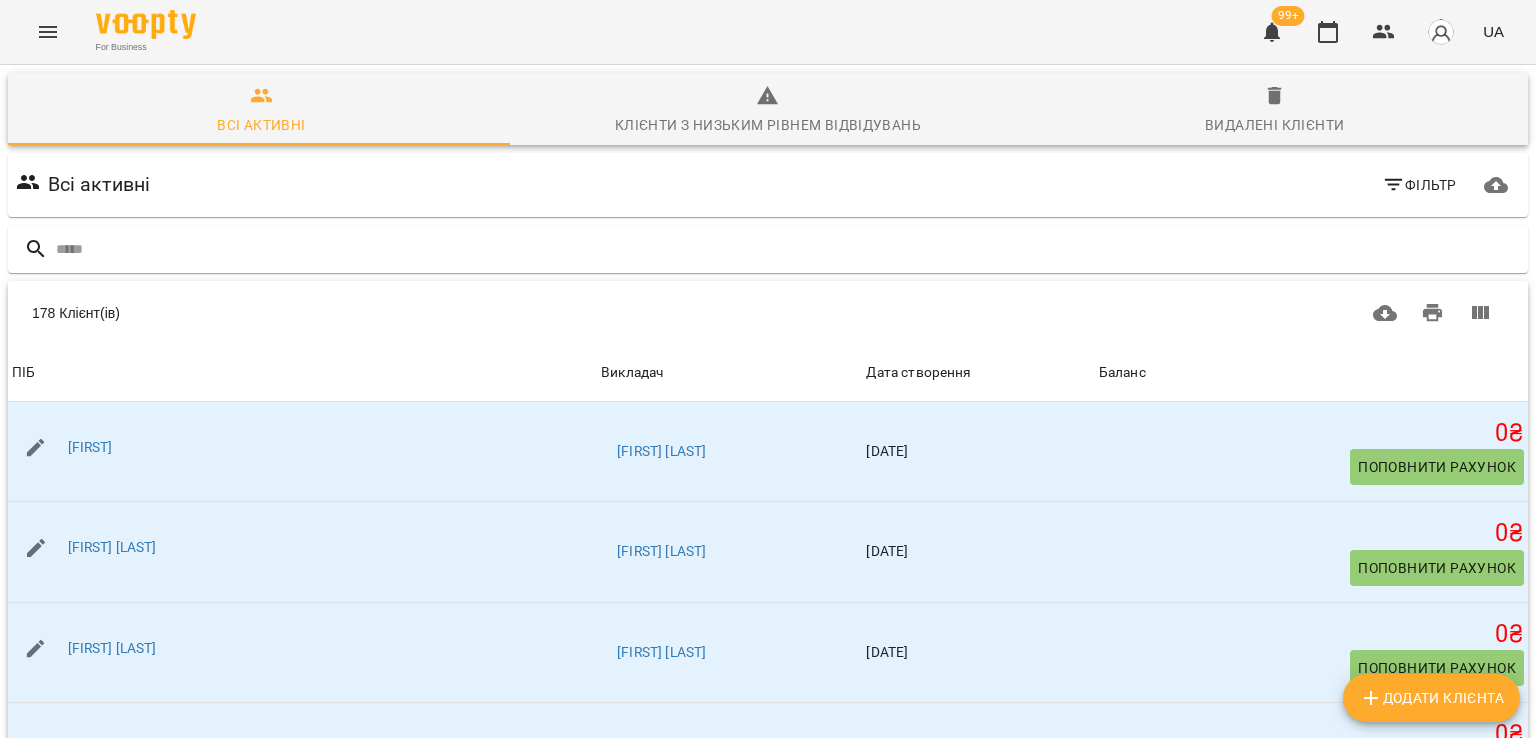 click at bounding box center (1272, 32) 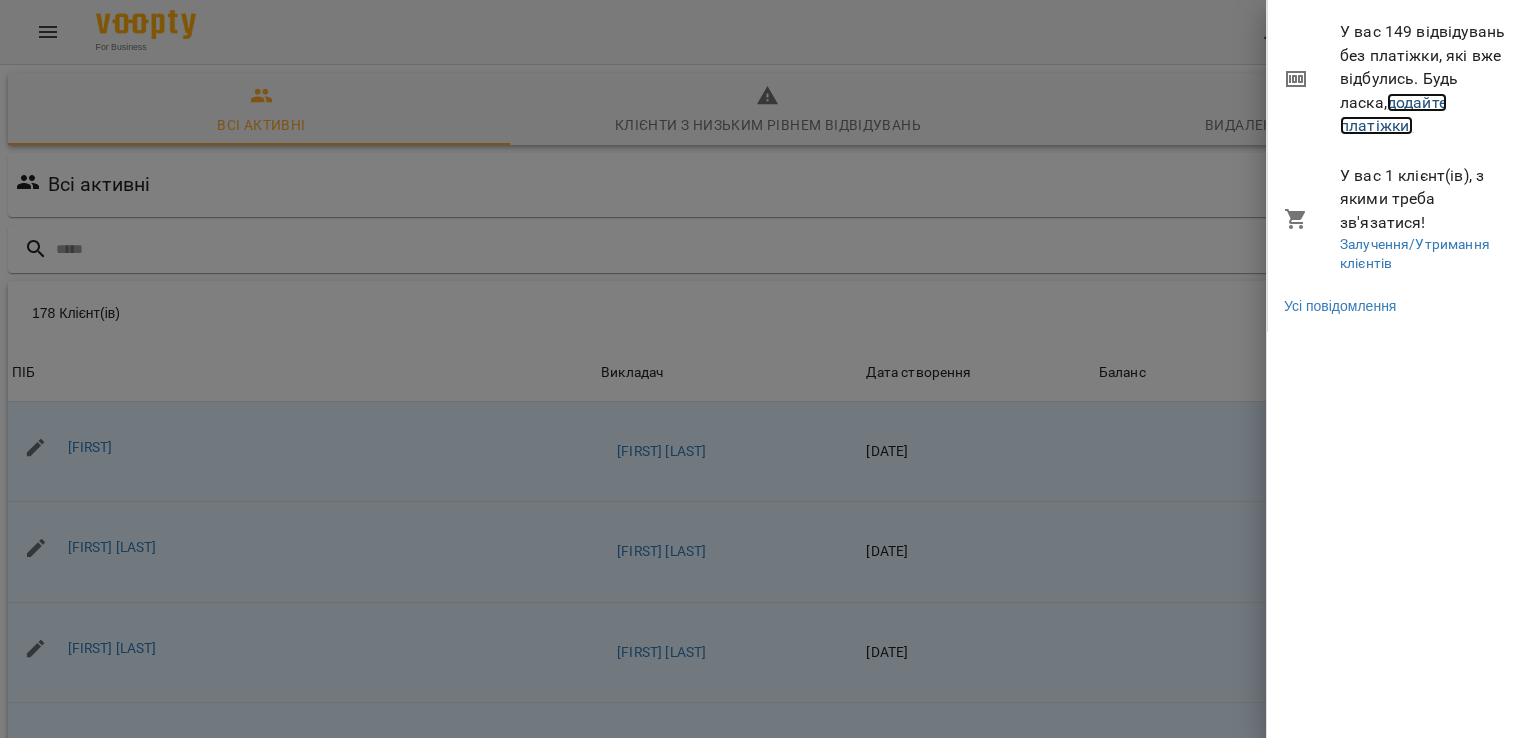 click on "додайте платіжки!" at bounding box center [1393, 114] 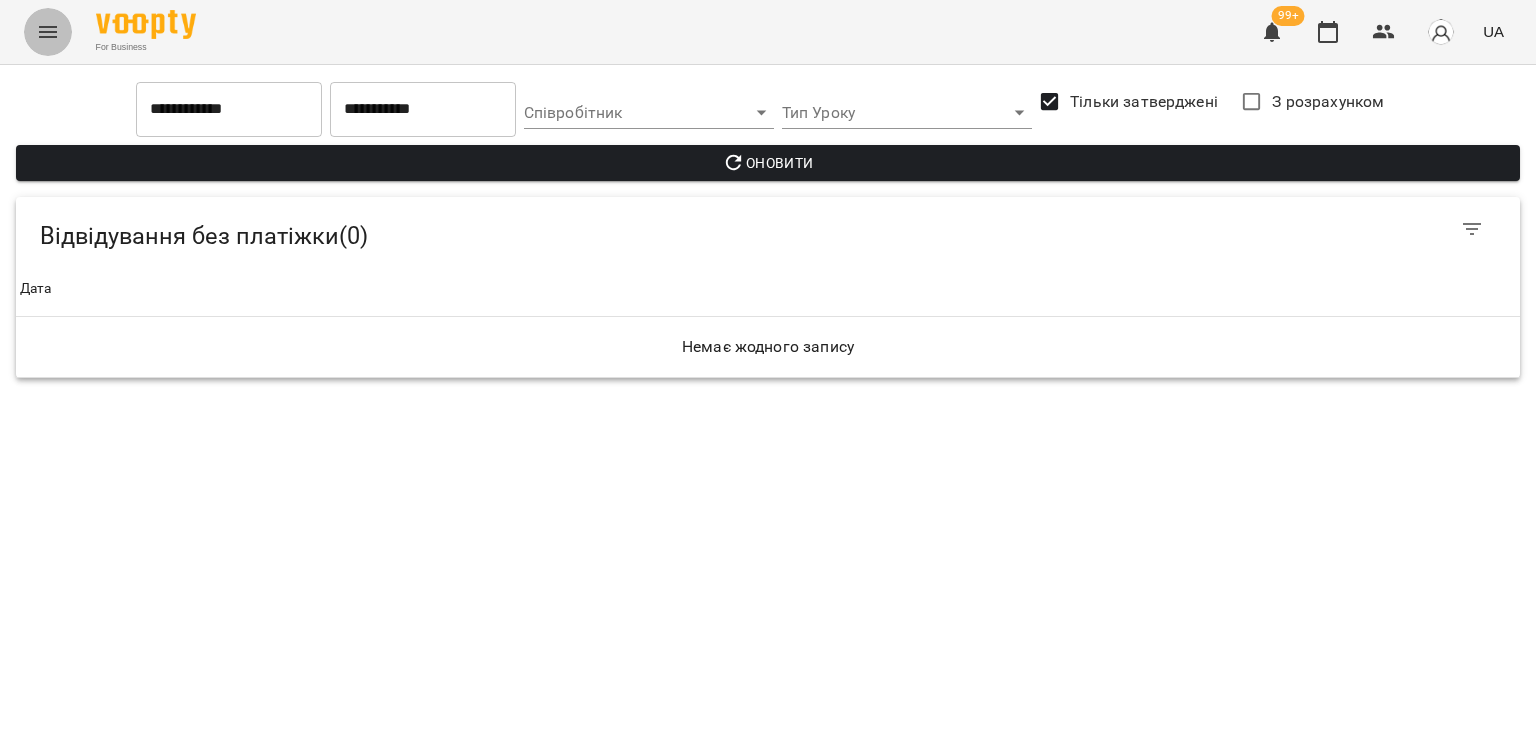 click at bounding box center (48, 32) 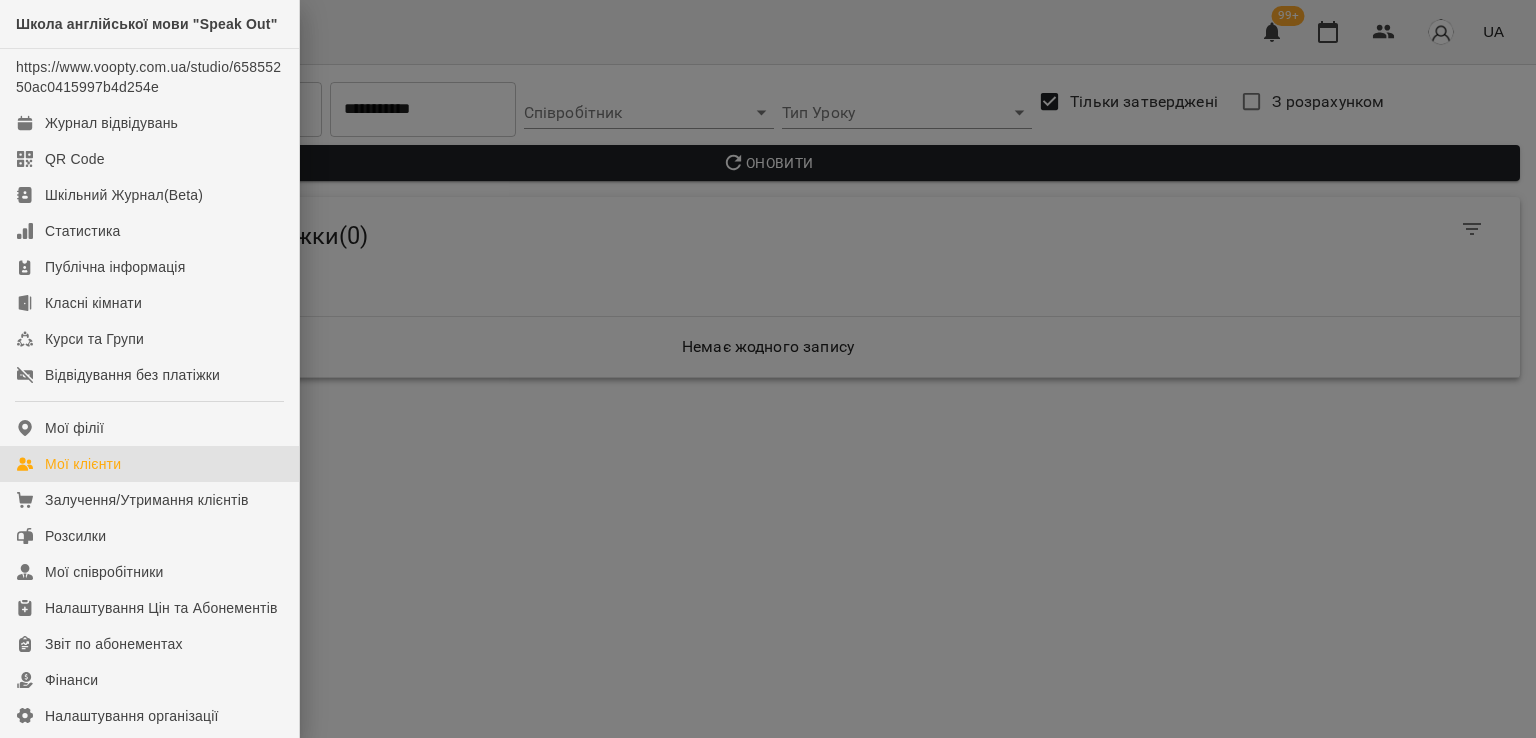click on "Мої клієнти" at bounding box center [83, 464] 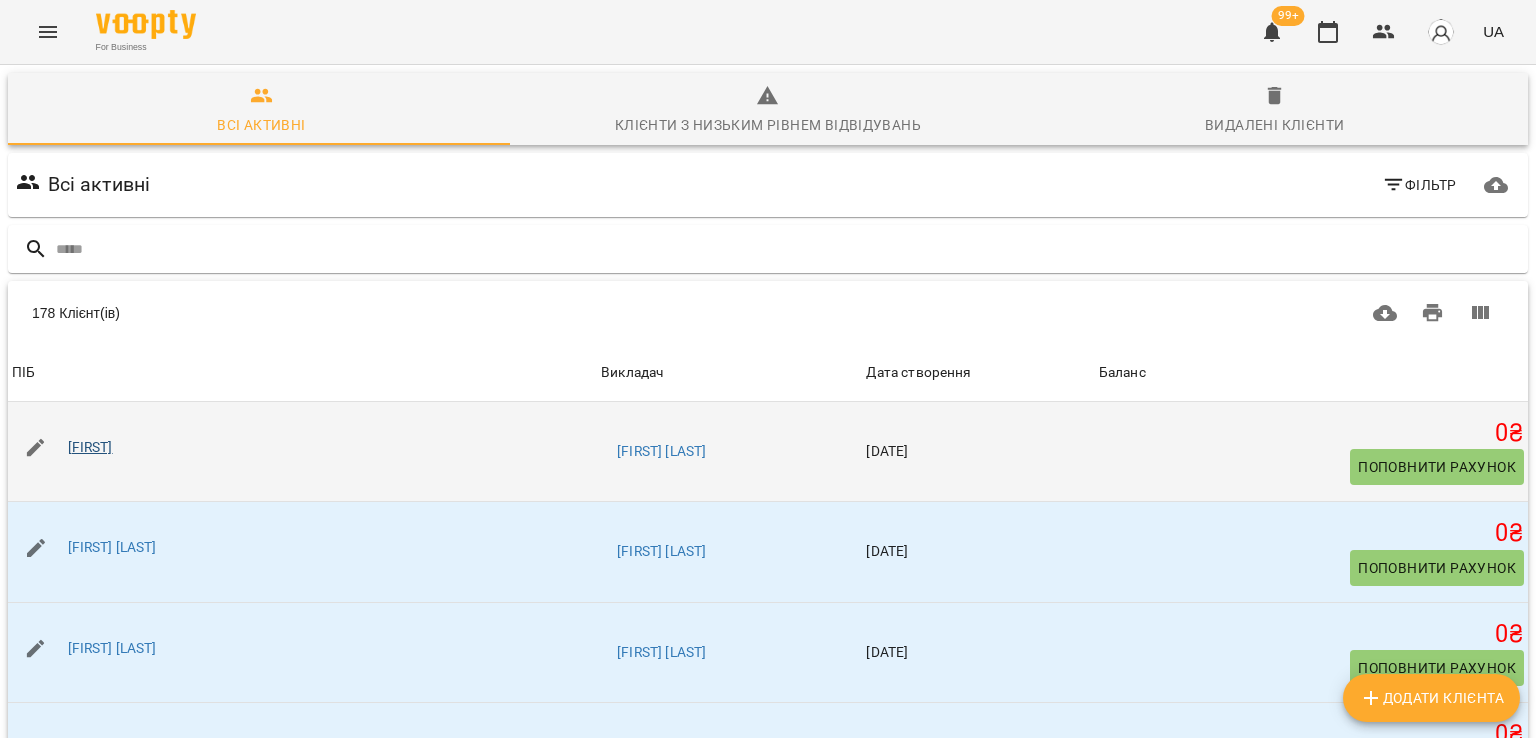 drag, startPoint x: 84, startPoint y: 464, endPoint x: 67, endPoint y: 452, distance: 20.808653 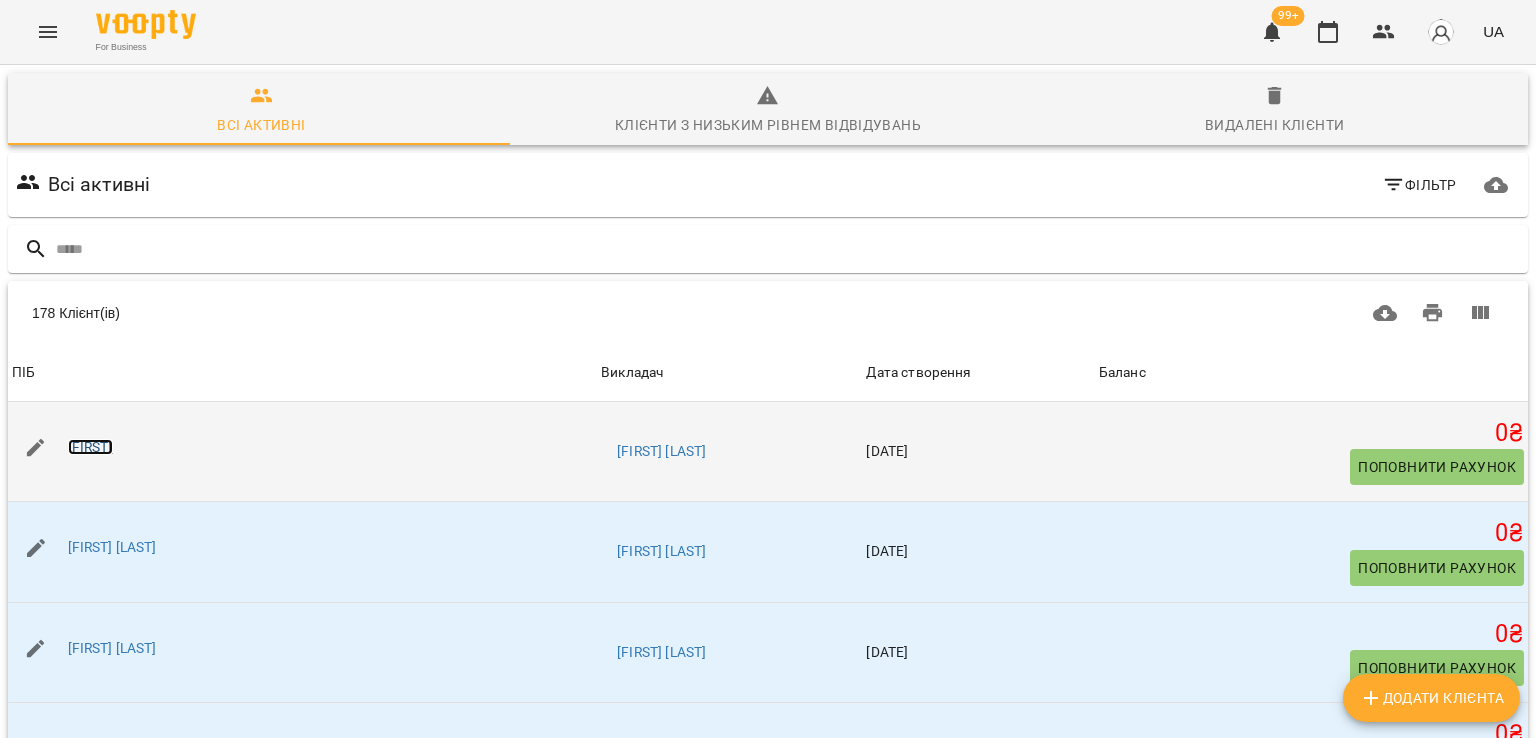 click on "[FIRST]" at bounding box center [90, 447] 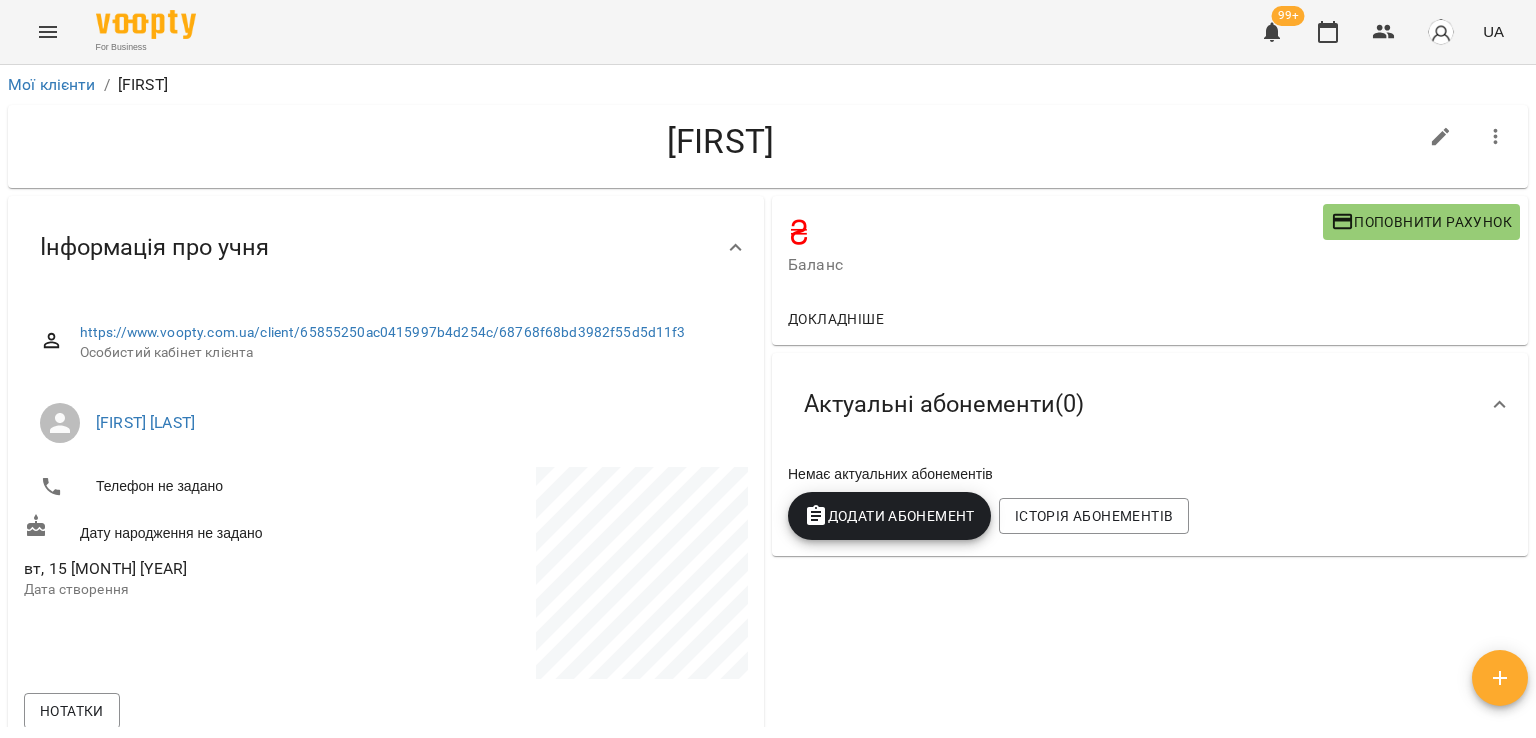 scroll, scrollTop: 600, scrollLeft: 0, axis: vertical 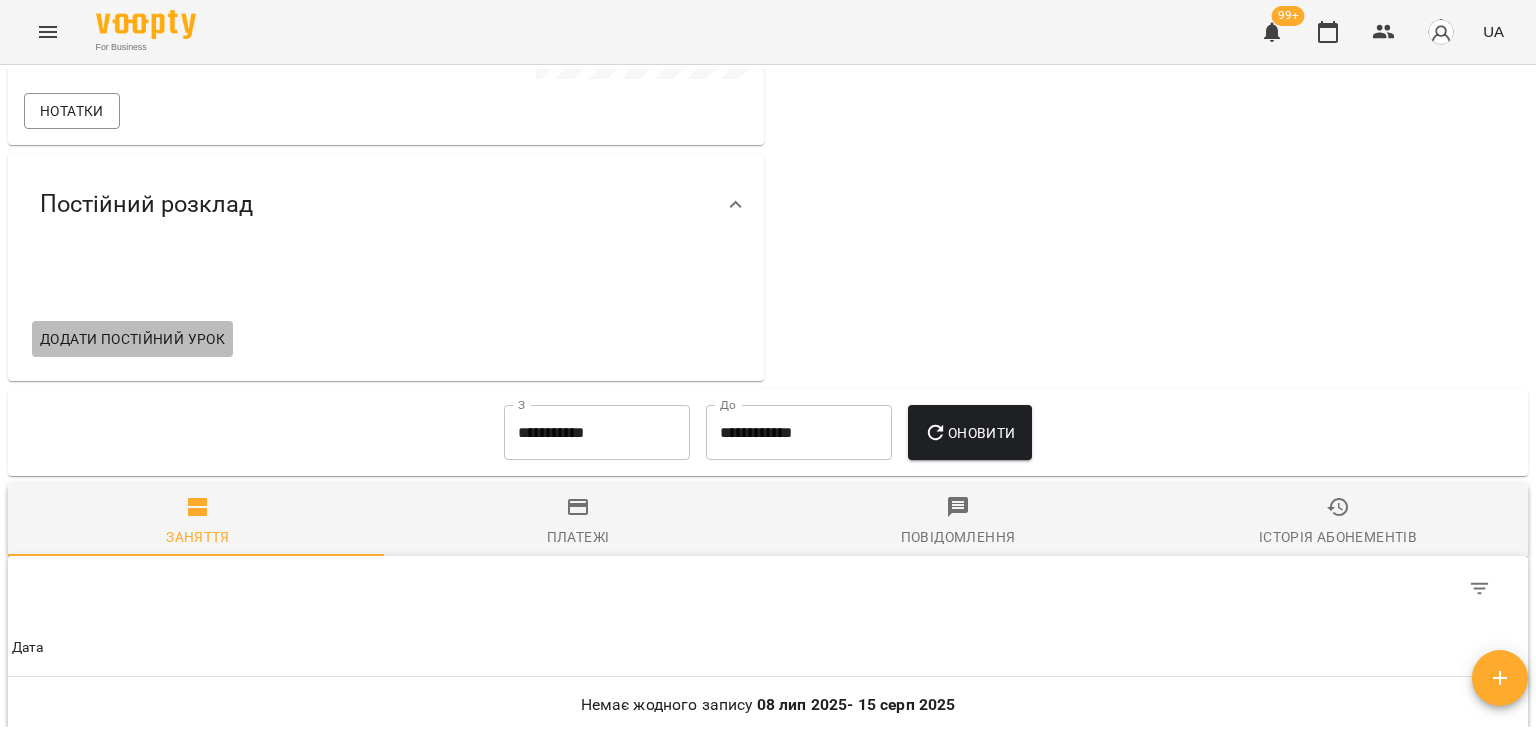 click on "Додати постійний урок" at bounding box center [132, 339] 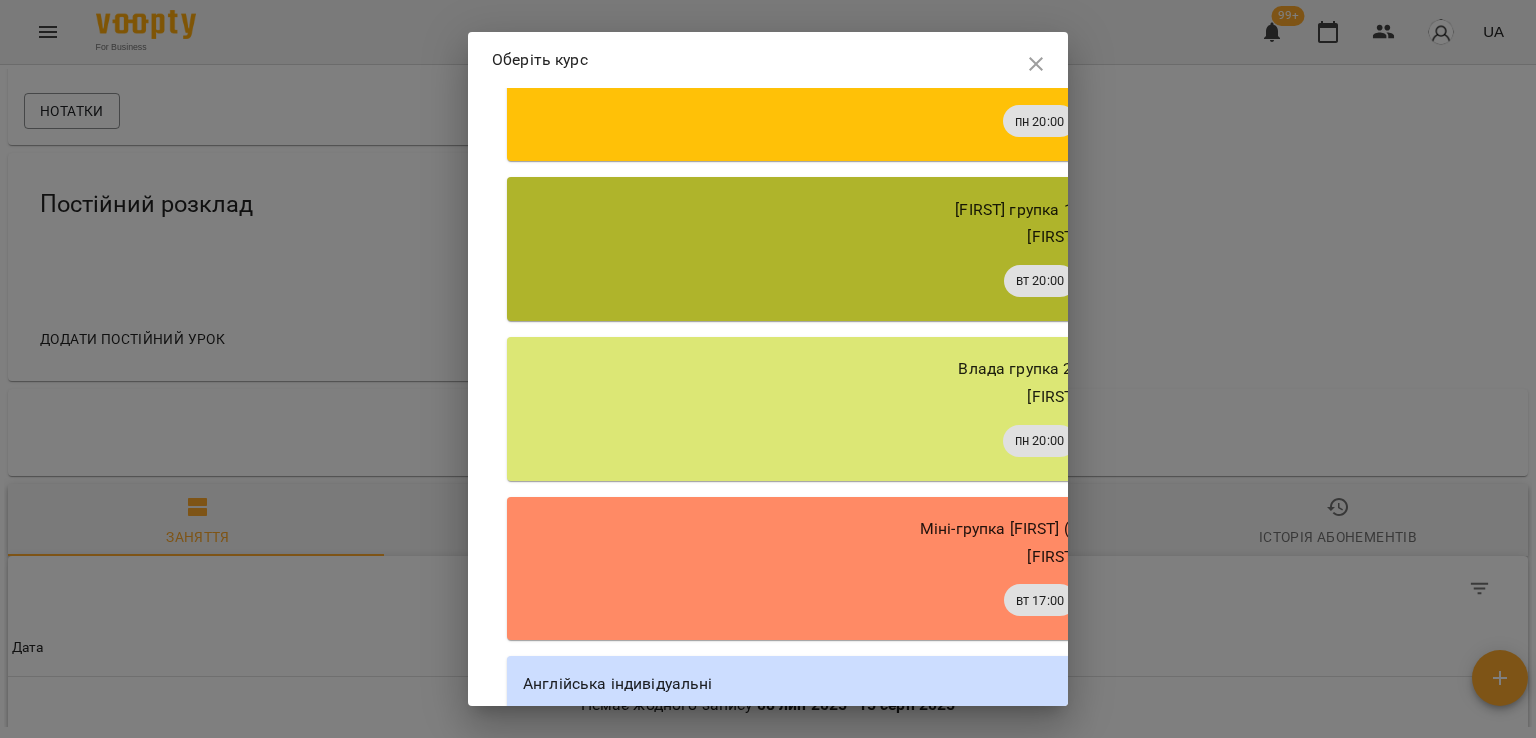 scroll, scrollTop: 1030, scrollLeft: 0, axis: vertical 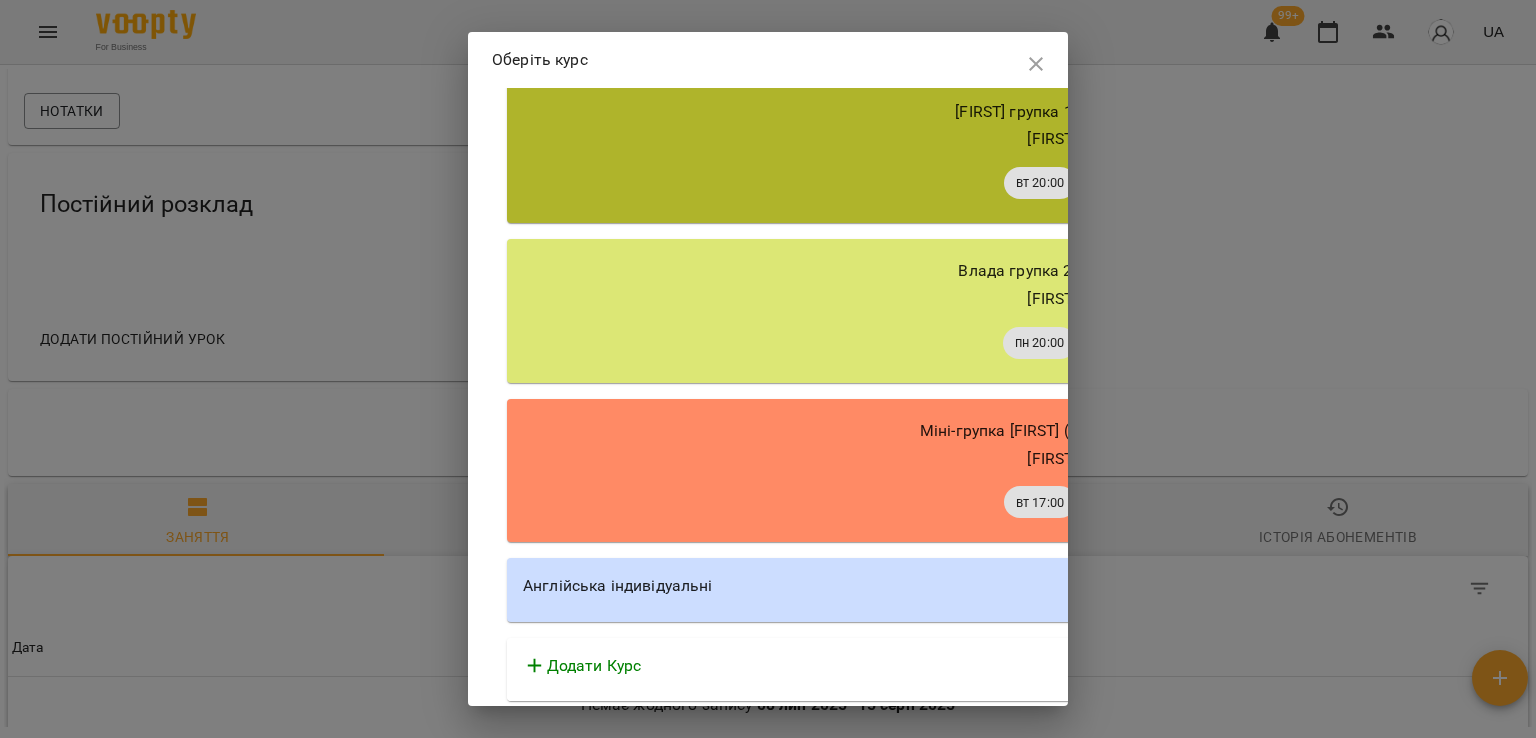 click on "Англійська індивідуальні" at bounding box center [1077, 586] 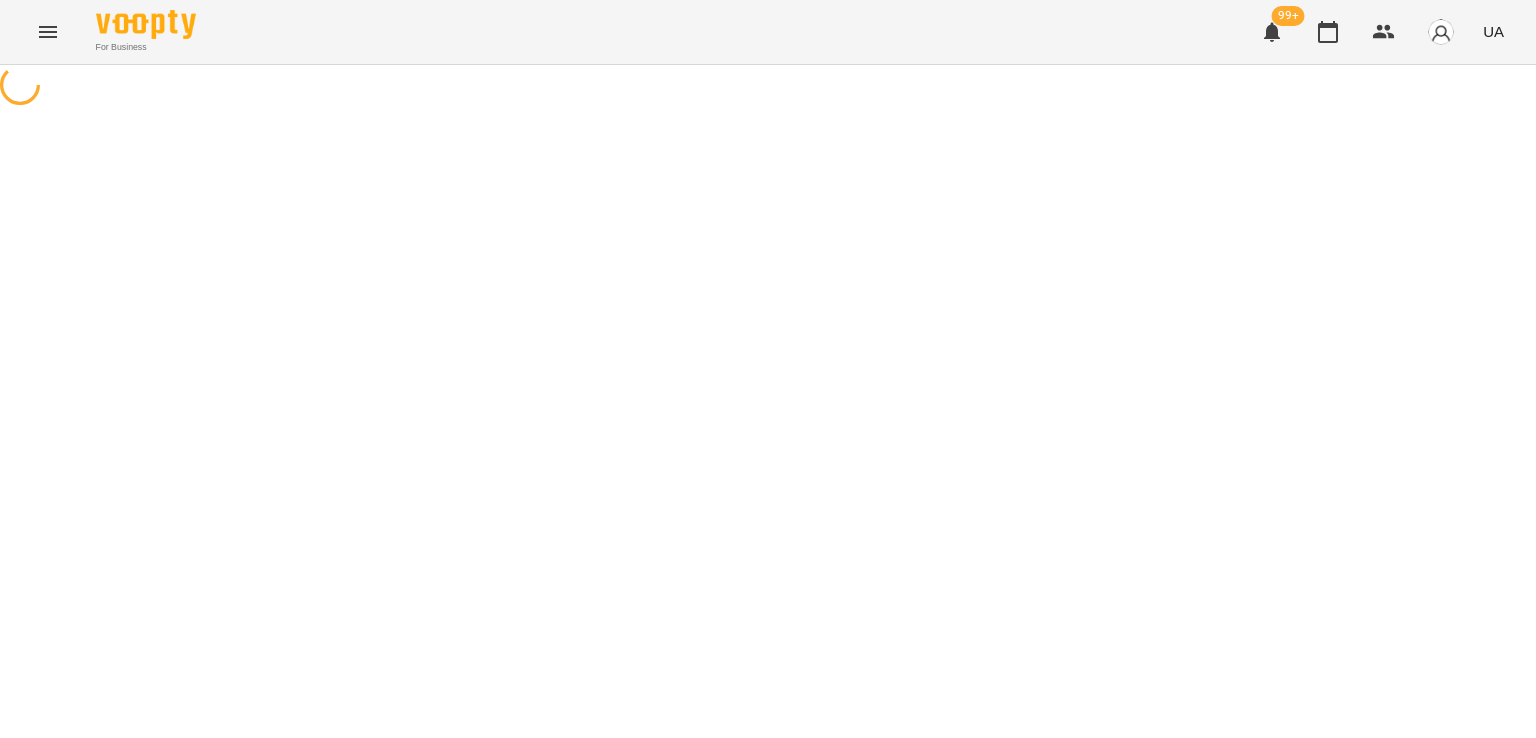 select on "********" 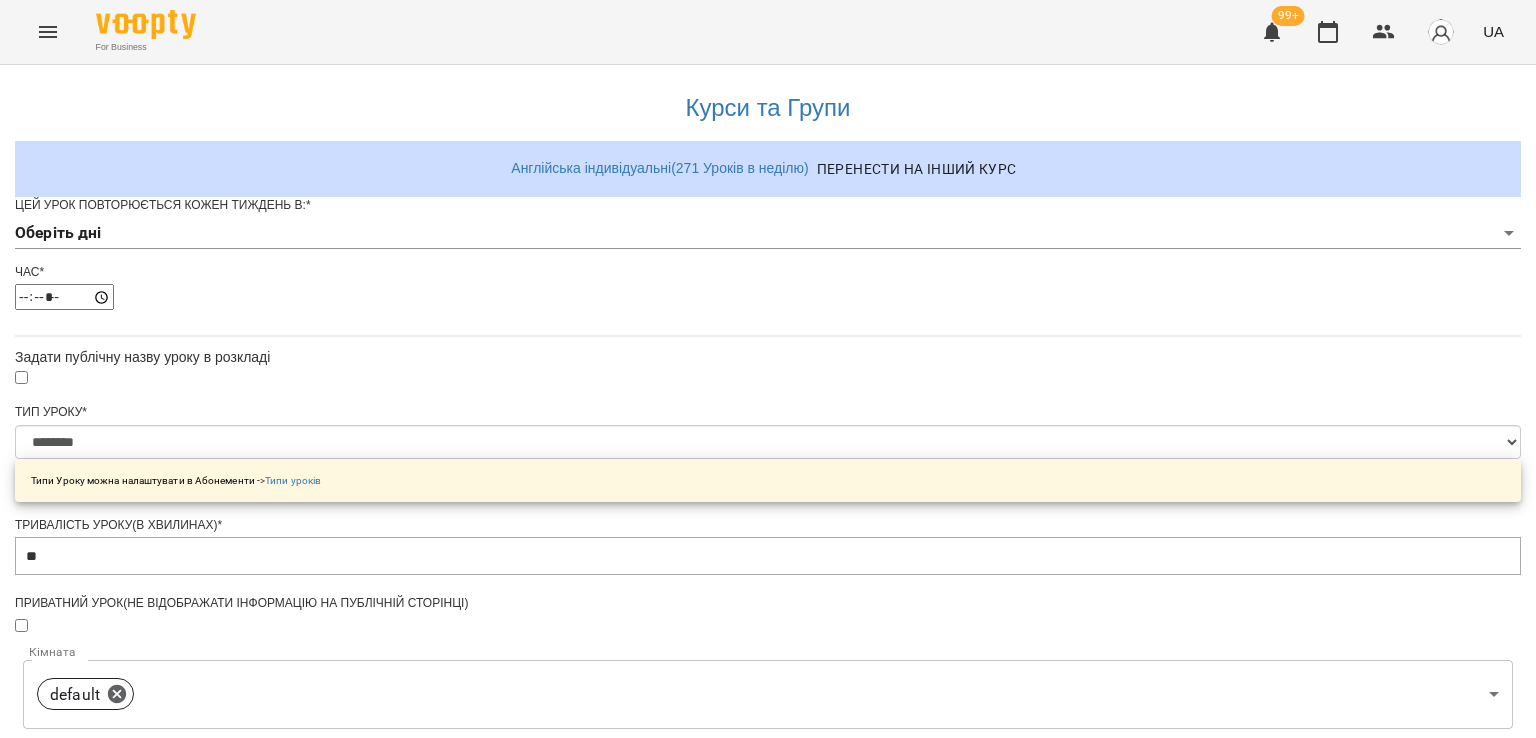 click on "**********" at bounding box center (768, 638) 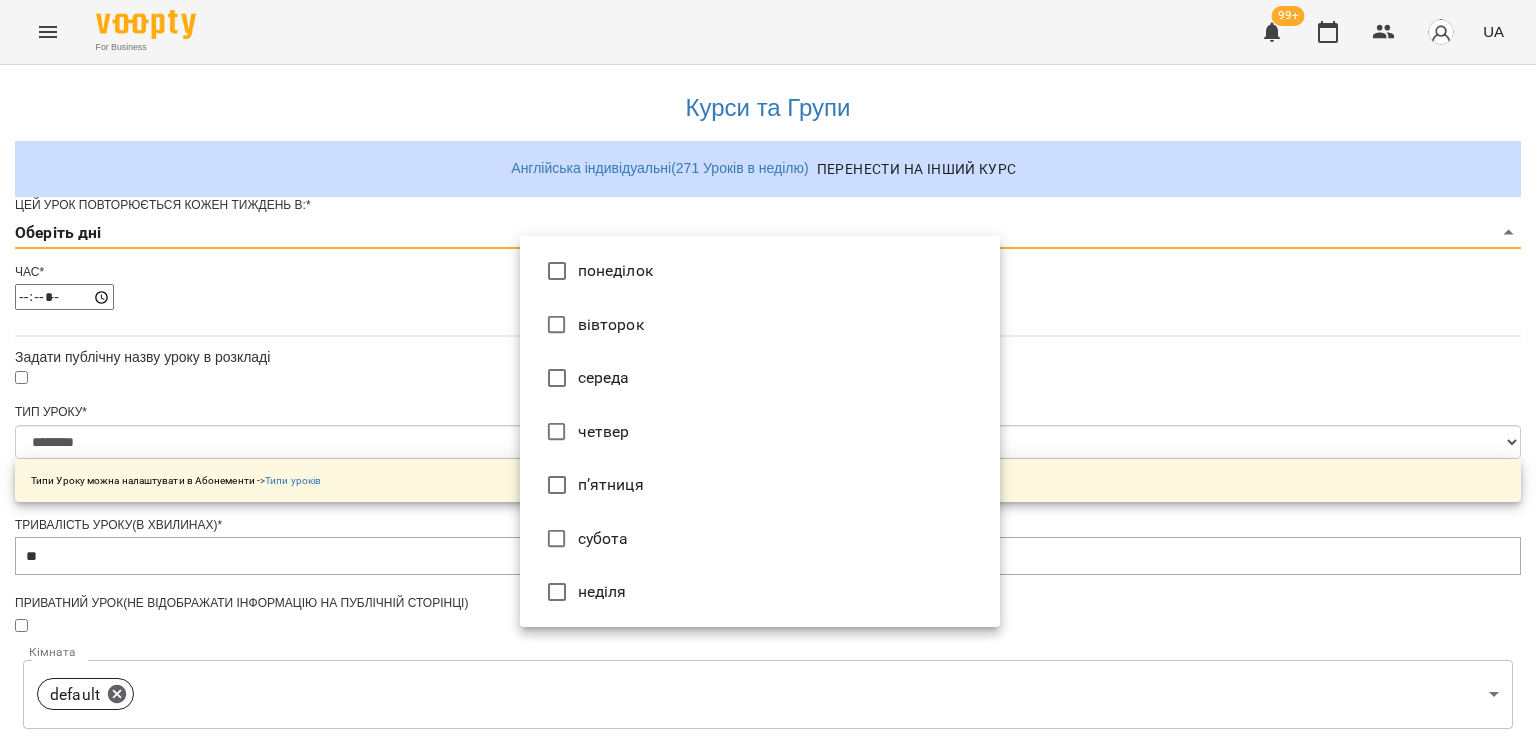 click on "понеділок" at bounding box center [760, 271] 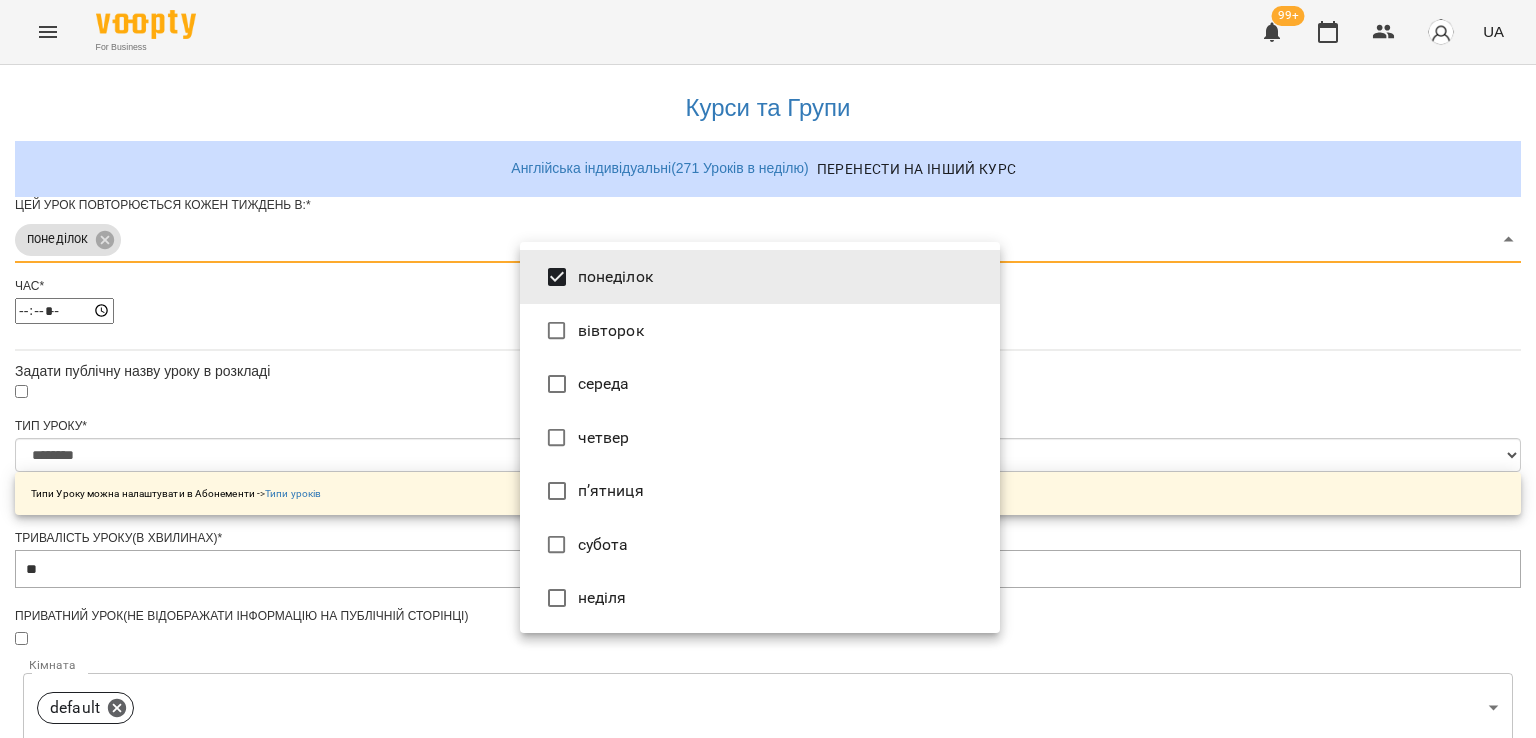 click at bounding box center [768, 369] 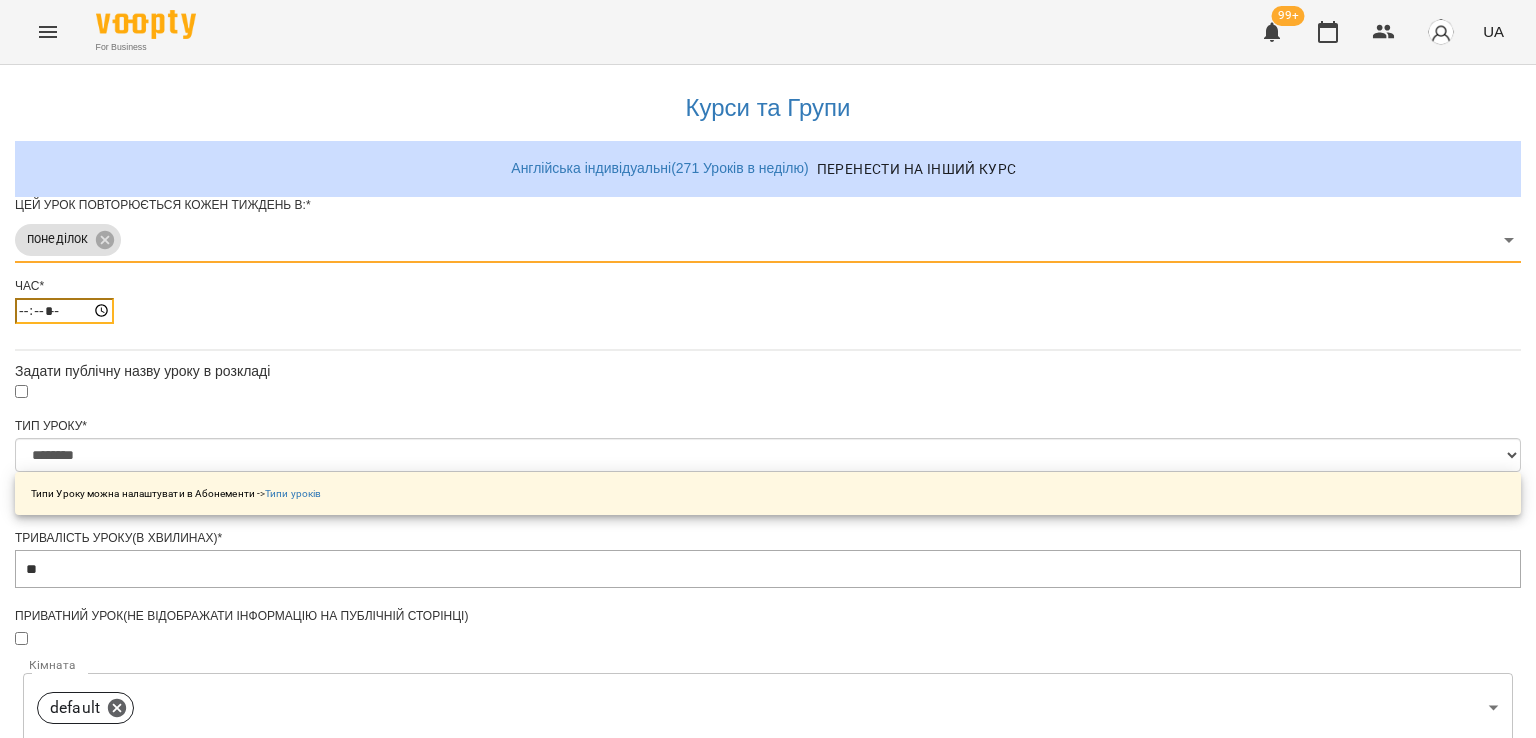 click on "*****" at bounding box center (64, 311) 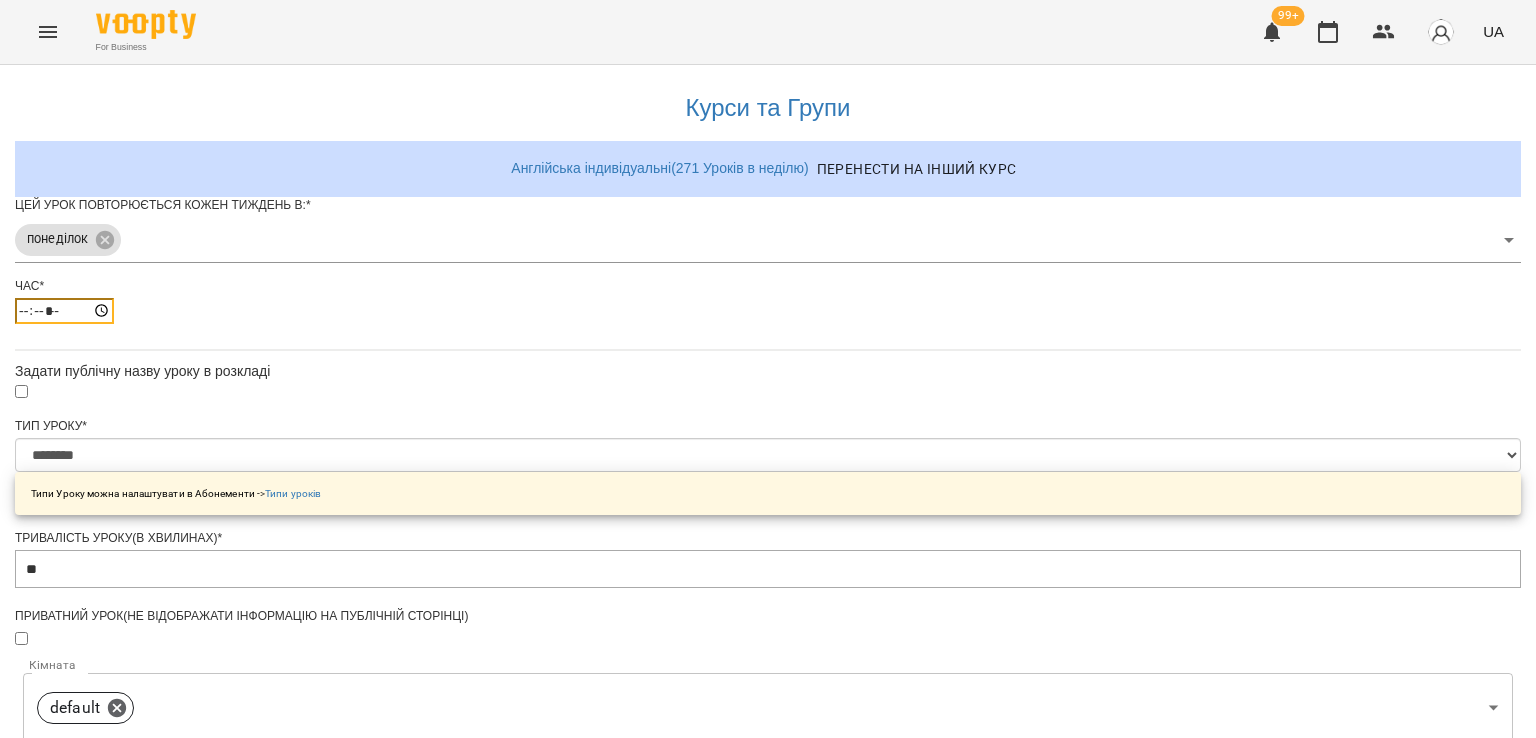 type on "*****" 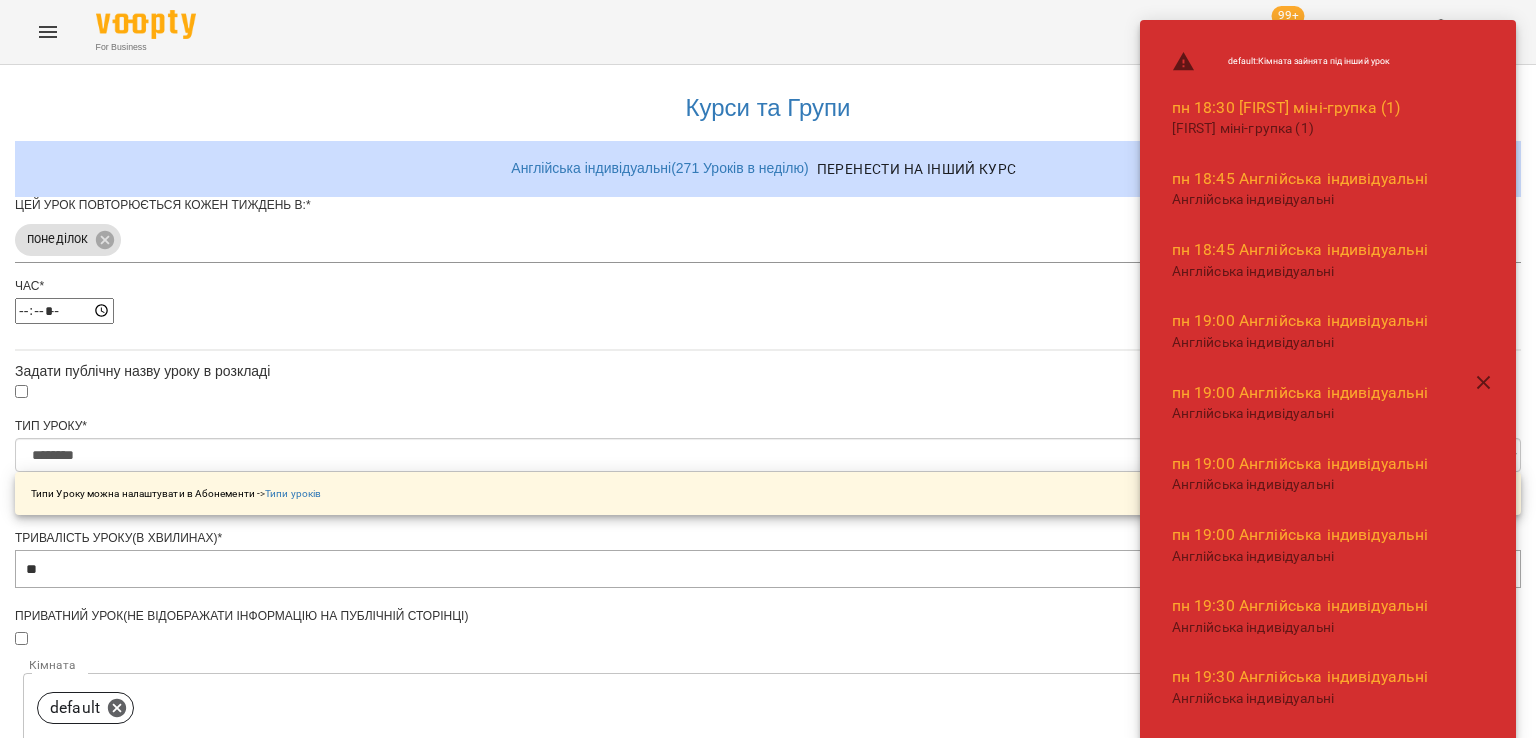 click on "**********" at bounding box center (768, 679) 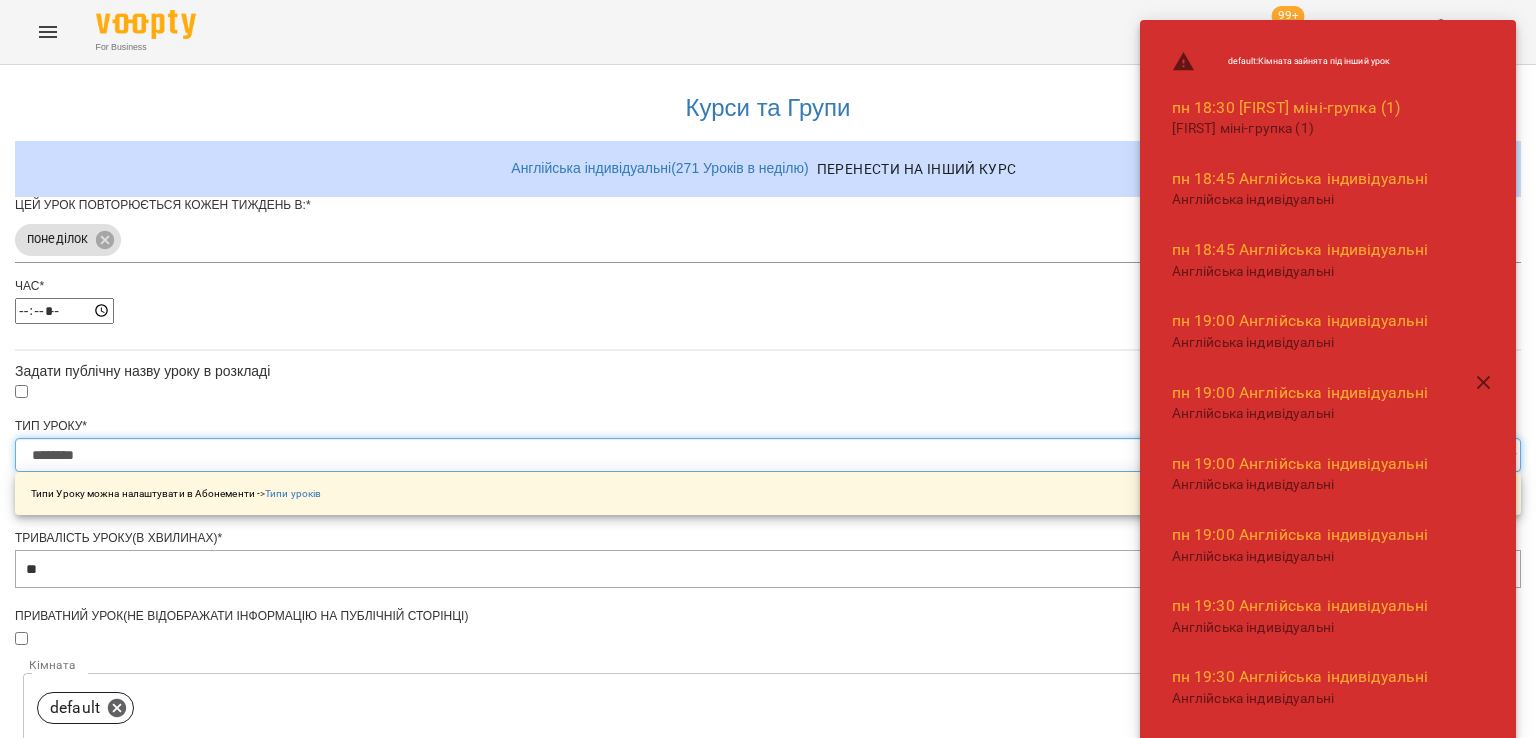 click on "**********" at bounding box center (768, 455) 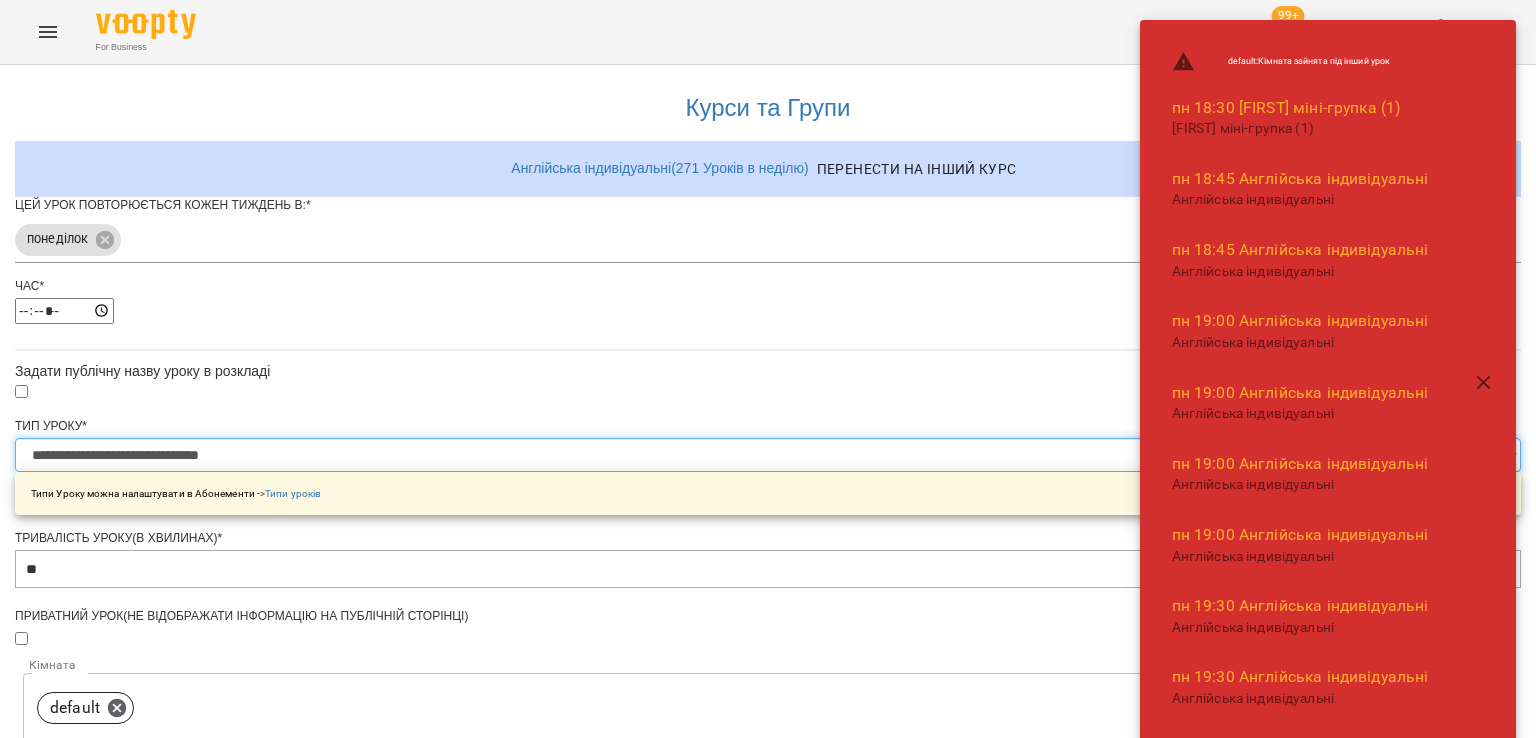 click on "**********" at bounding box center (768, 455) 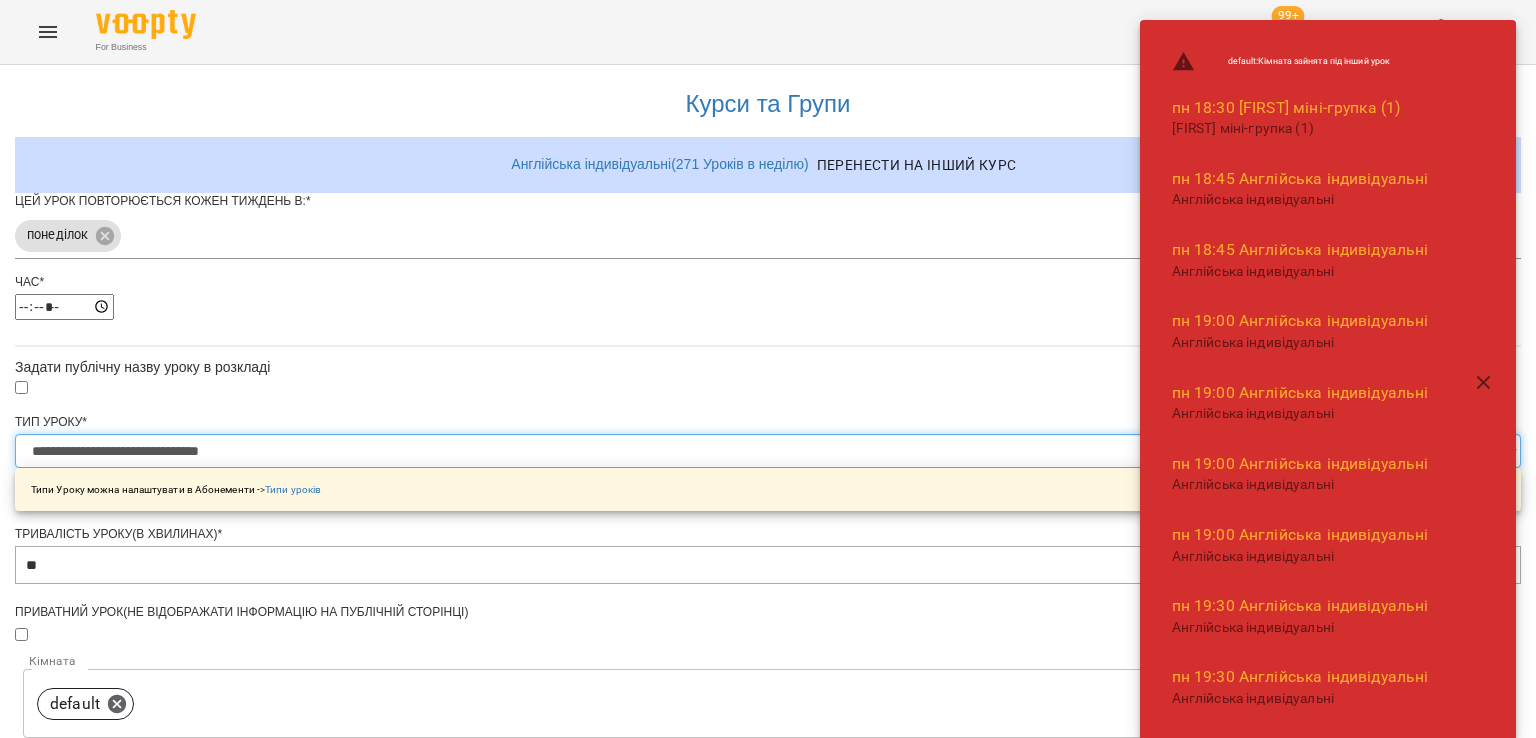 scroll, scrollTop: 649, scrollLeft: 0, axis: vertical 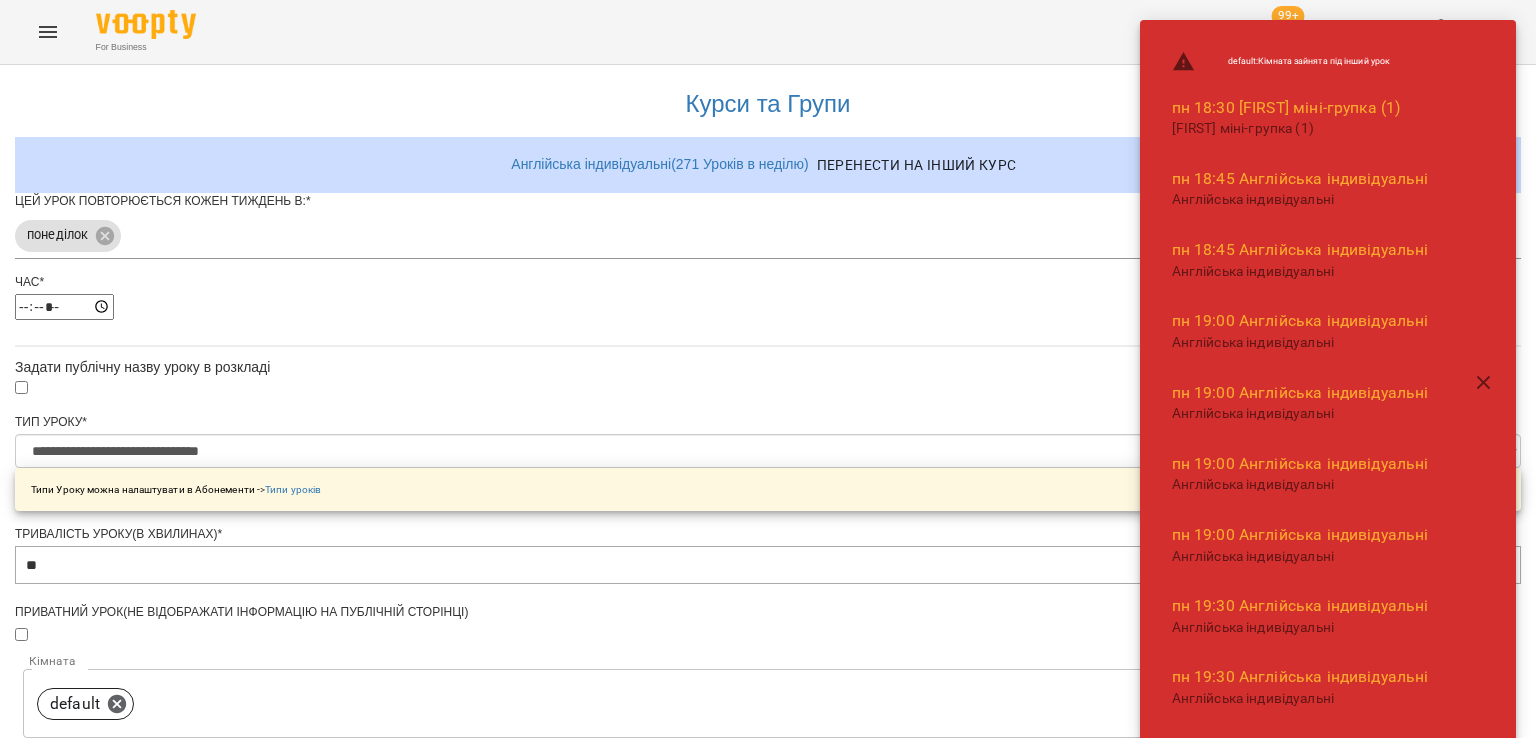 click on "**********" at bounding box center [768, 644] 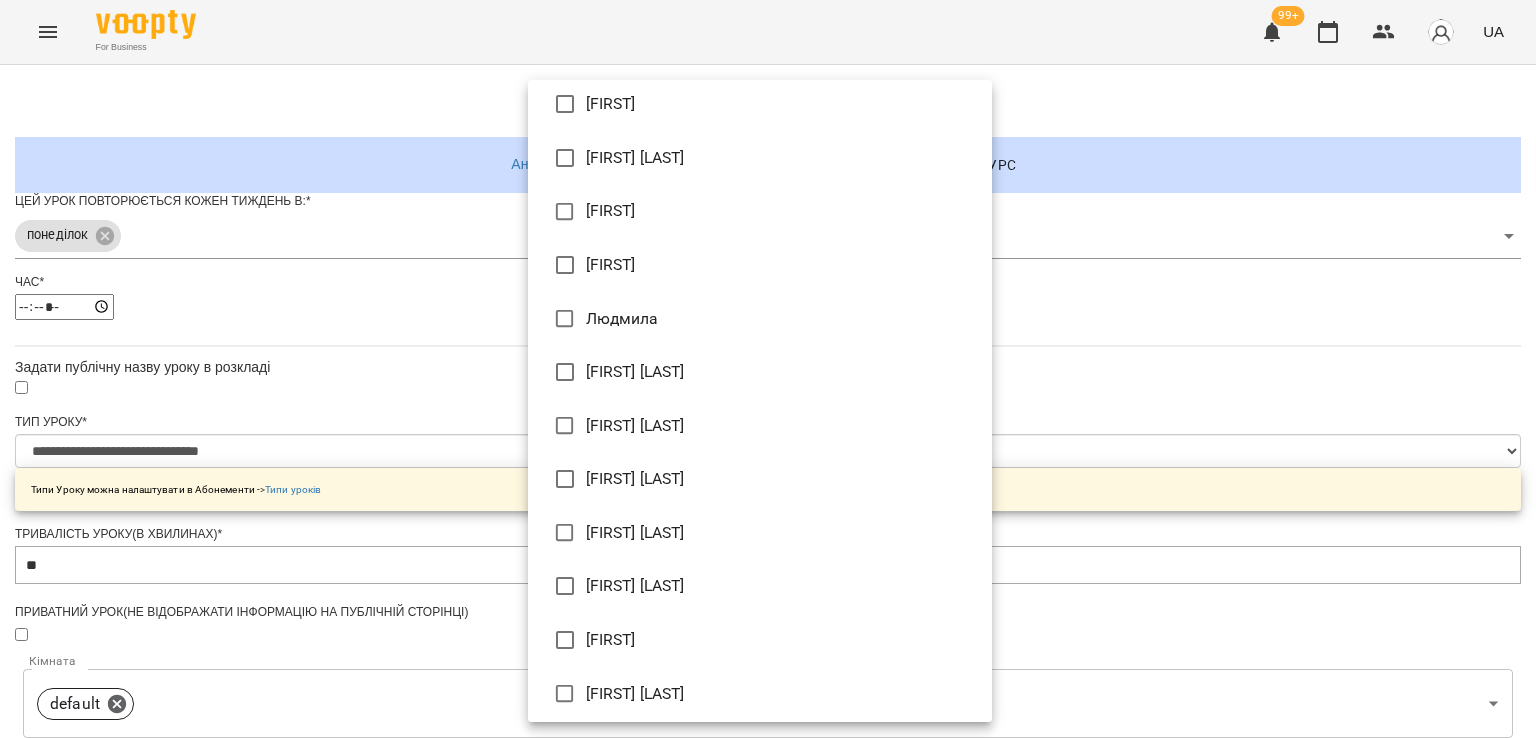 scroll, scrollTop: 338, scrollLeft: 0, axis: vertical 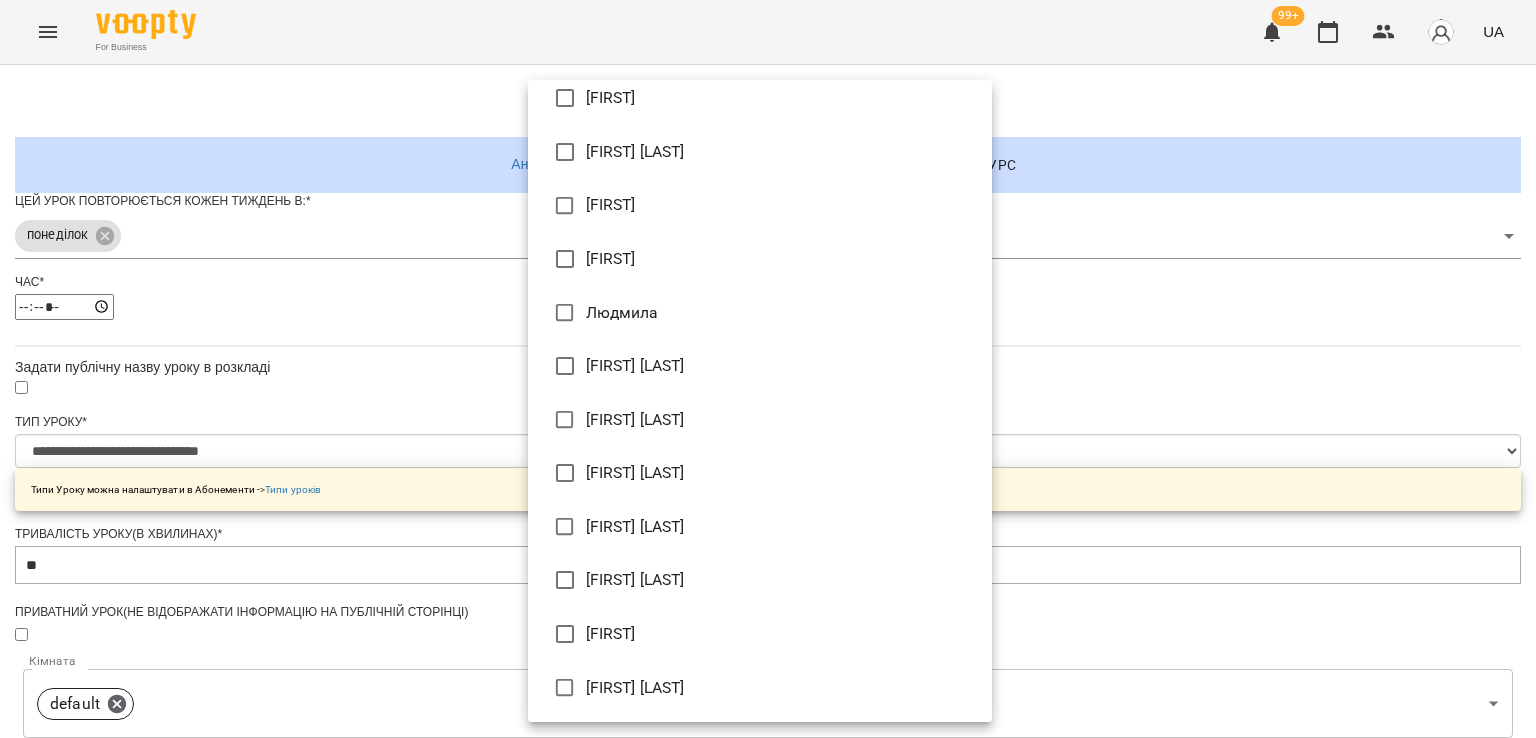 click on "[FIRST] [LAST]" at bounding box center [760, 580] 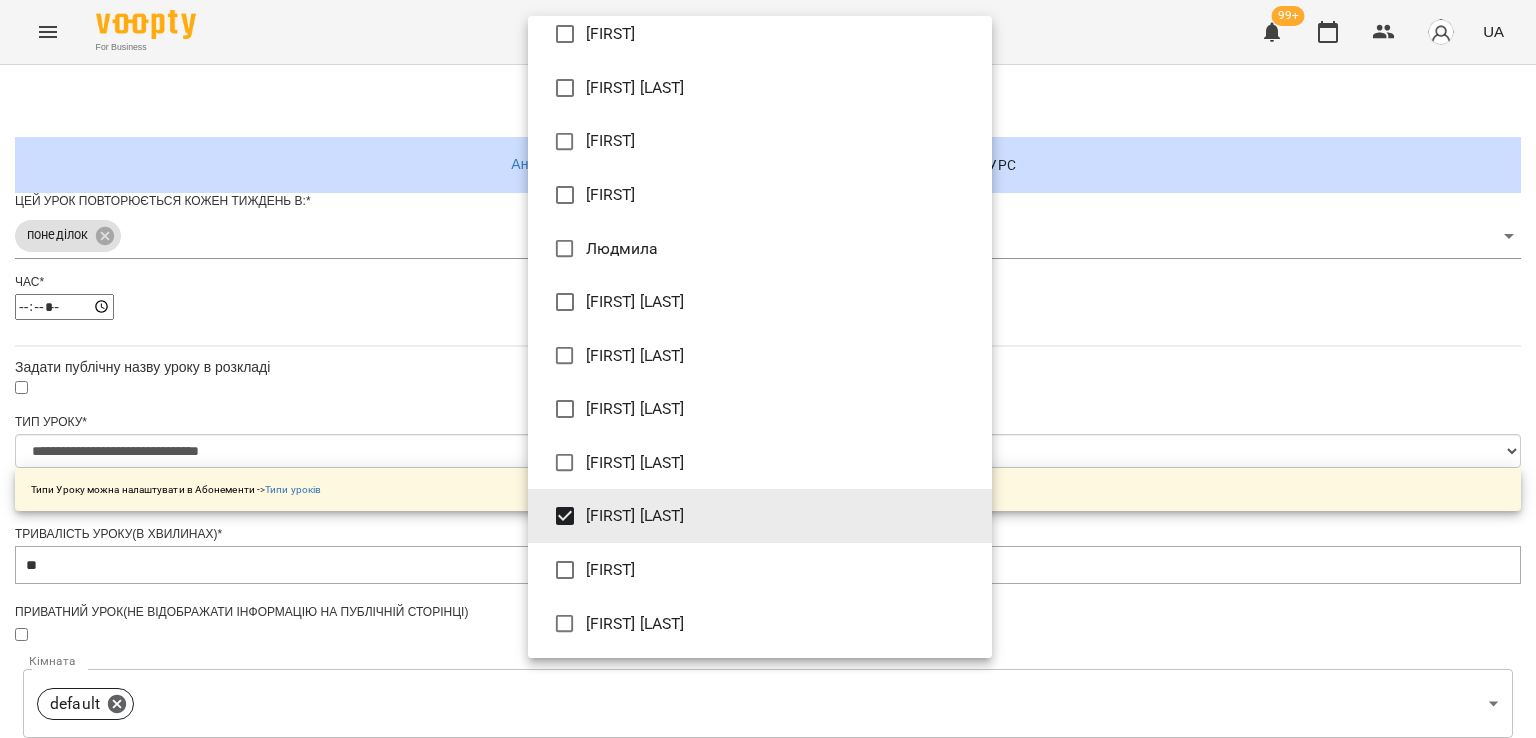 click at bounding box center (768, 369) 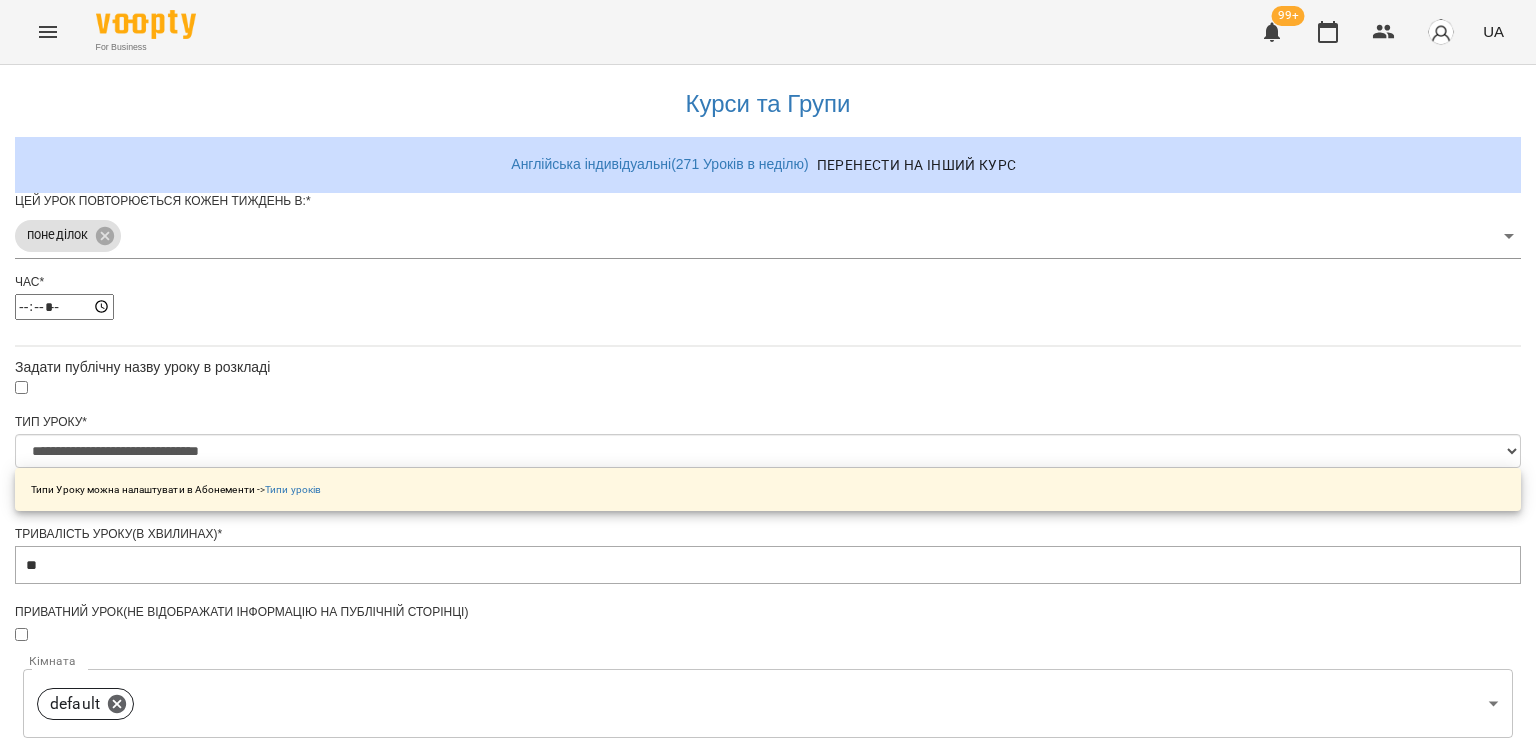 click on "Зберегти" at bounding box center (768, 1272) 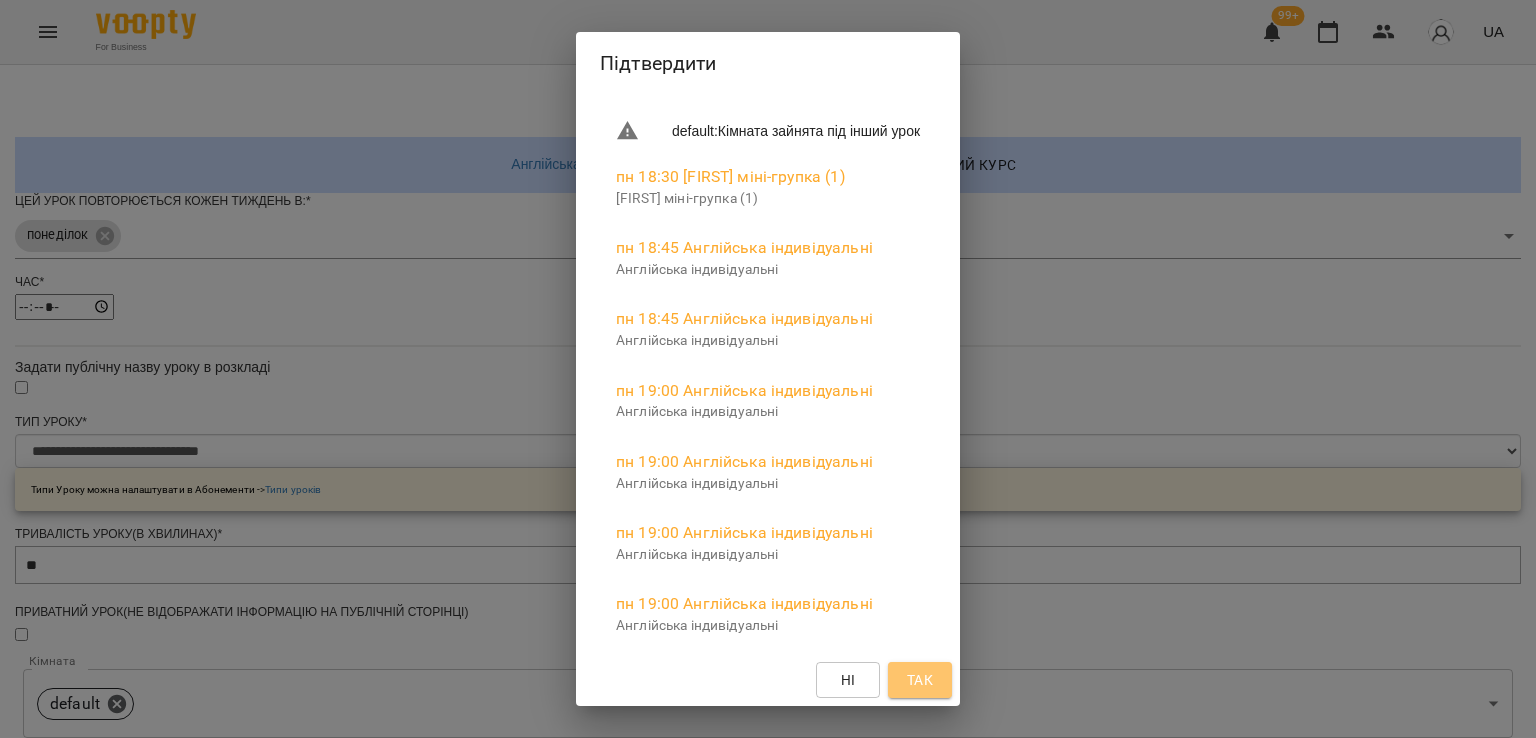 click on "Так" at bounding box center [920, 680] 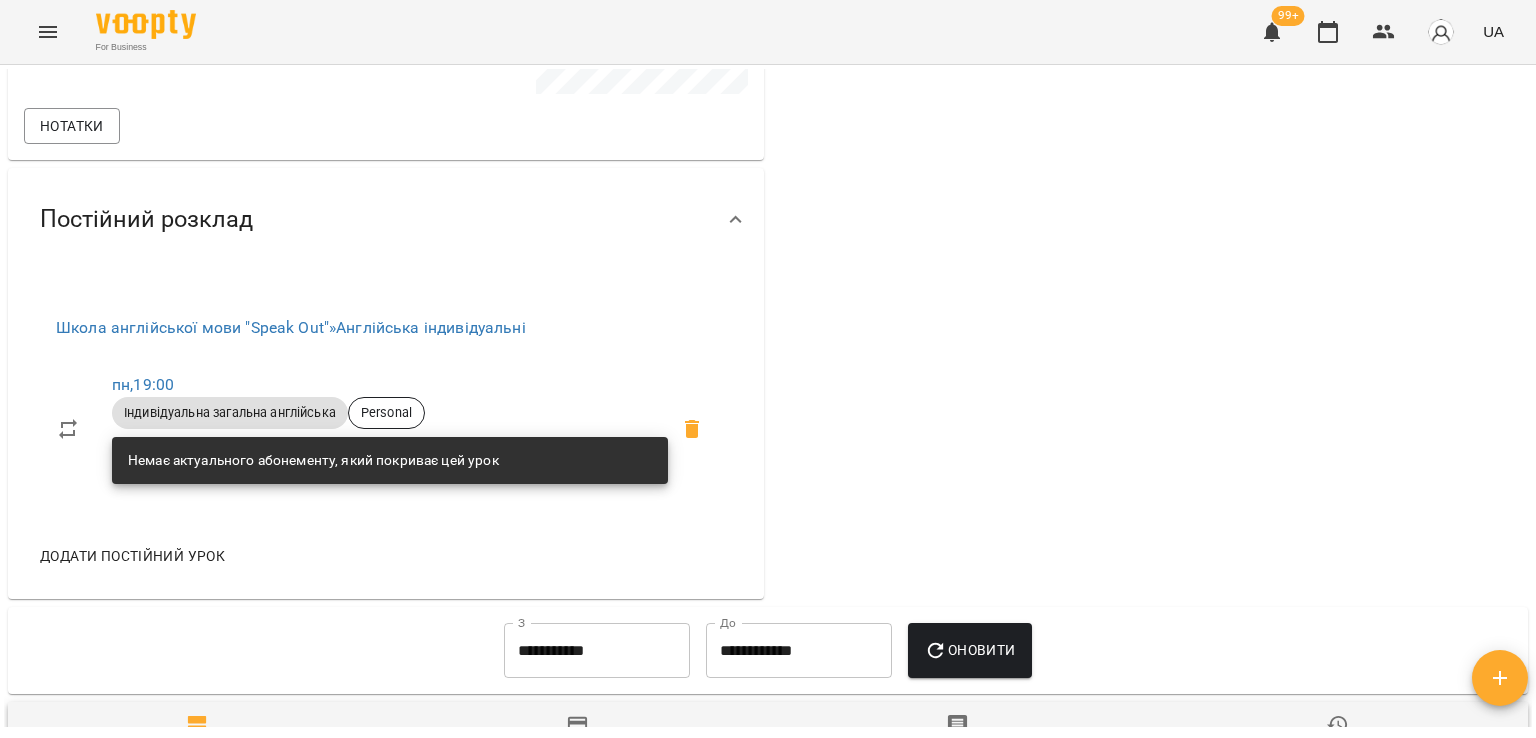 scroll, scrollTop: 600, scrollLeft: 0, axis: vertical 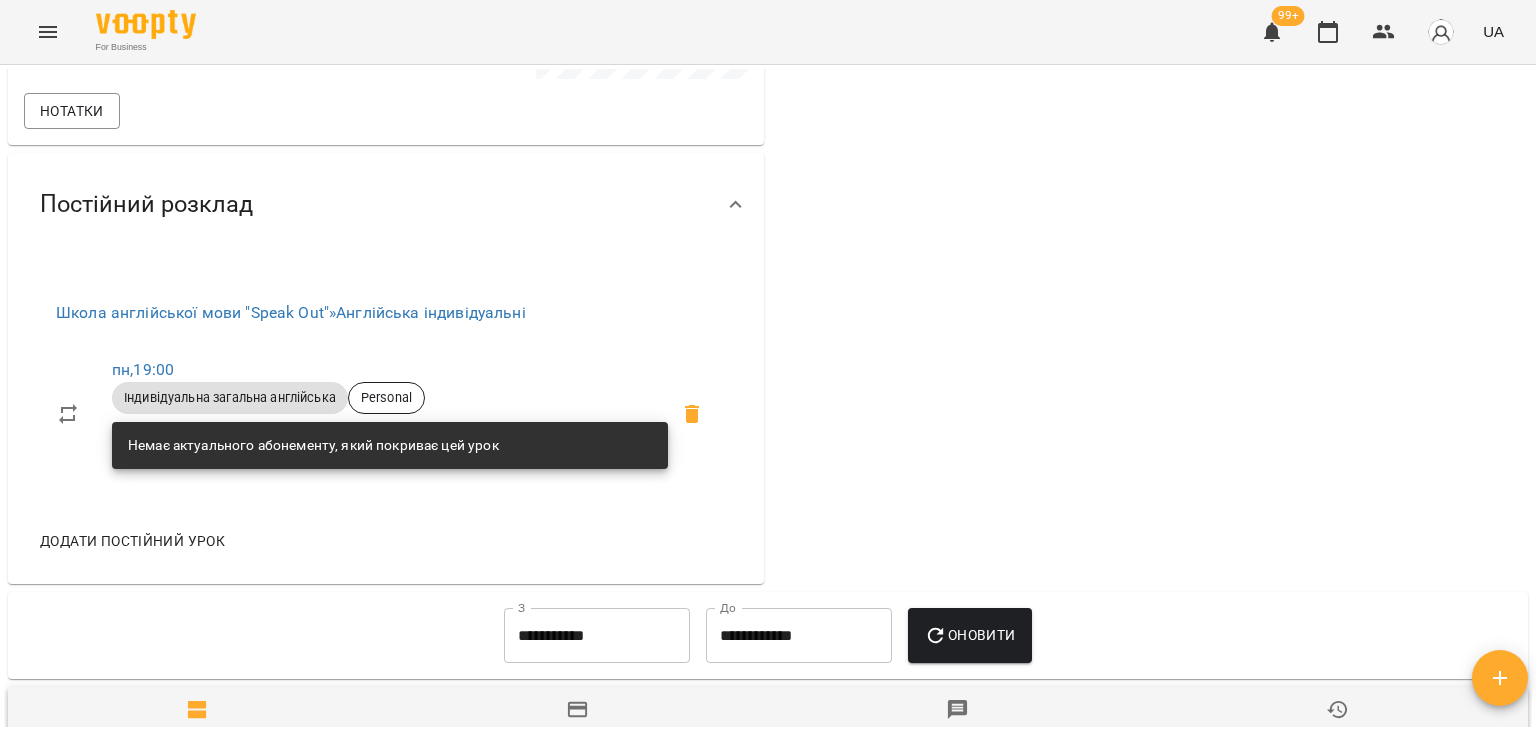 click on "Додати постійний урок" at bounding box center [132, 541] 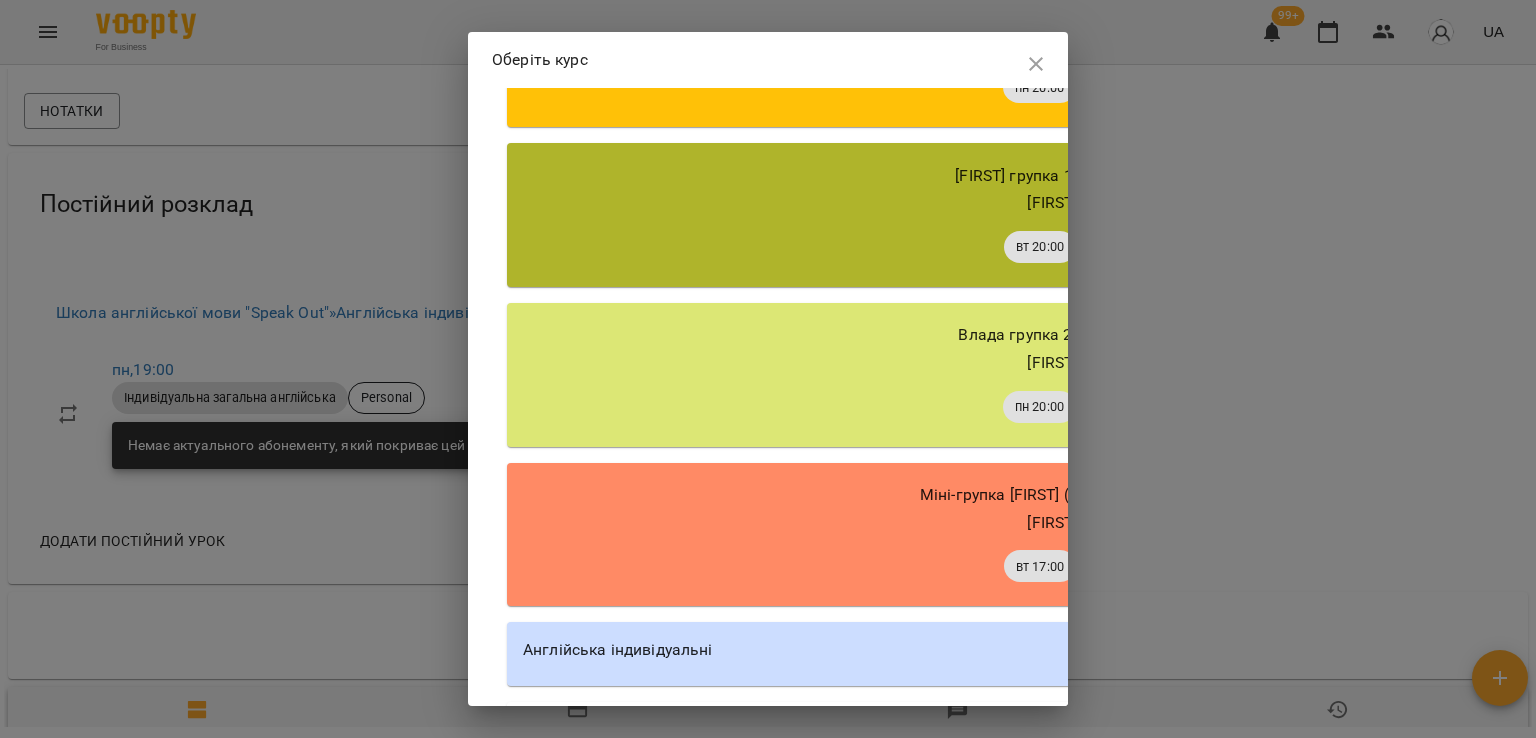 scroll, scrollTop: 1030, scrollLeft: 0, axis: vertical 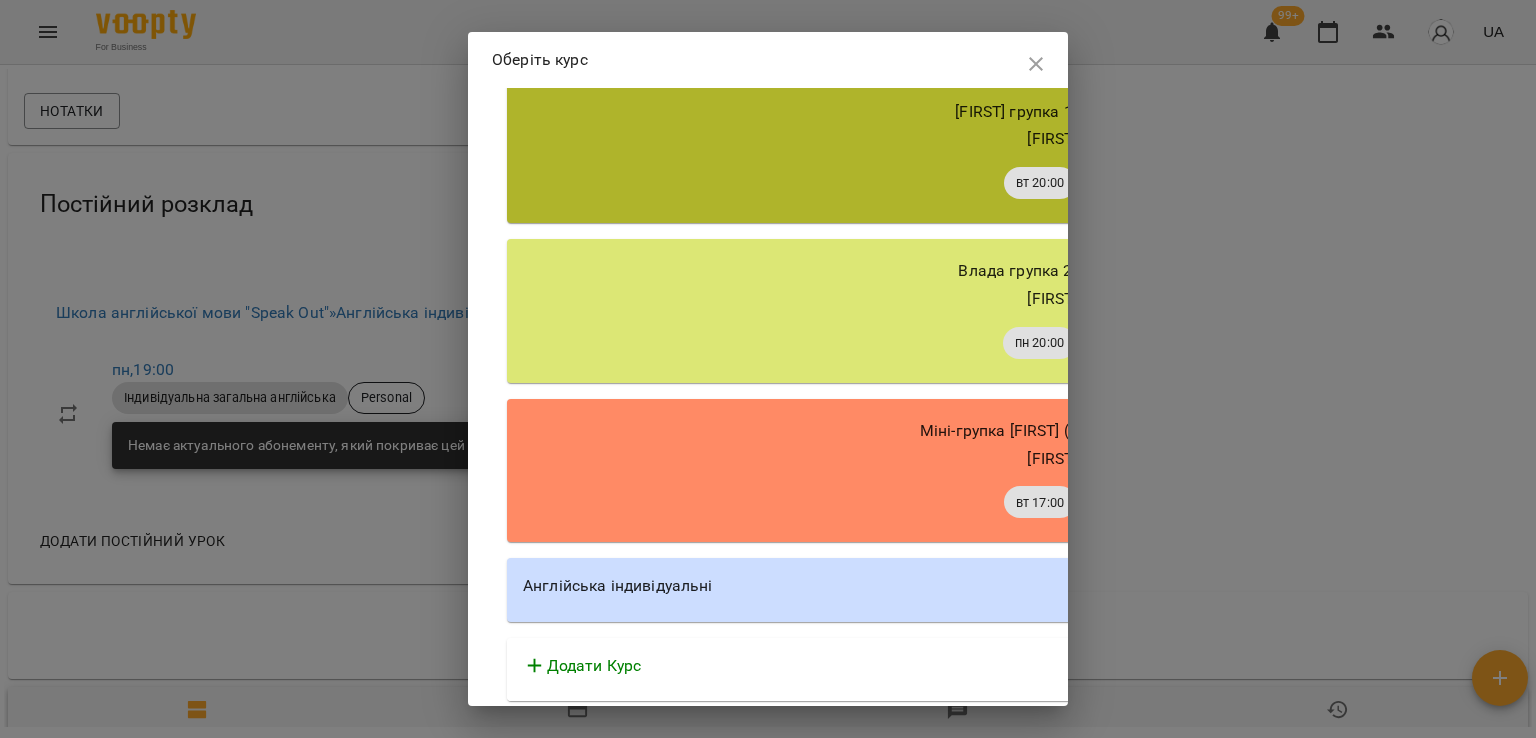 click on "Англійська індивідуальні" at bounding box center (1077, 586) 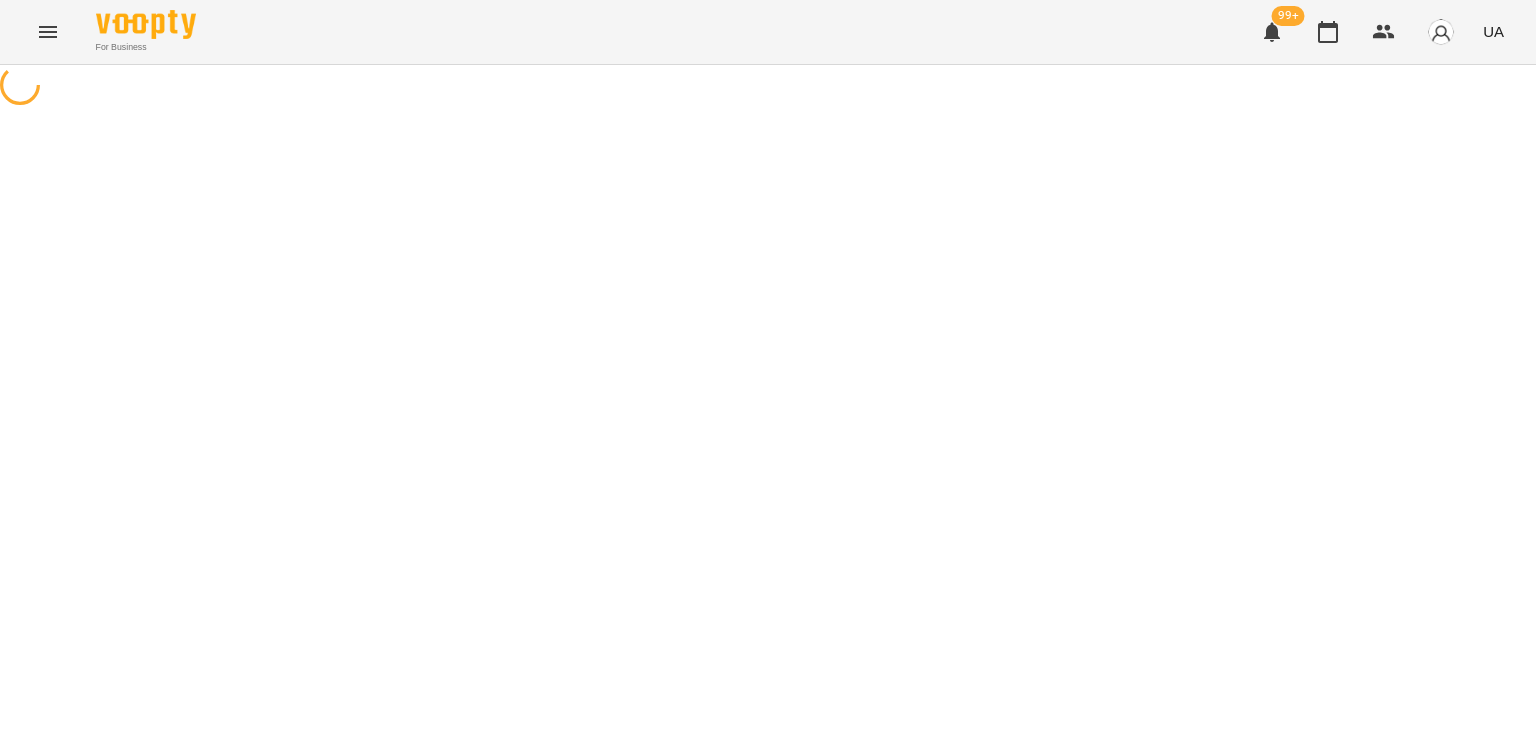 scroll, scrollTop: 0, scrollLeft: 0, axis: both 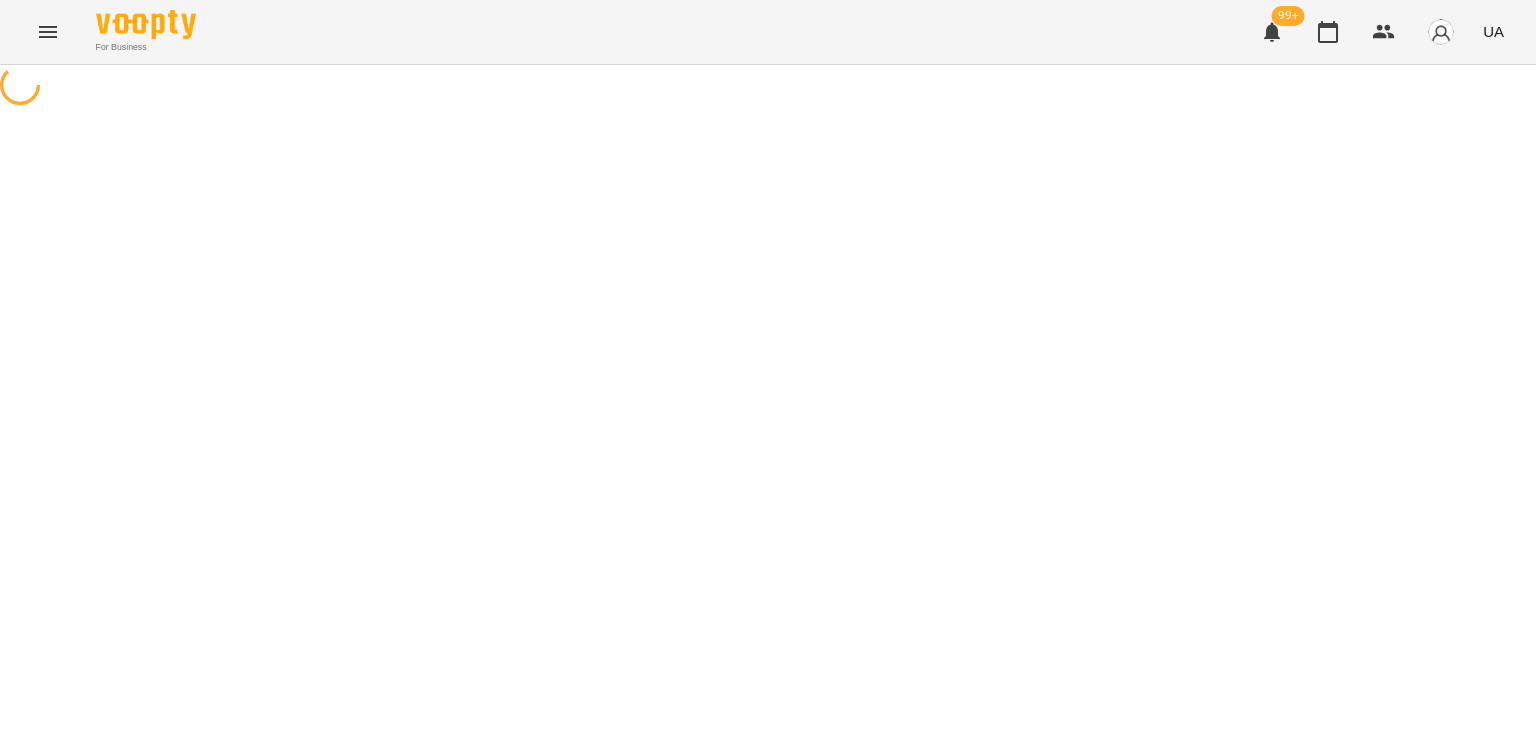 select on "********" 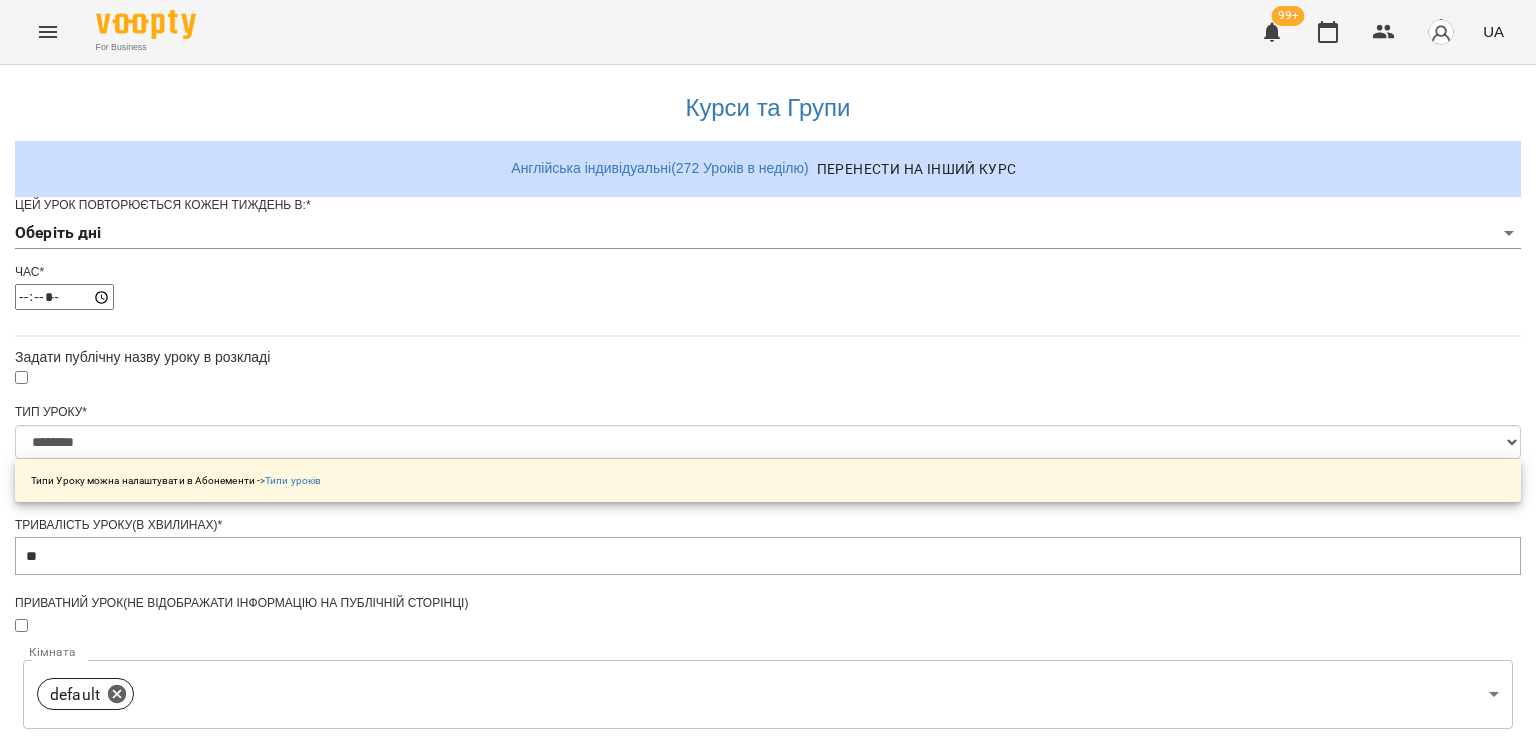 click on "**********" at bounding box center [768, 638] 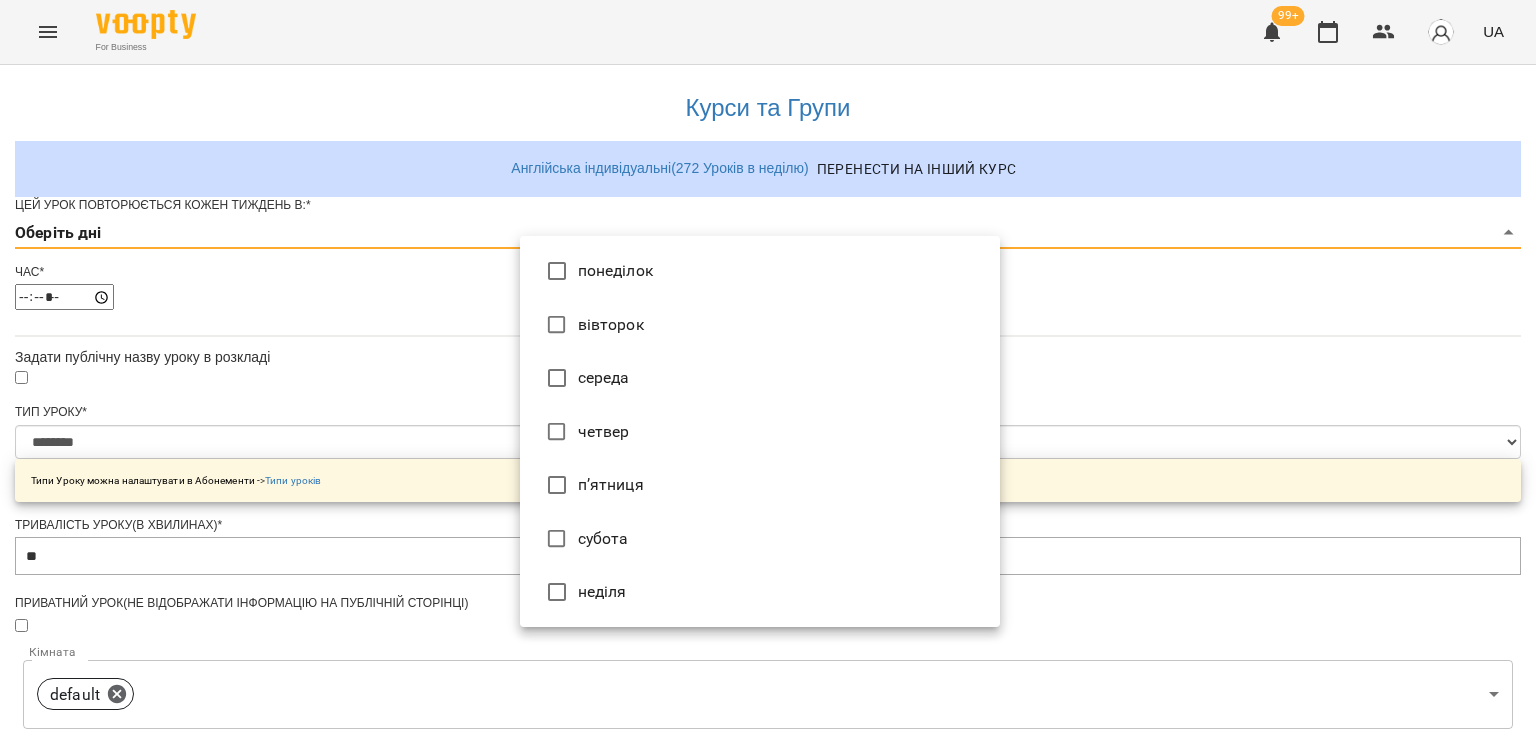 click on "п’ятниця" at bounding box center (760, 485) 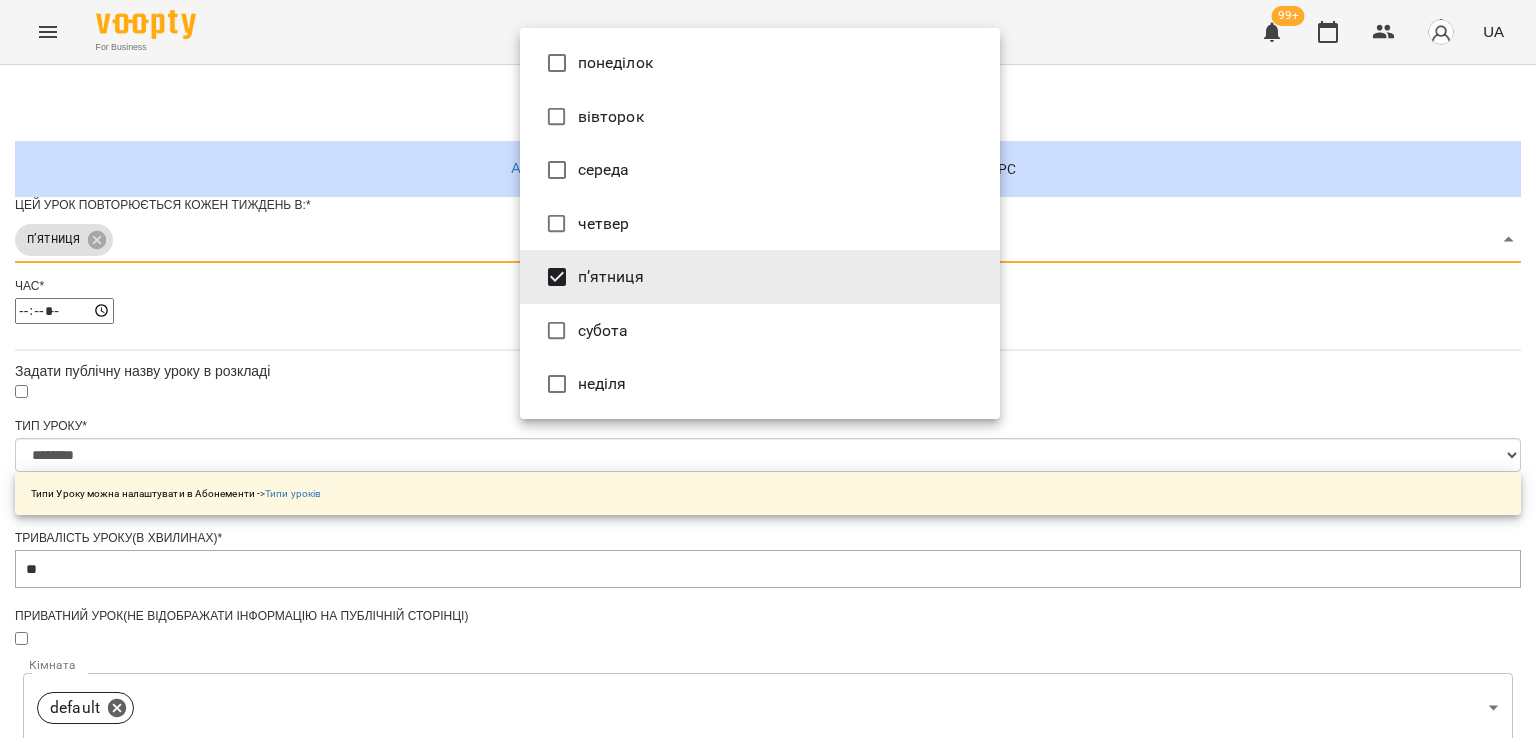 click at bounding box center [768, 369] 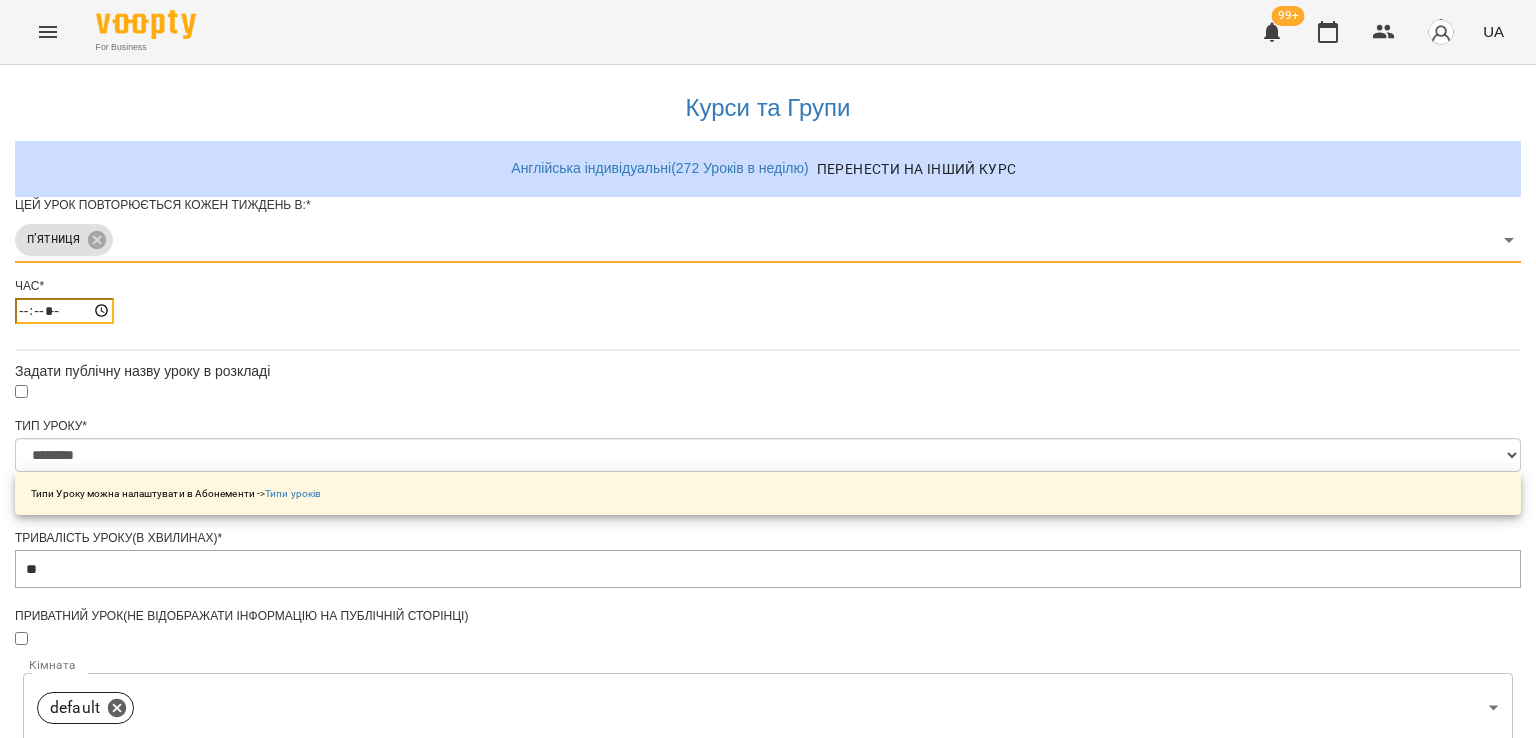 click on "*****" at bounding box center [64, 311] 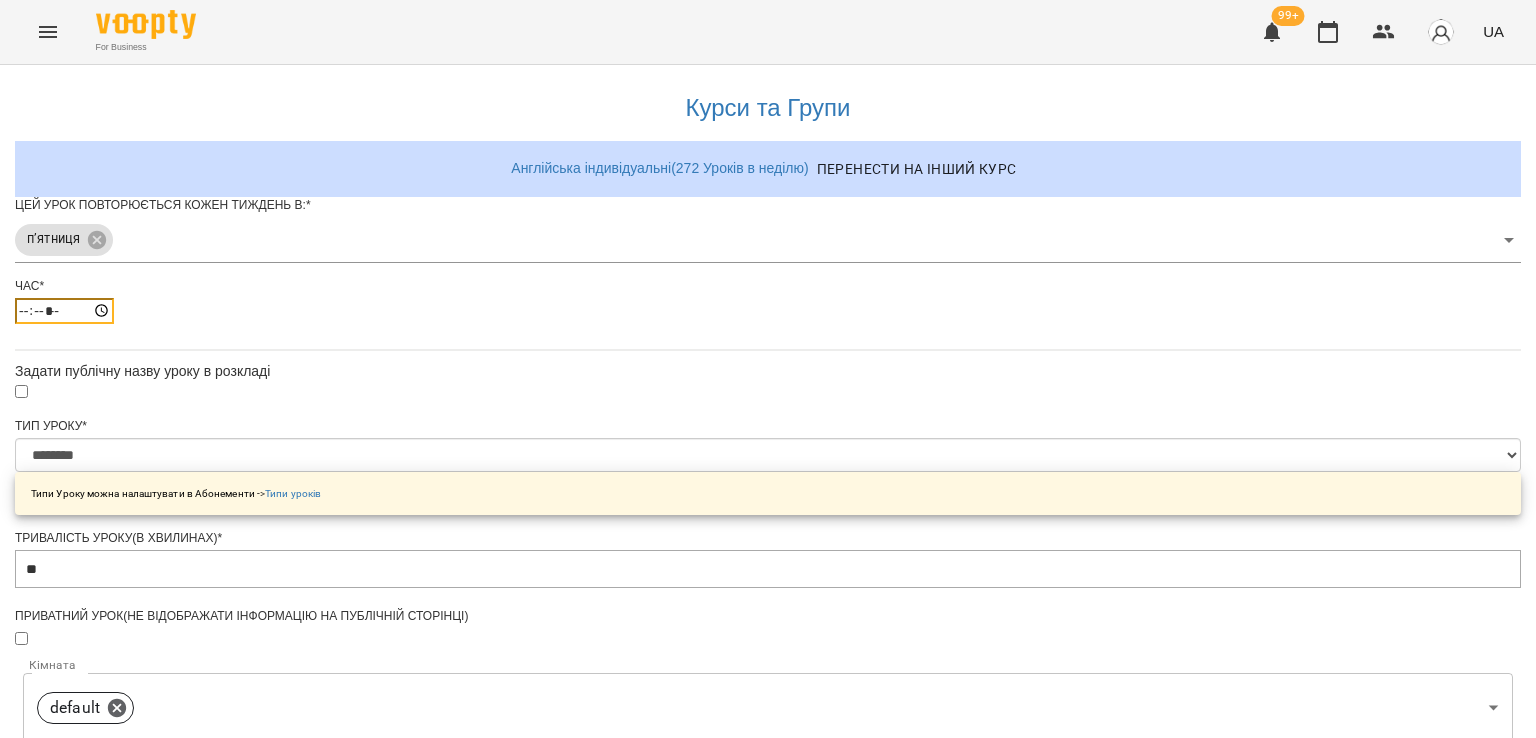 type on "*****" 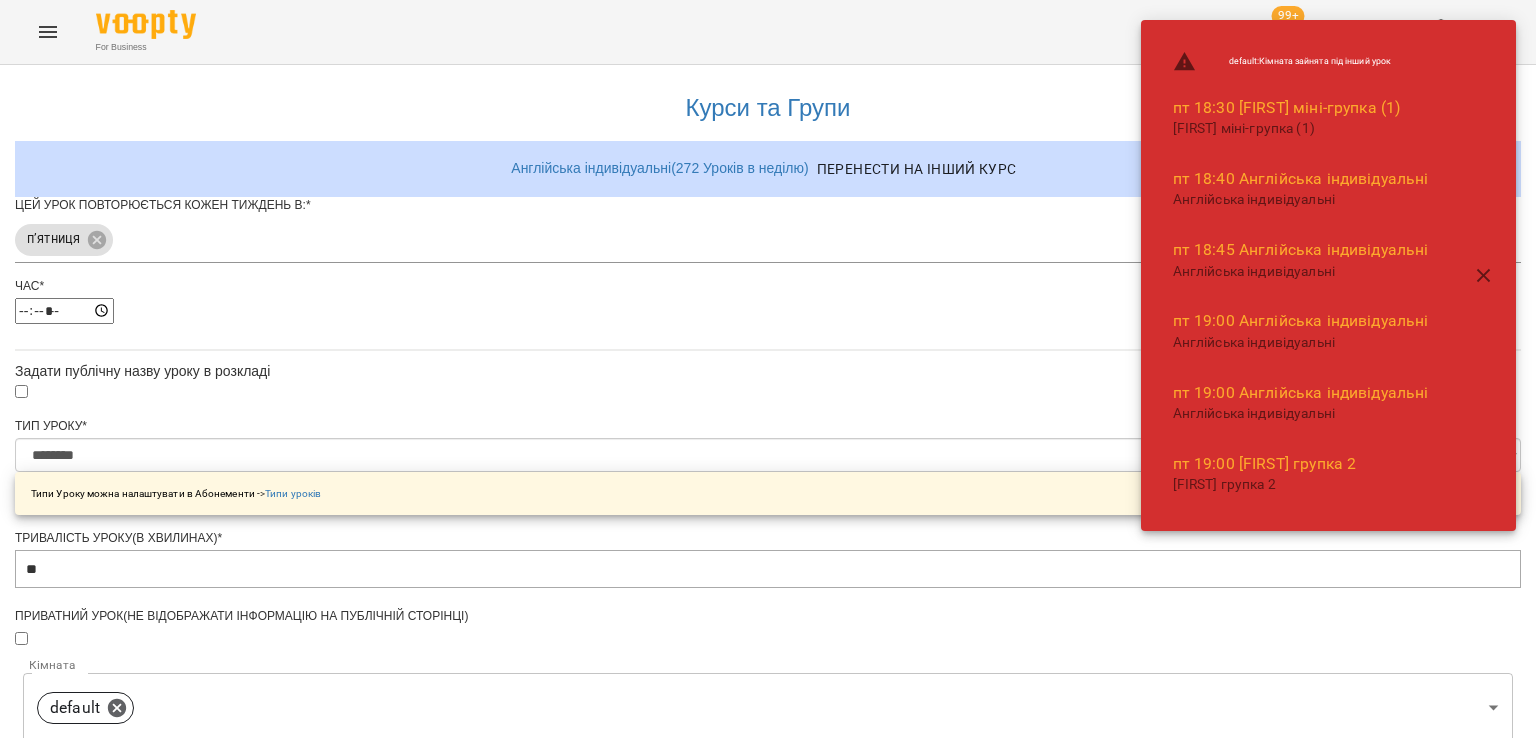 click on "**********" at bounding box center (768, 679) 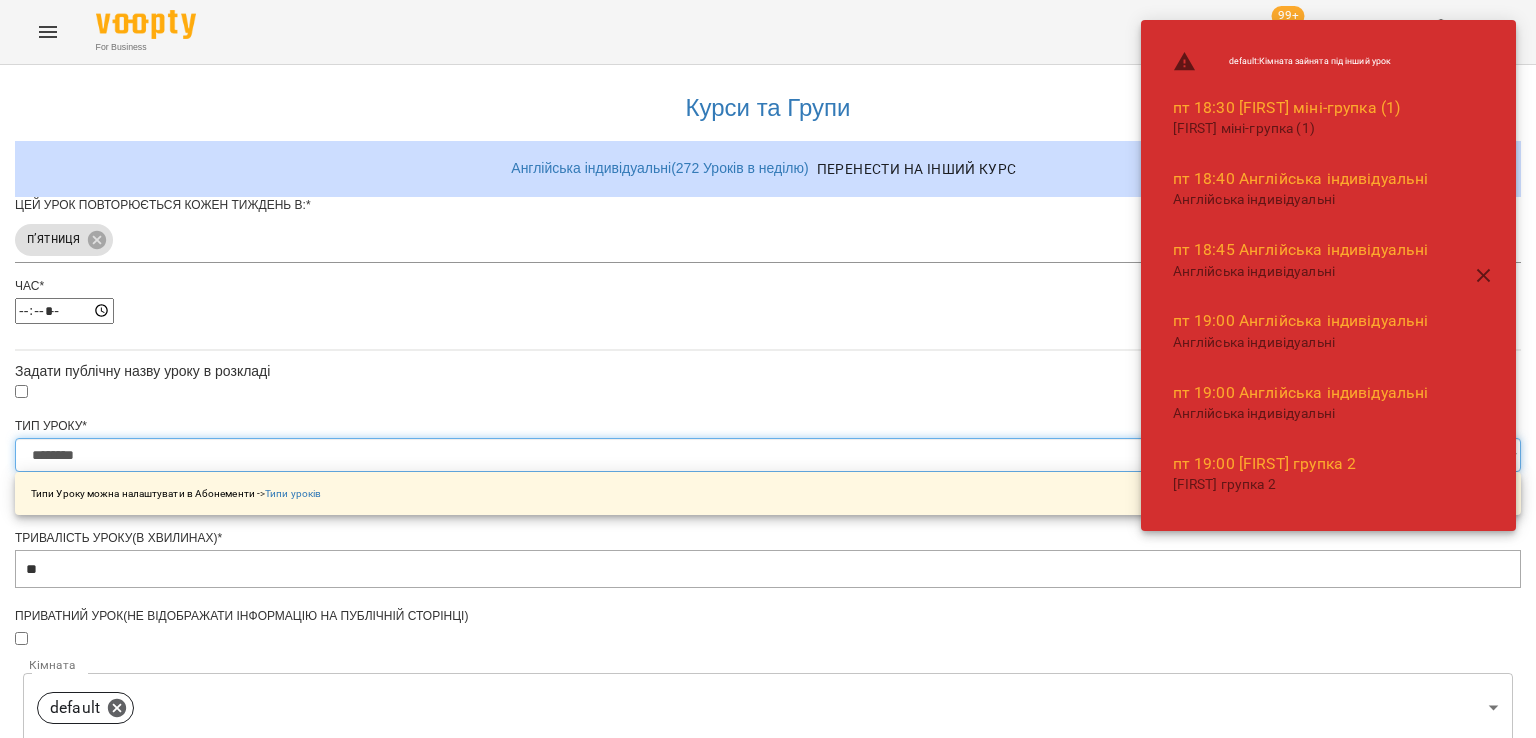 click on "**********" at bounding box center (768, 455) 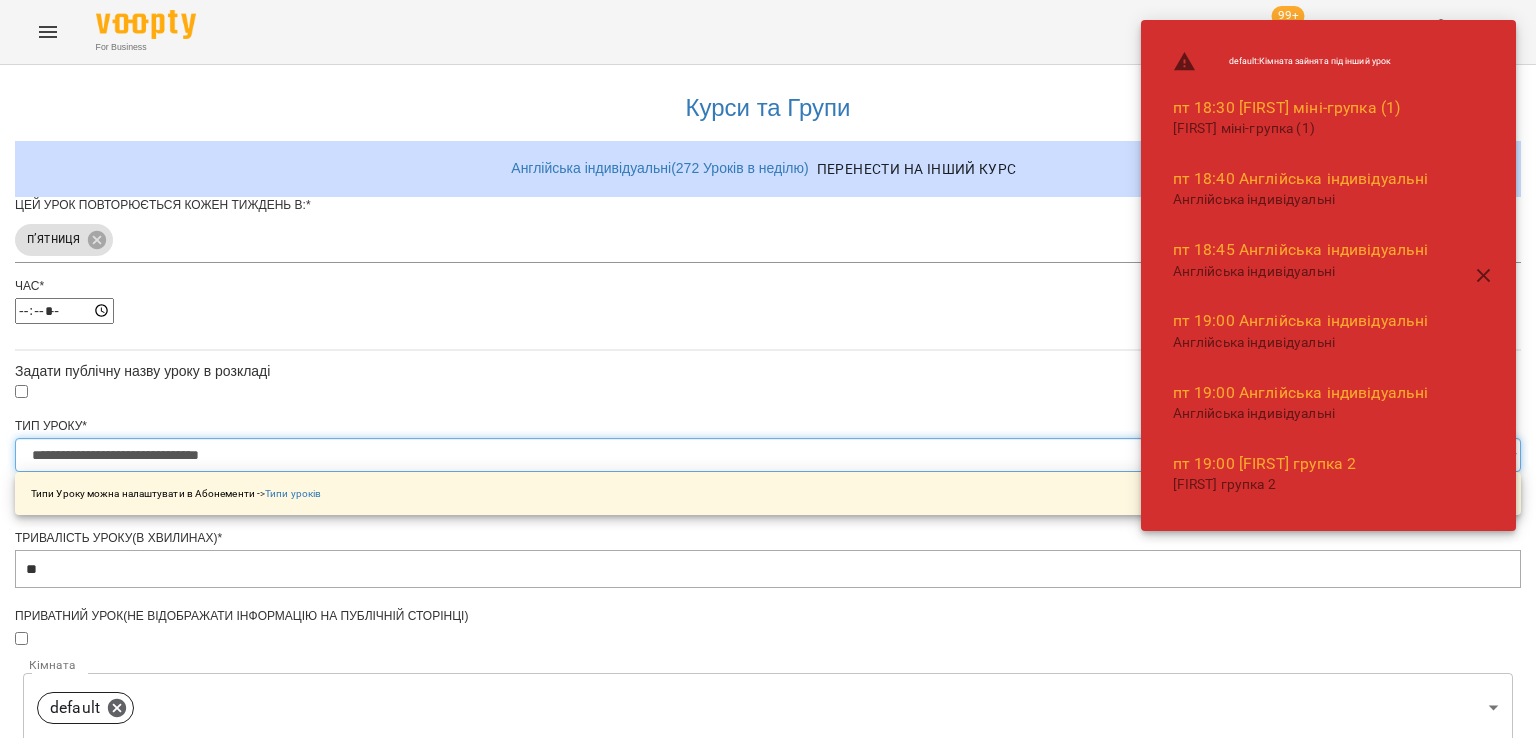 click on "**********" at bounding box center [768, 455] 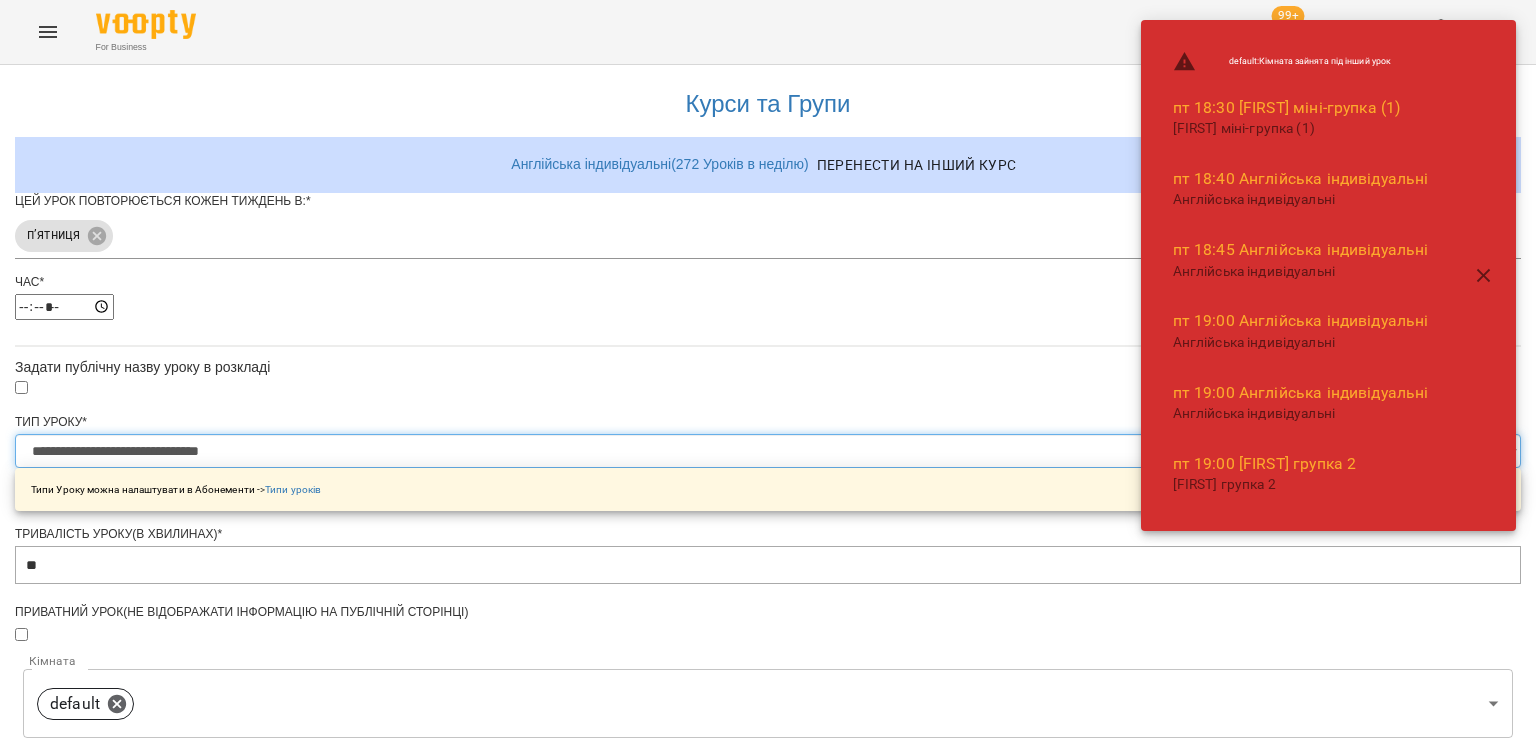 scroll, scrollTop: 500, scrollLeft: 0, axis: vertical 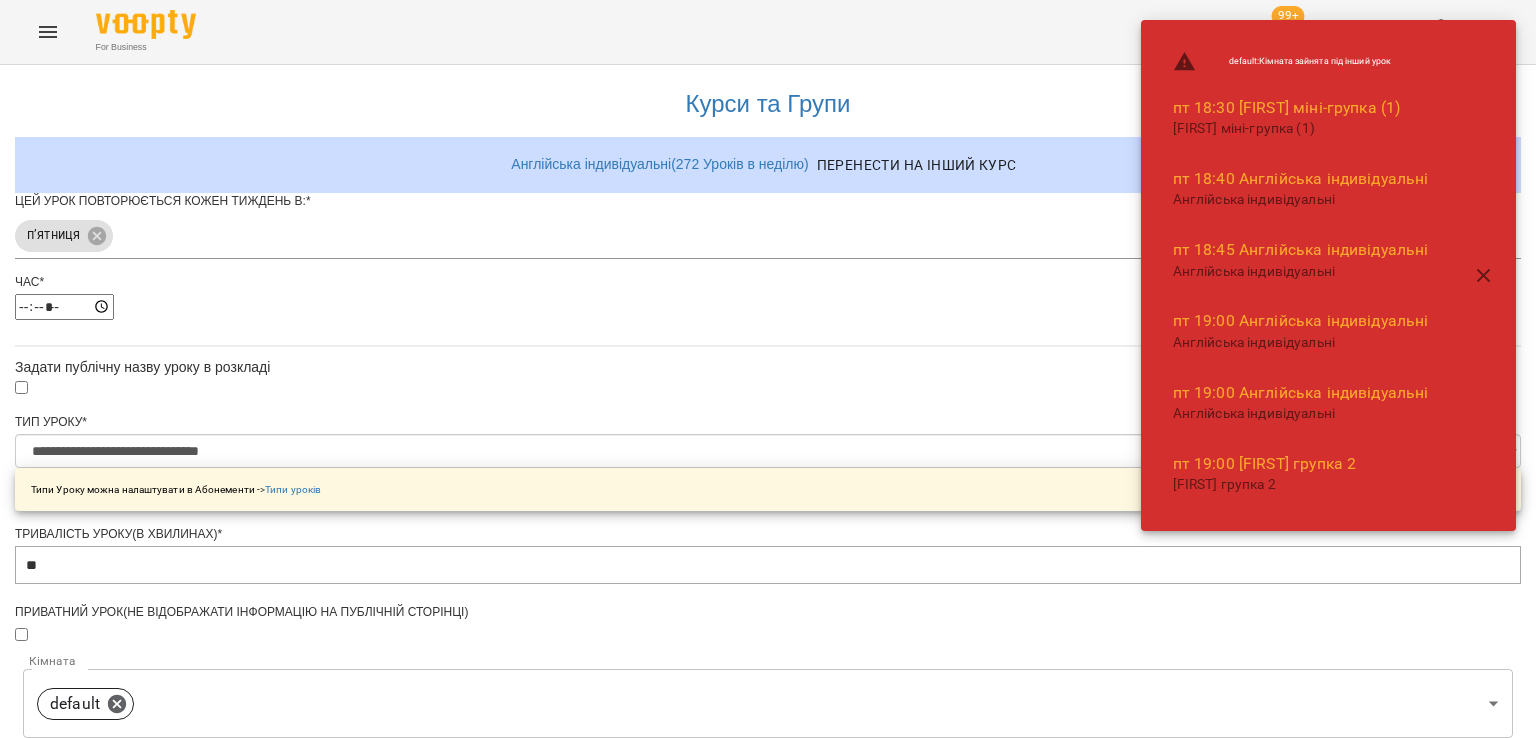 click on "**********" at bounding box center [768, 644] 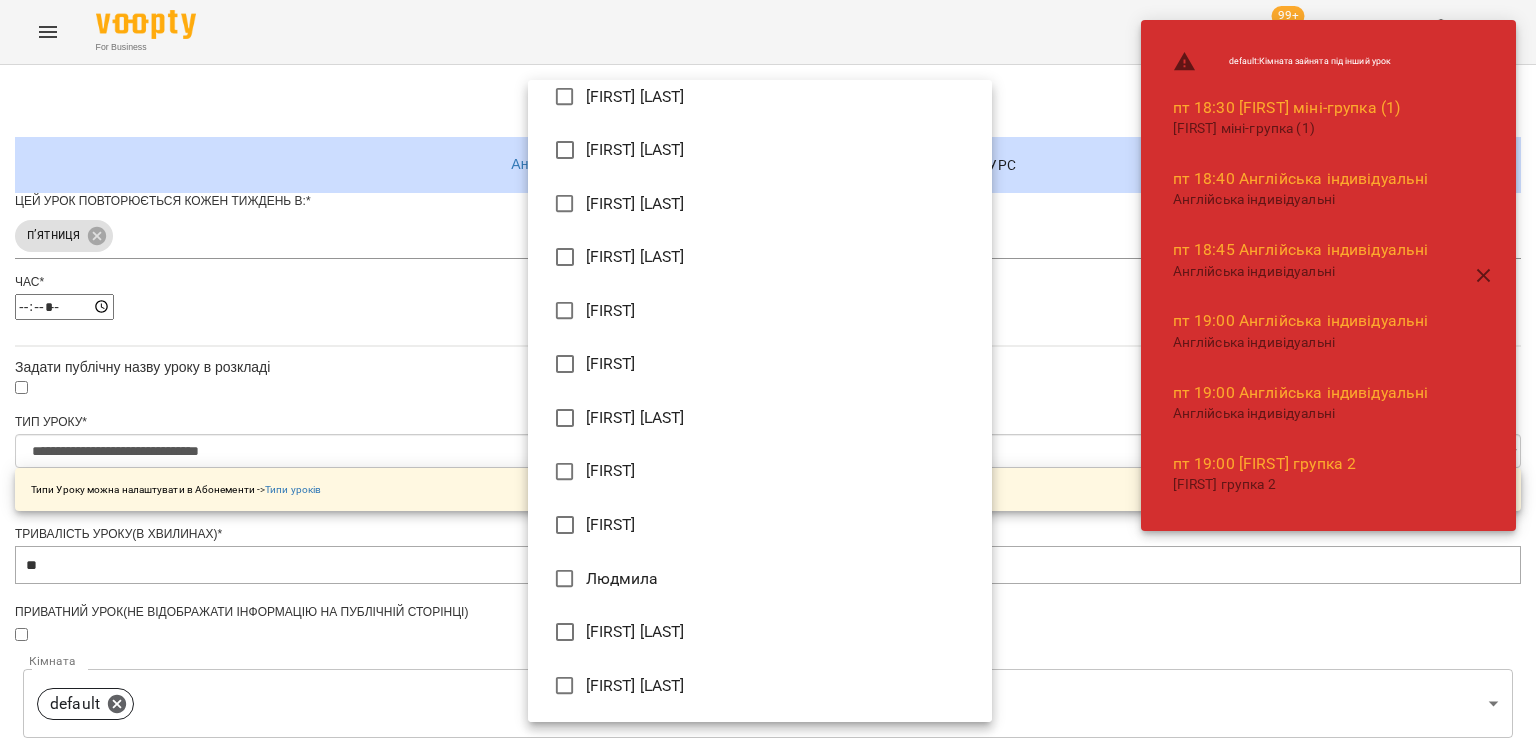 scroll, scrollTop: 338, scrollLeft: 0, axis: vertical 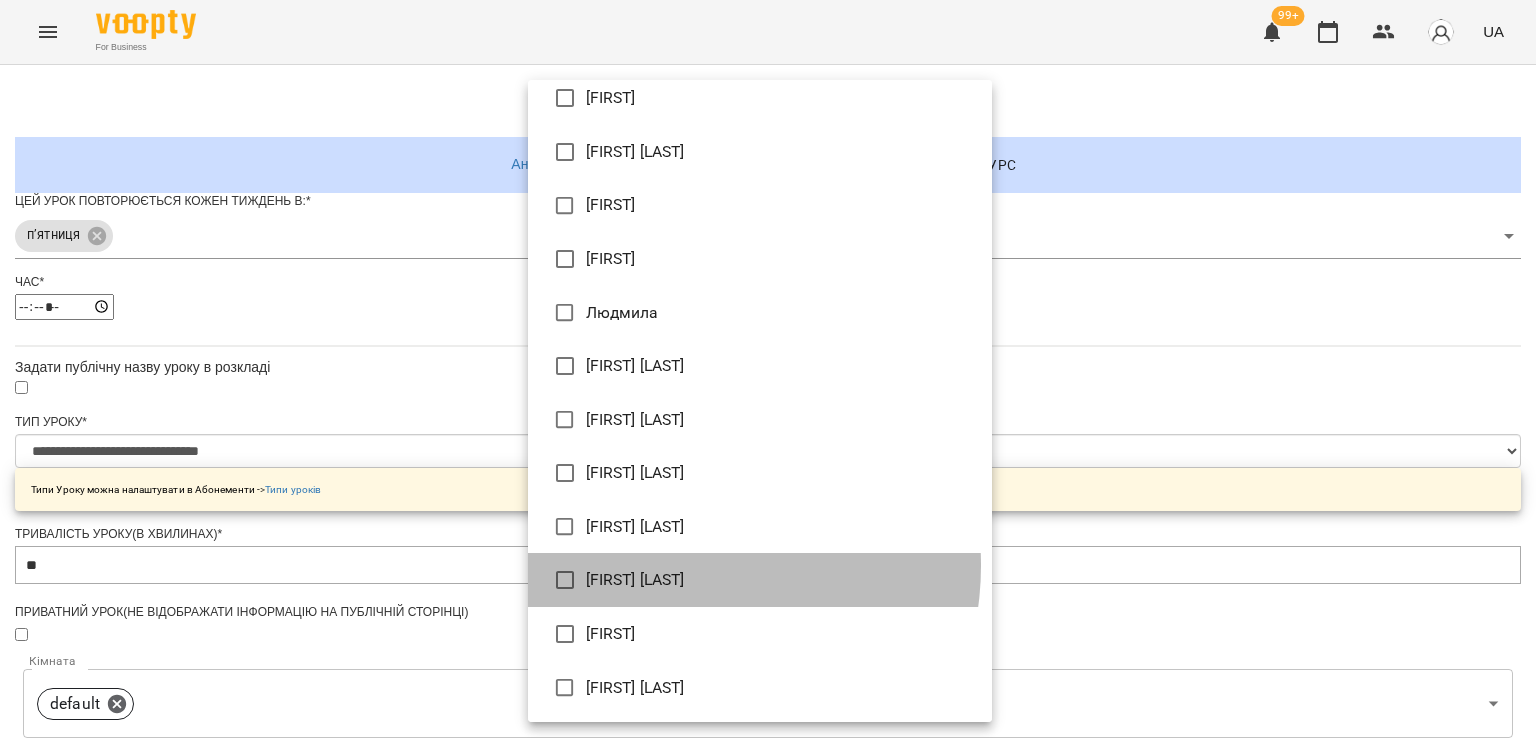 click on "[FIRST] [LAST]" at bounding box center (760, 580) 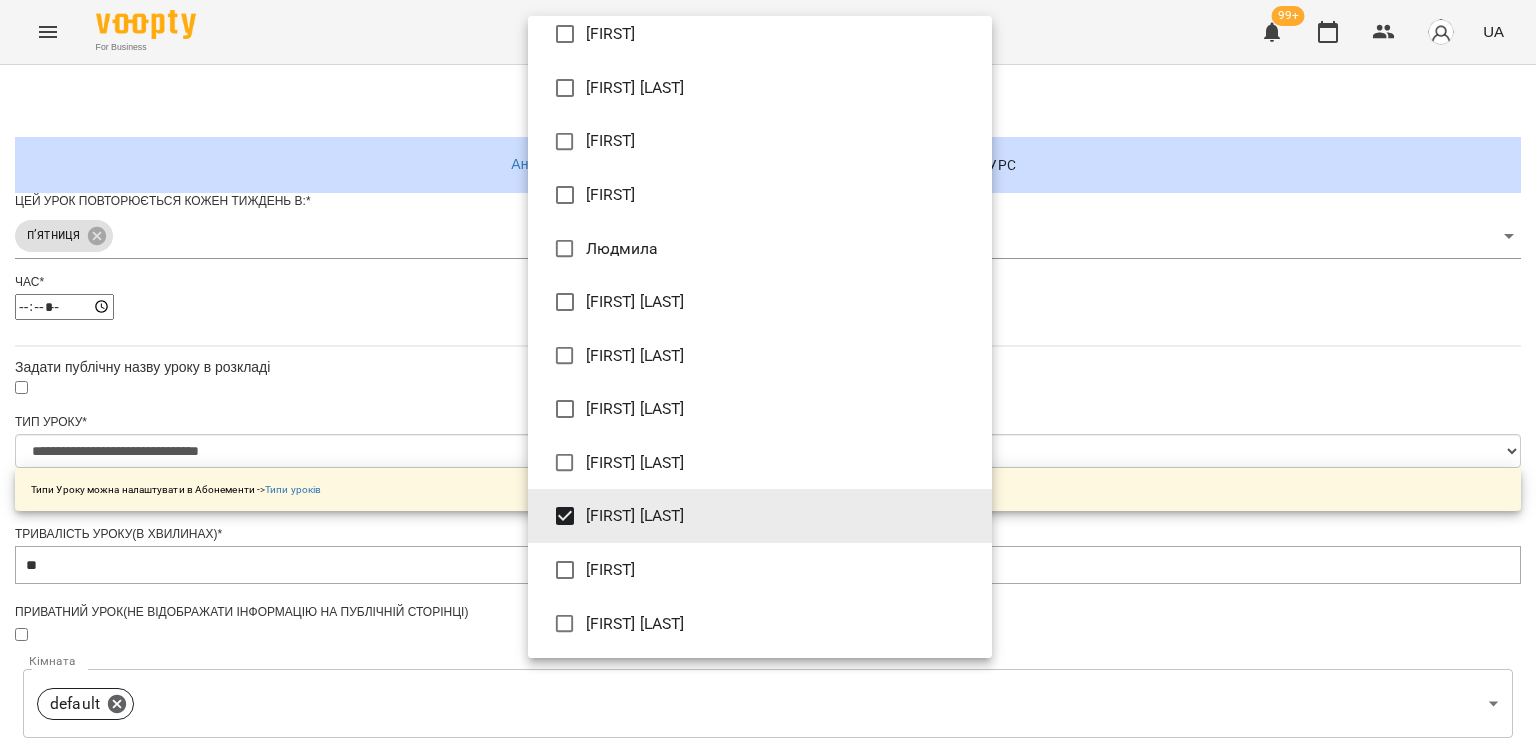 click at bounding box center [768, 369] 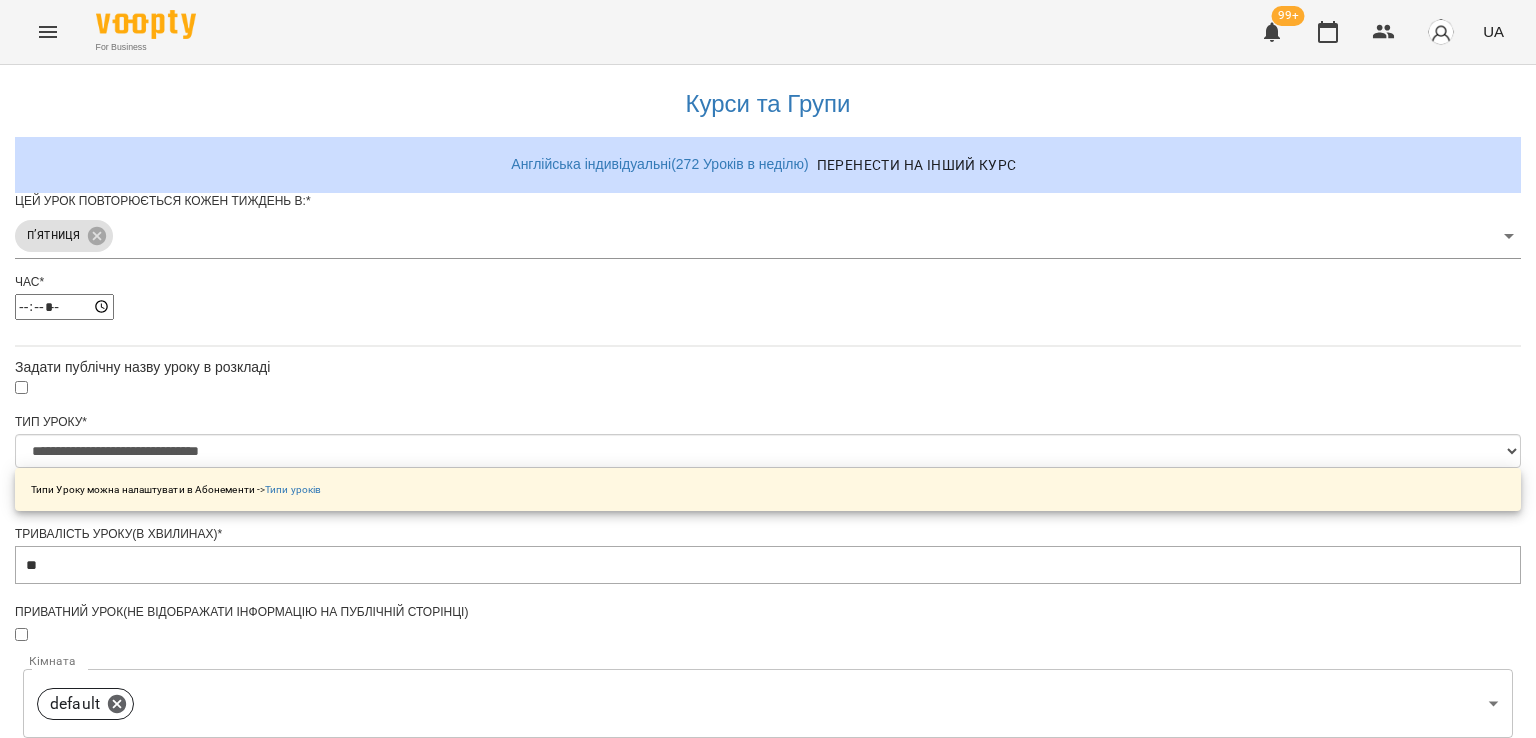 scroll, scrollTop: 663, scrollLeft: 0, axis: vertical 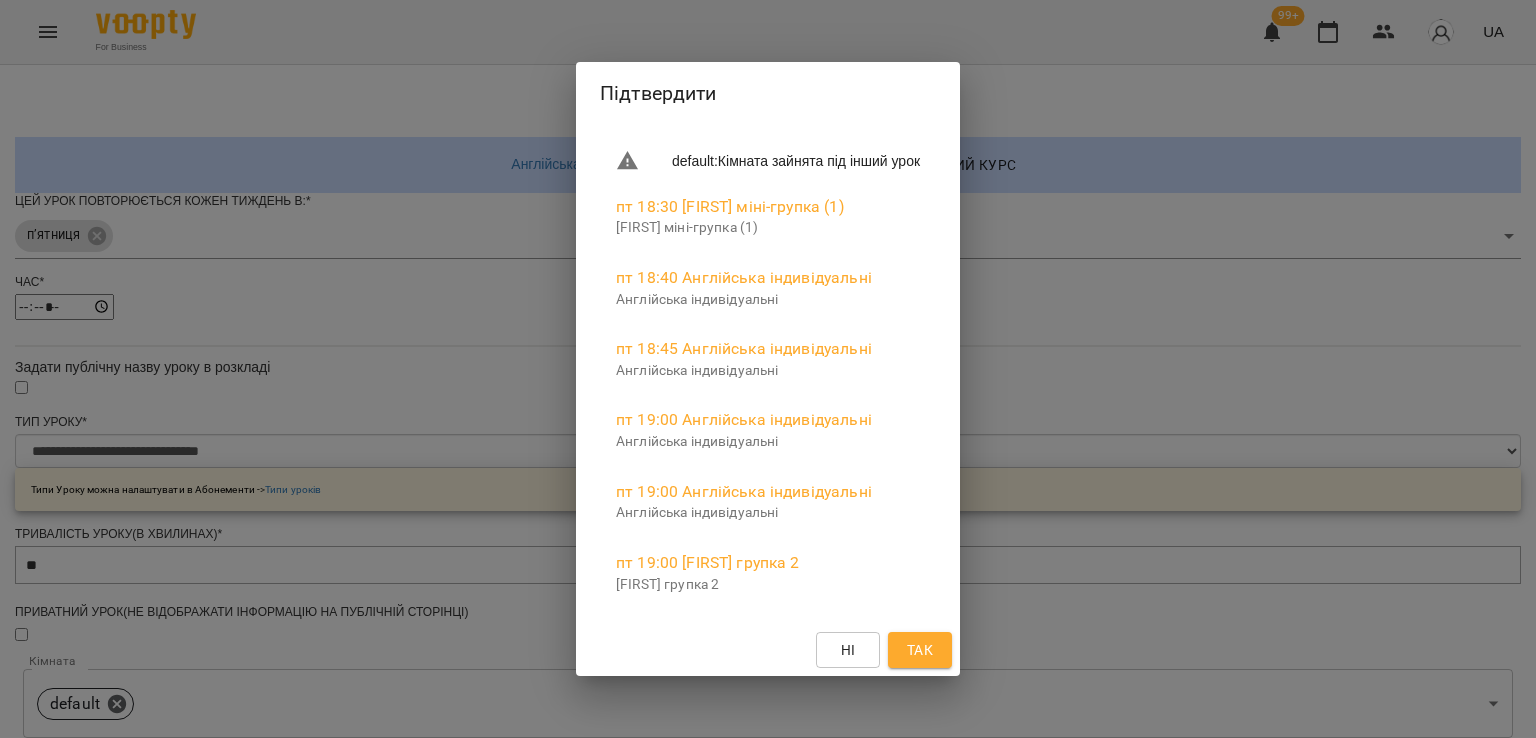 click on "Так" at bounding box center (920, 650) 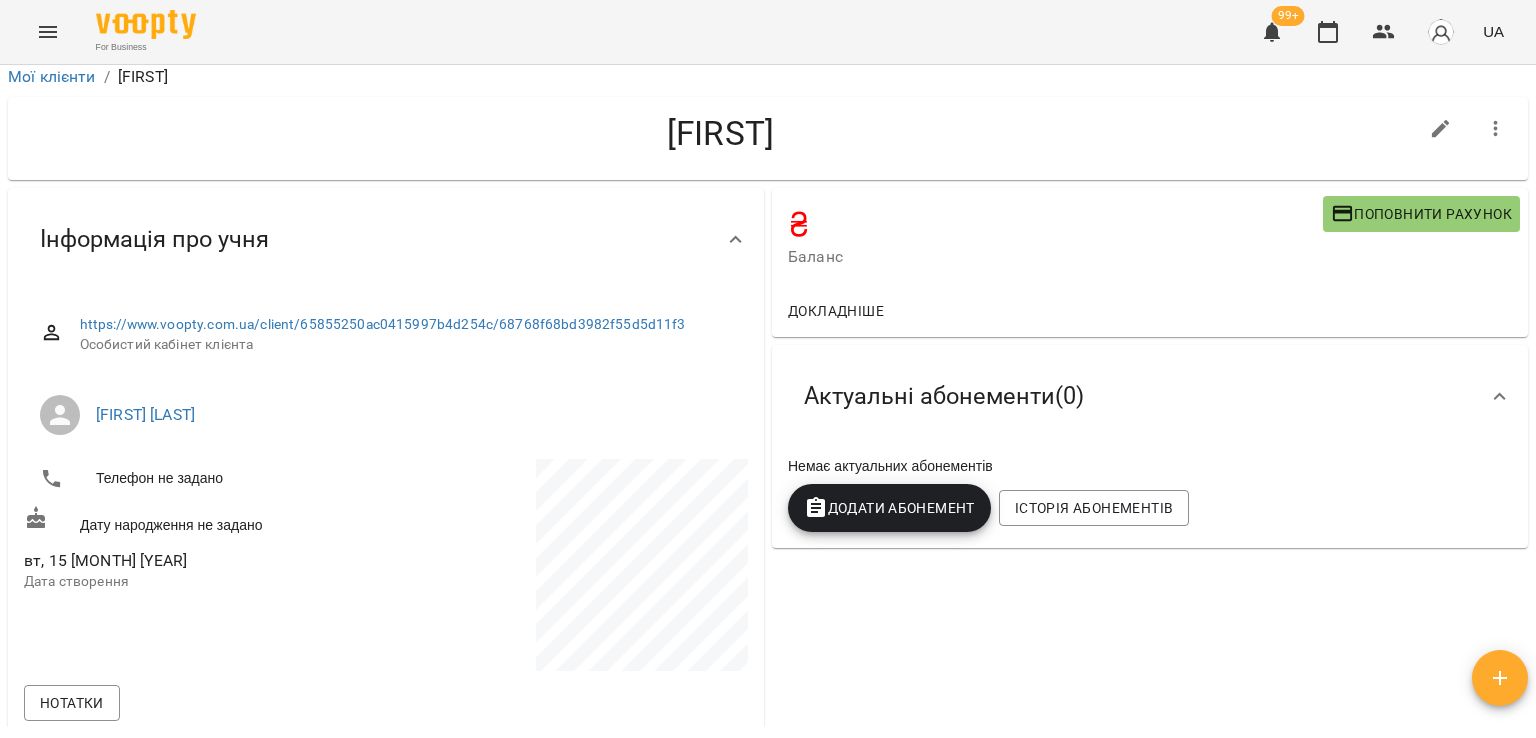 scroll, scrollTop: 0, scrollLeft: 0, axis: both 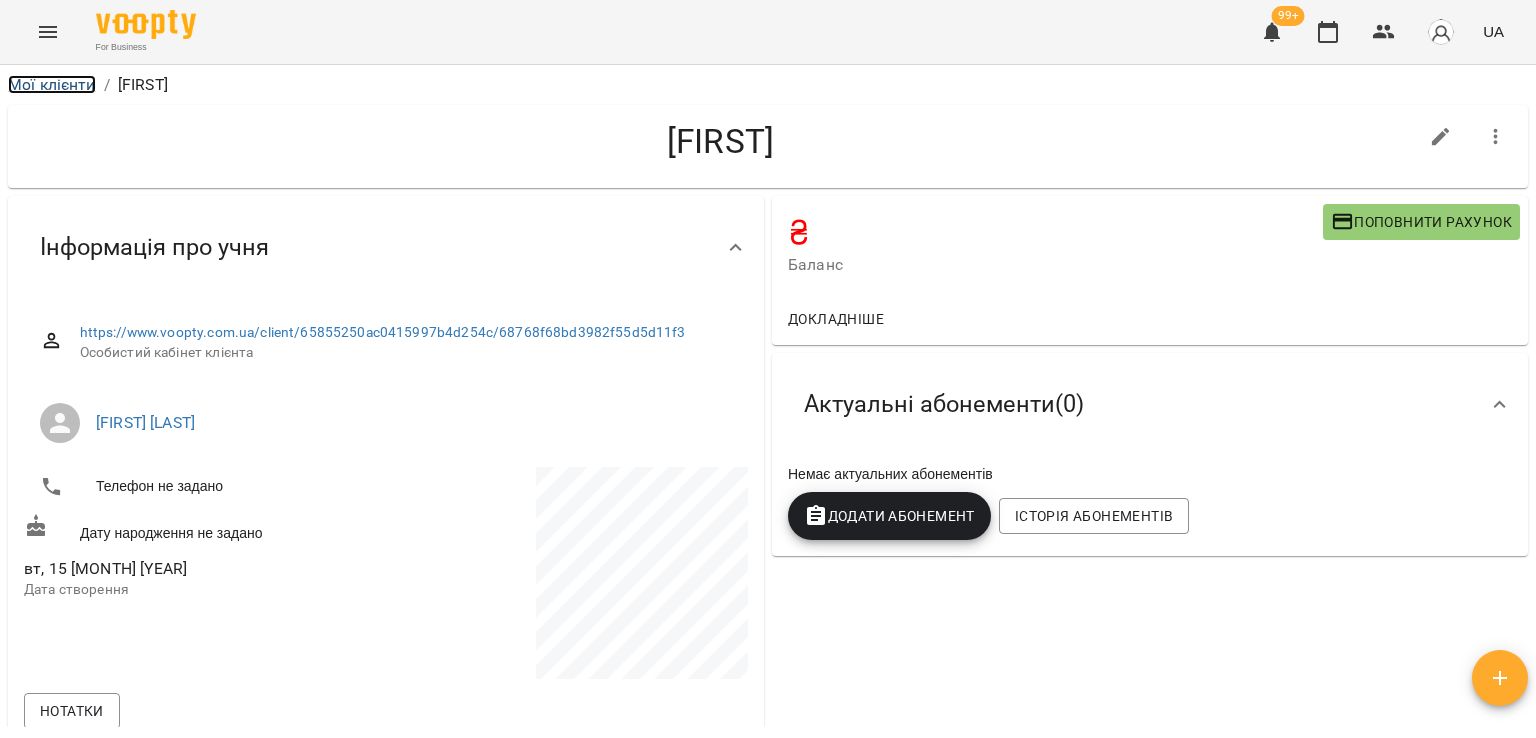 click on "Мої клієнти" at bounding box center (52, 84) 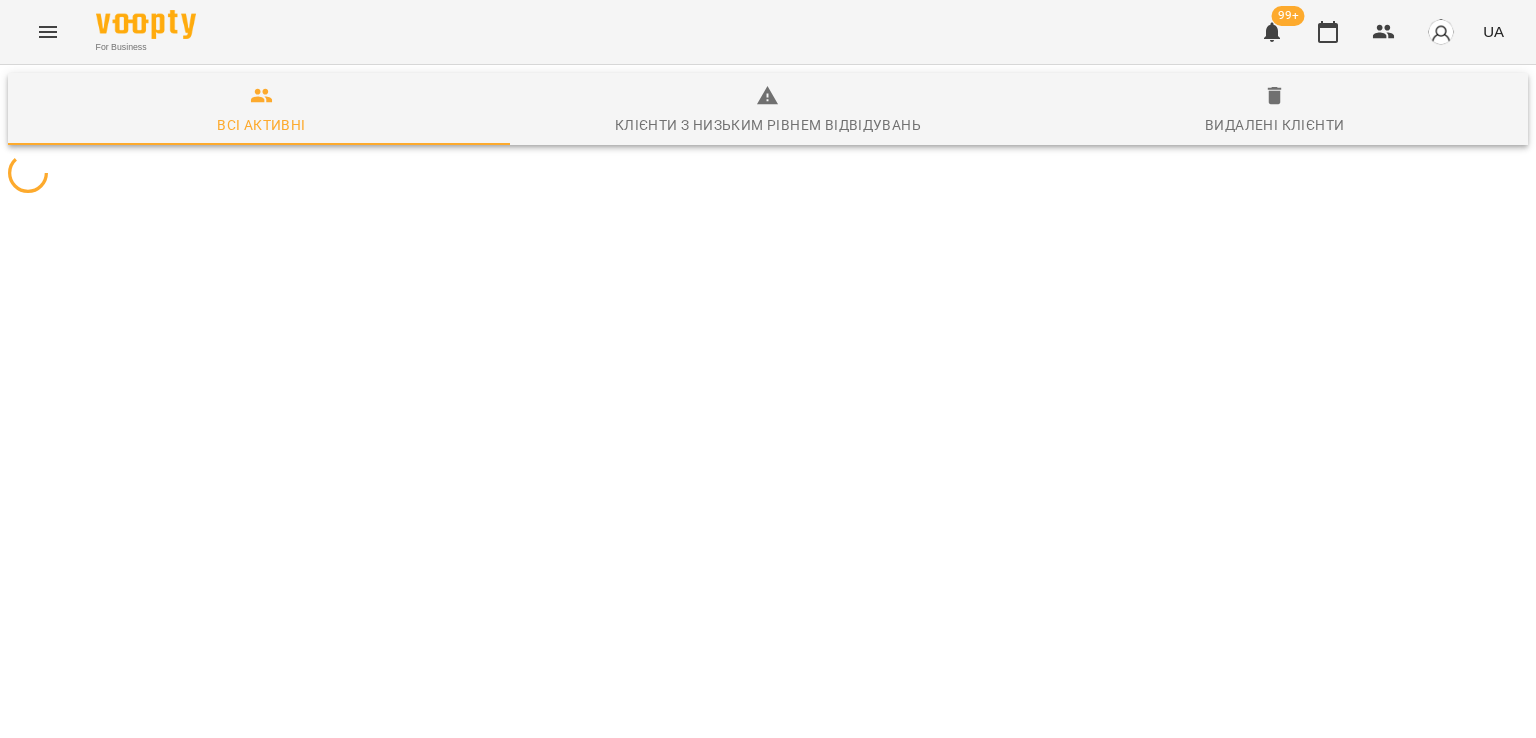 scroll, scrollTop: 0, scrollLeft: 0, axis: both 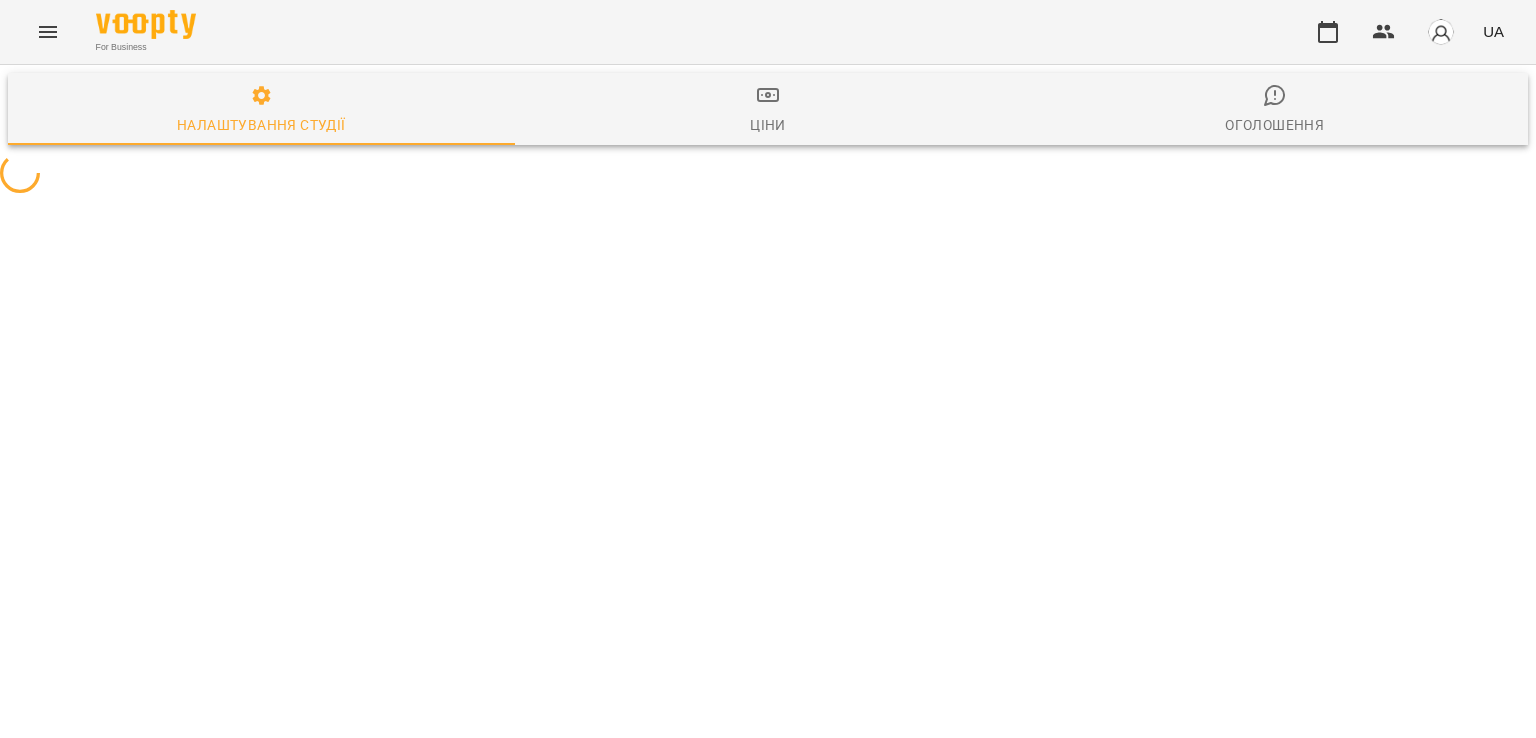 select on "**" 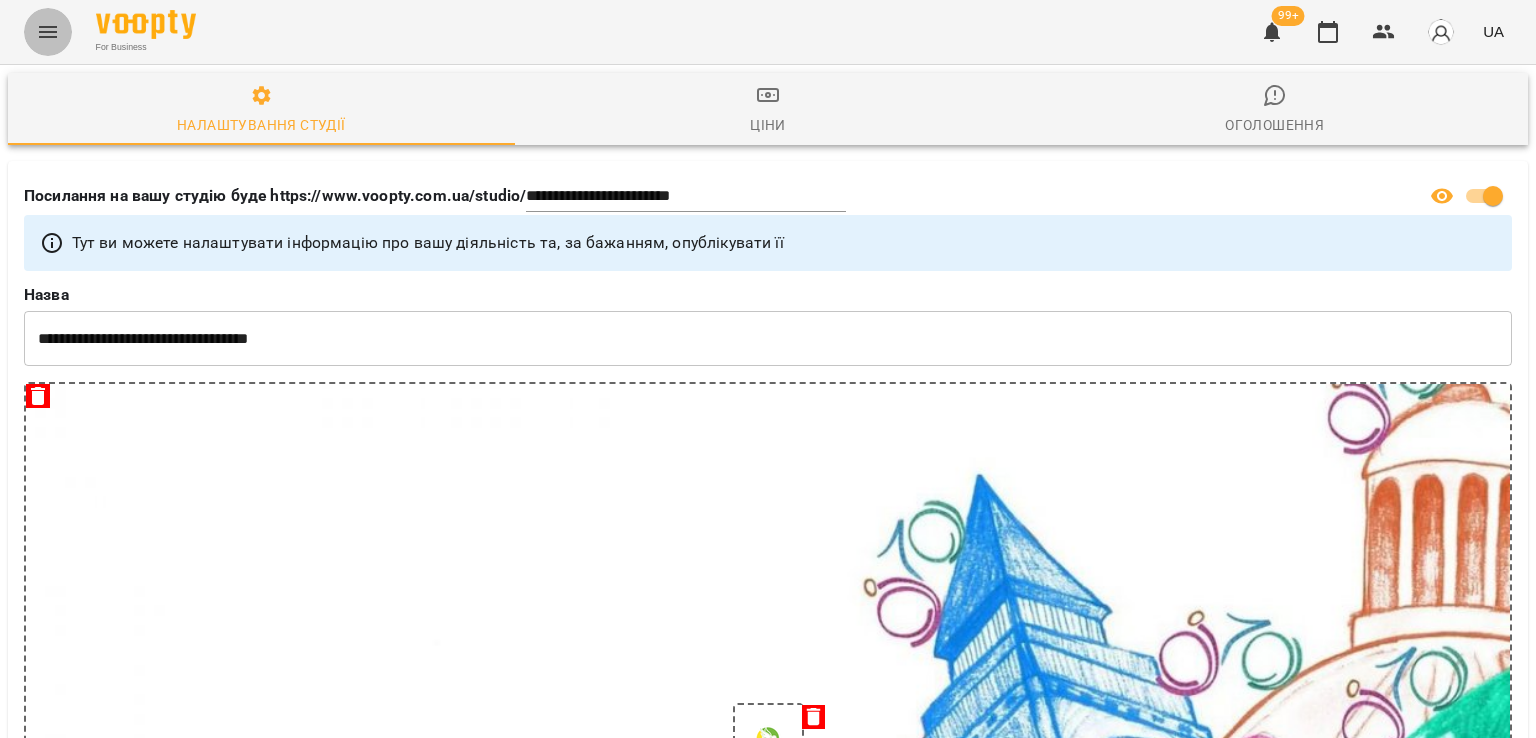 click at bounding box center (48, 32) 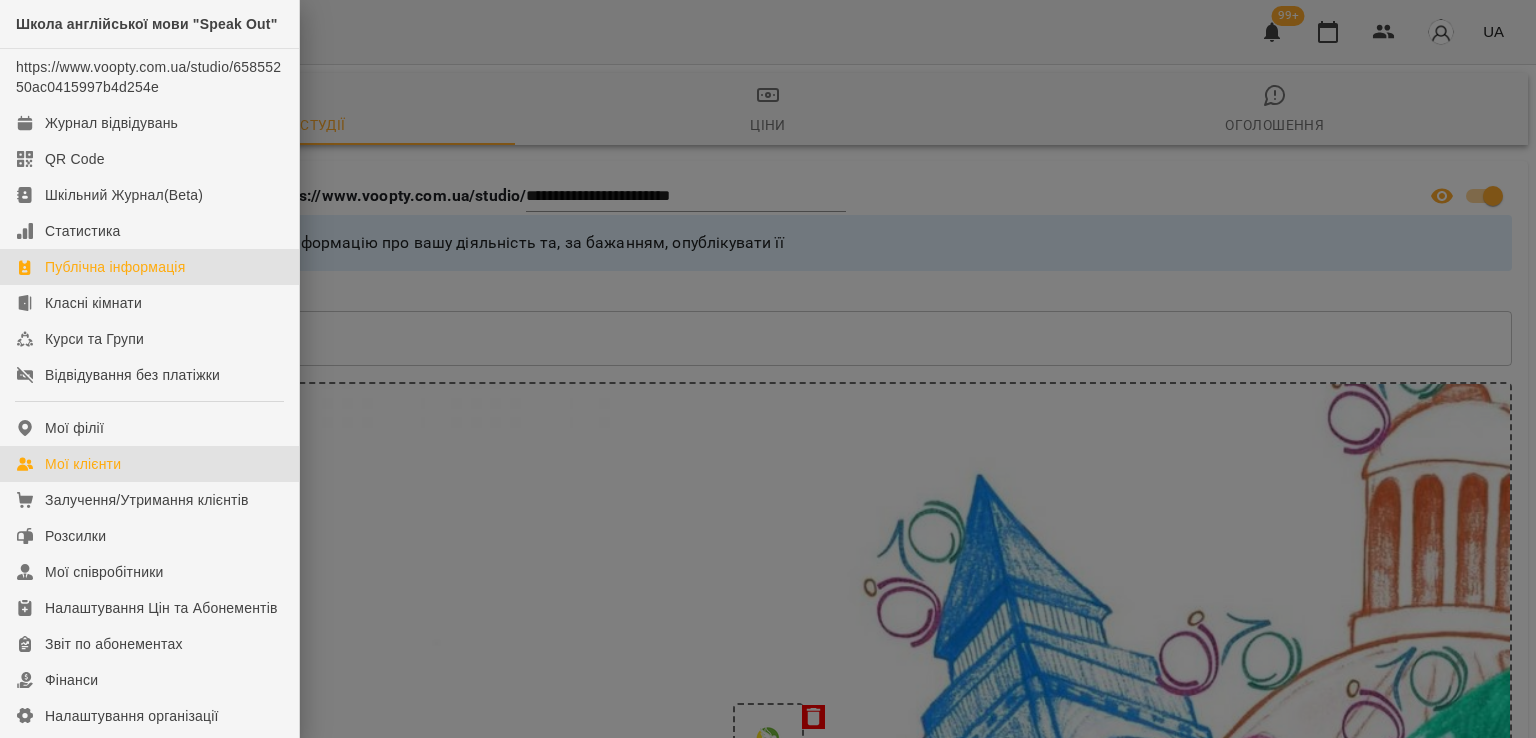 click on "Мої клієнти" at bounding box center (83, 464) 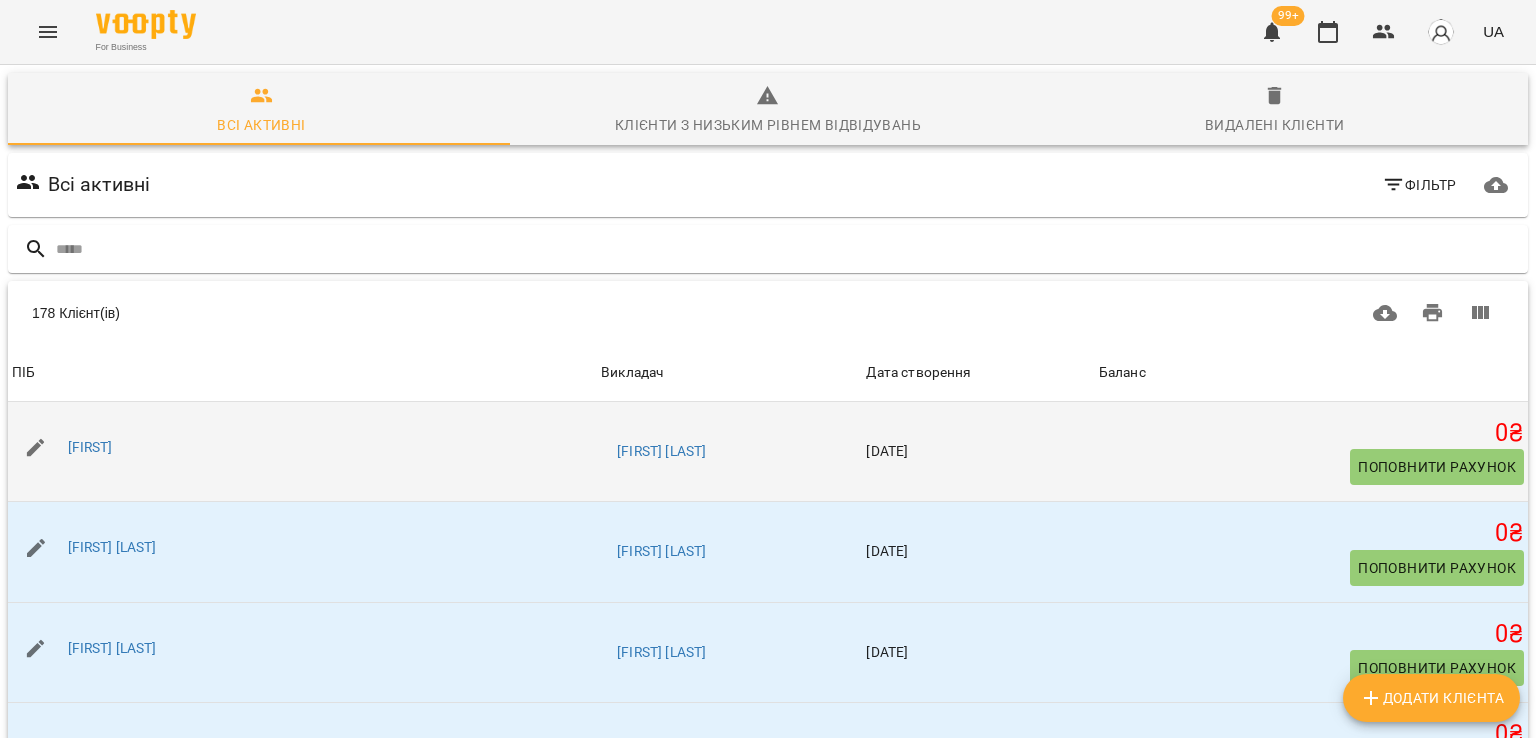 click at bounding box center [36, 448] 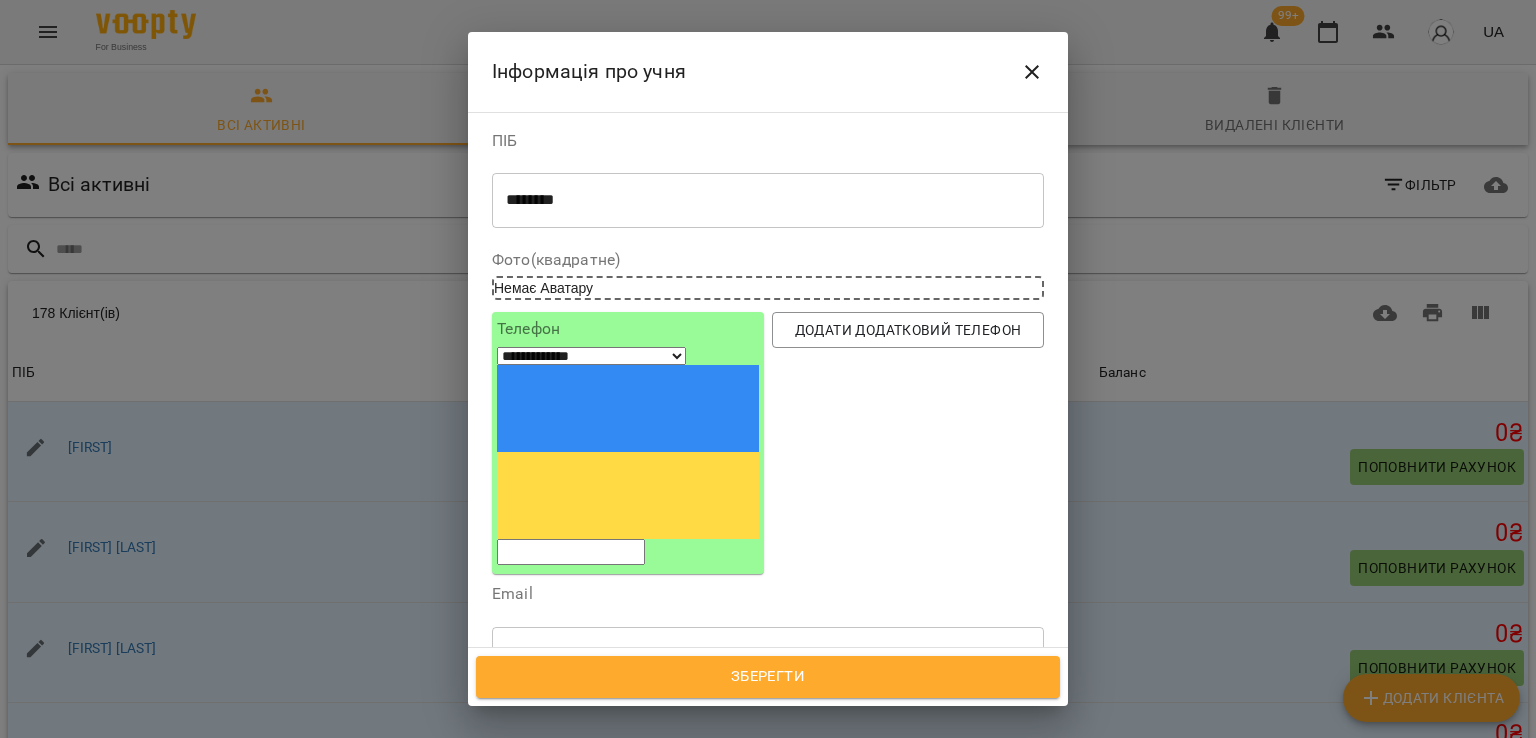 click on "[MASKED] [MASKED]" at bounding box center [768, 200] 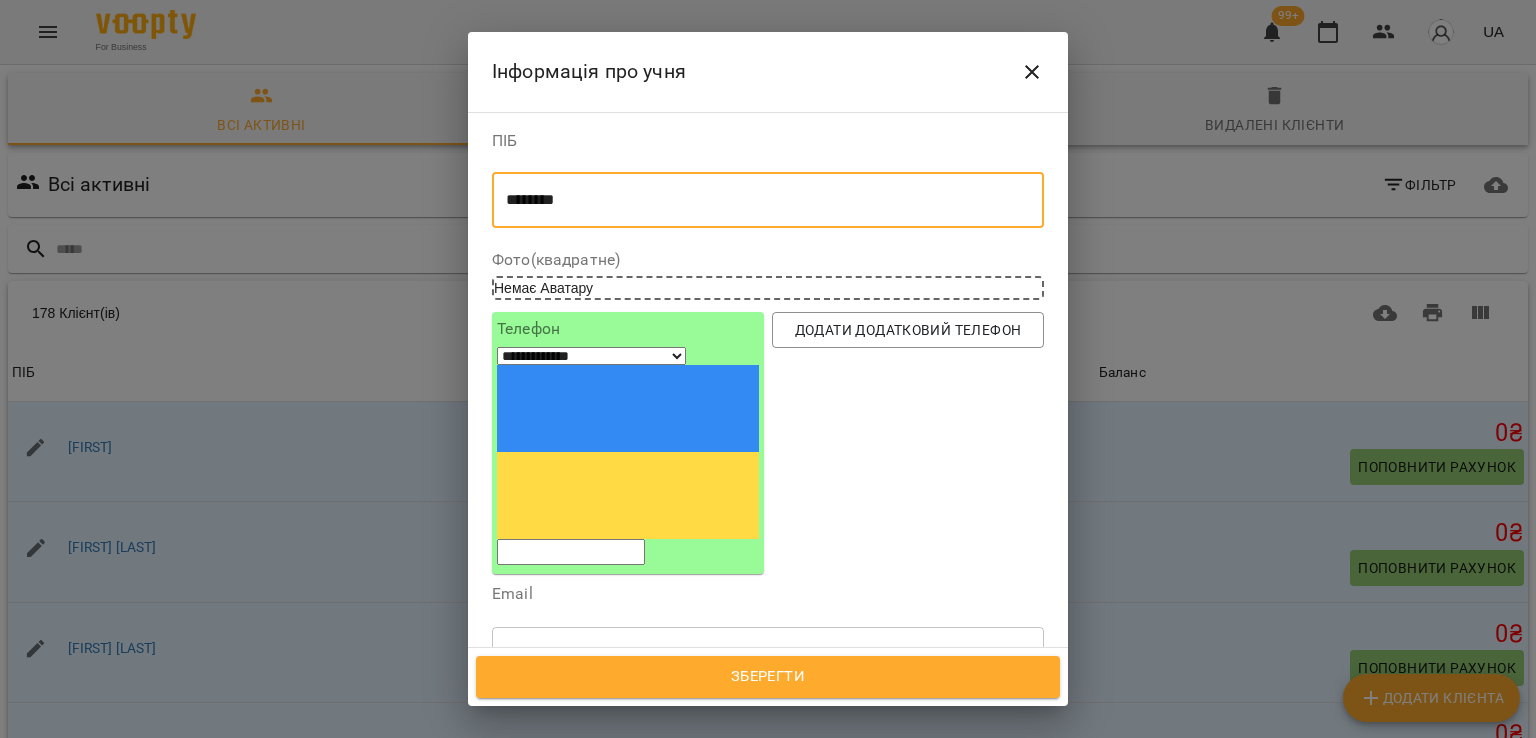 click on "********" at bounding box center (760, 200) 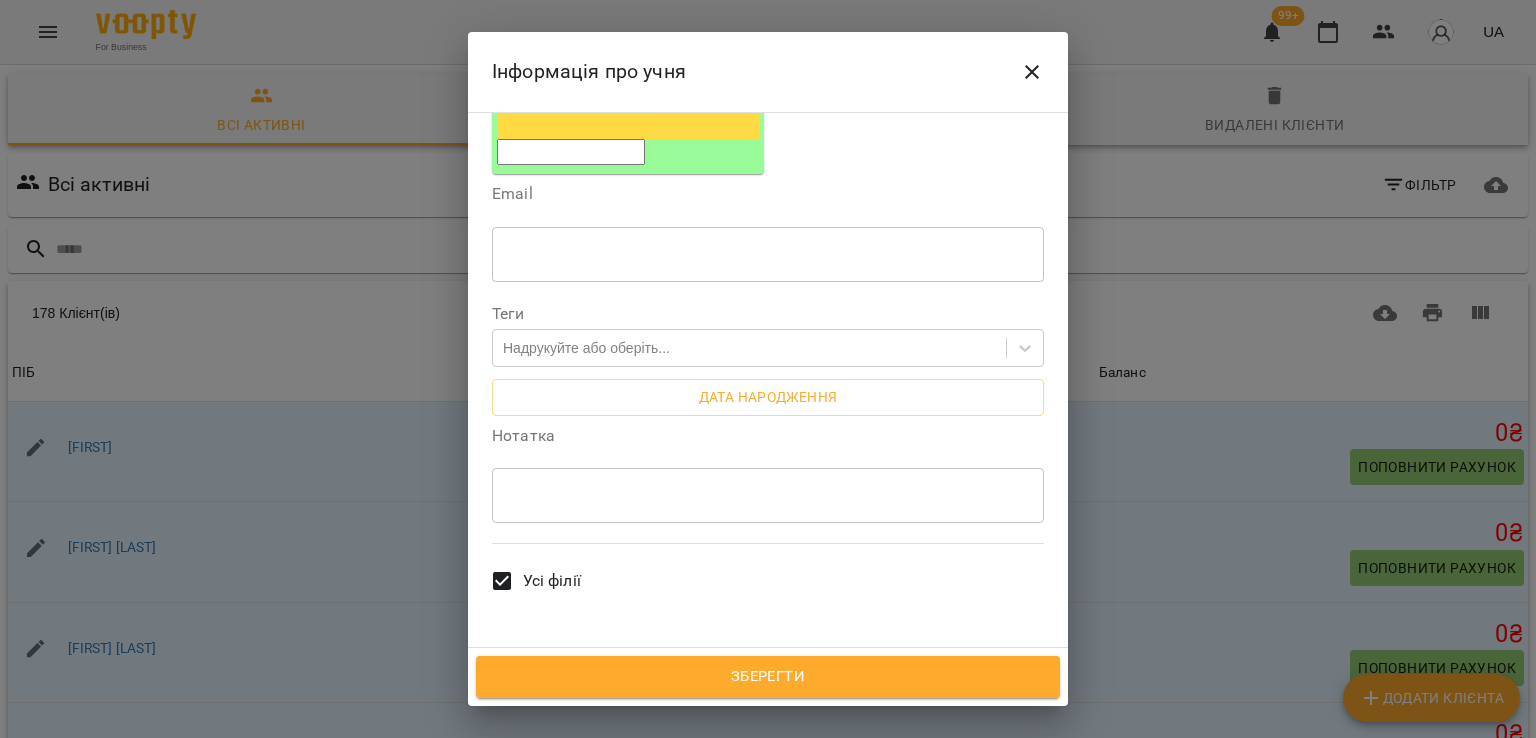 scroll, scrollTop: 700, scrollLeft: 0, axis: vertical 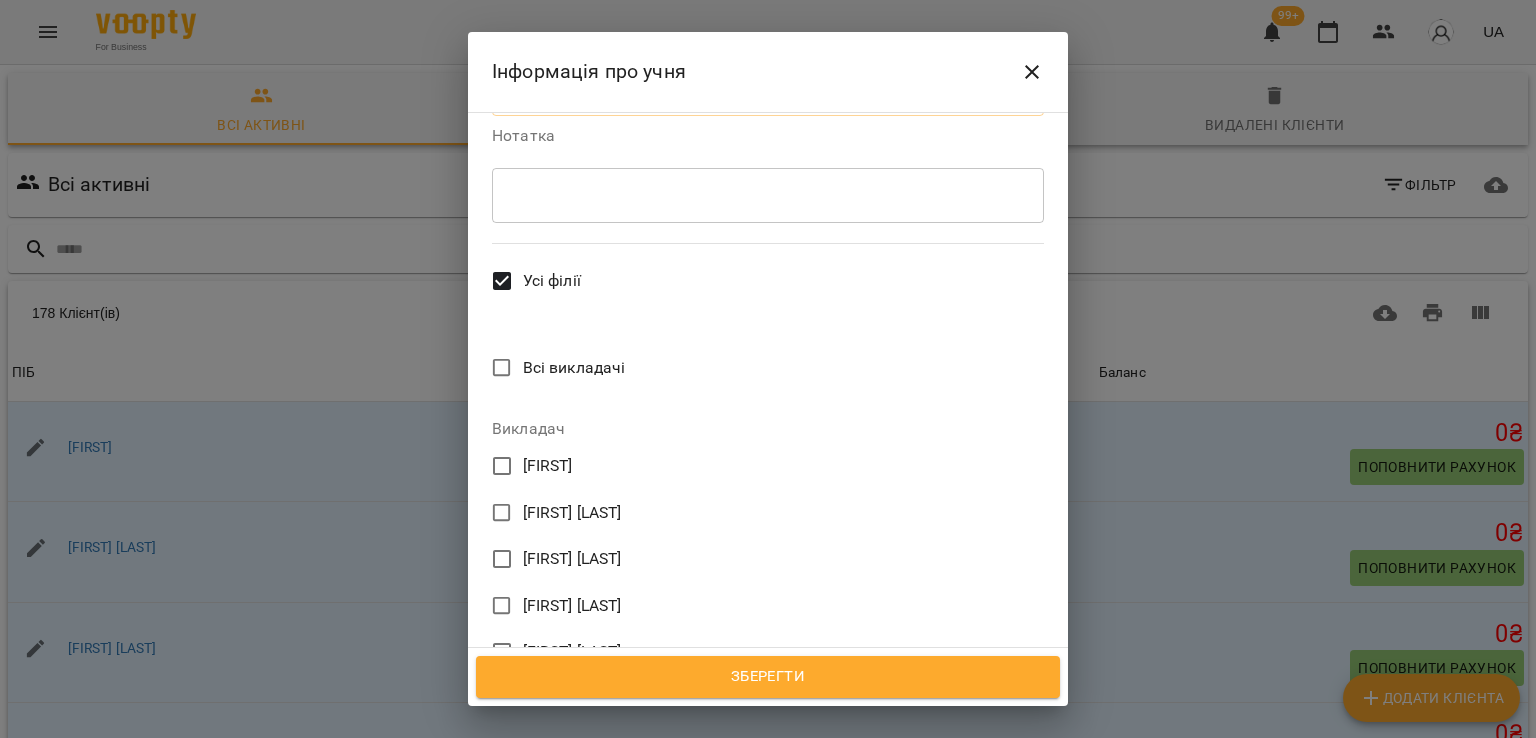 type on "**********" 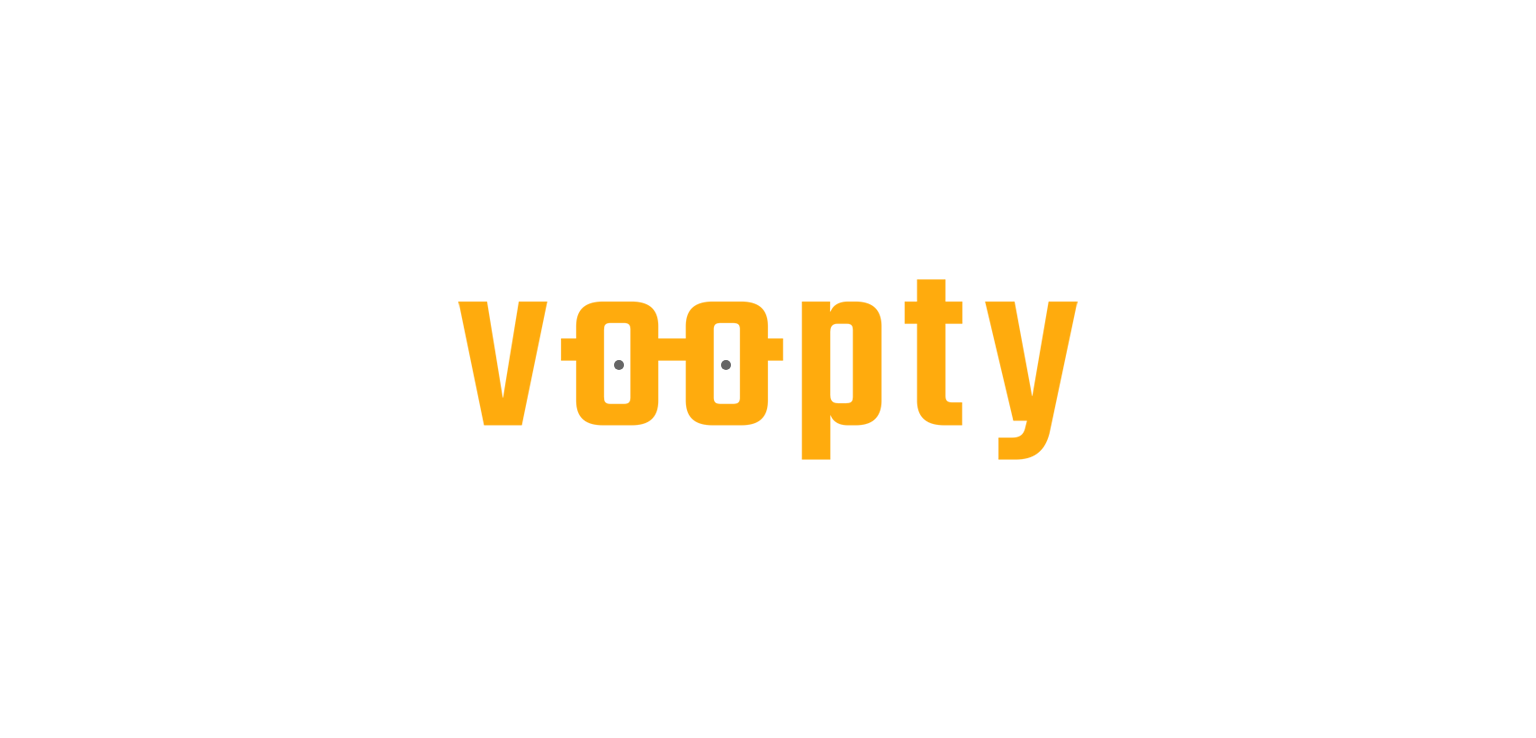 scroll, scrollTop: 0, scrollLeft: 0, axis: both 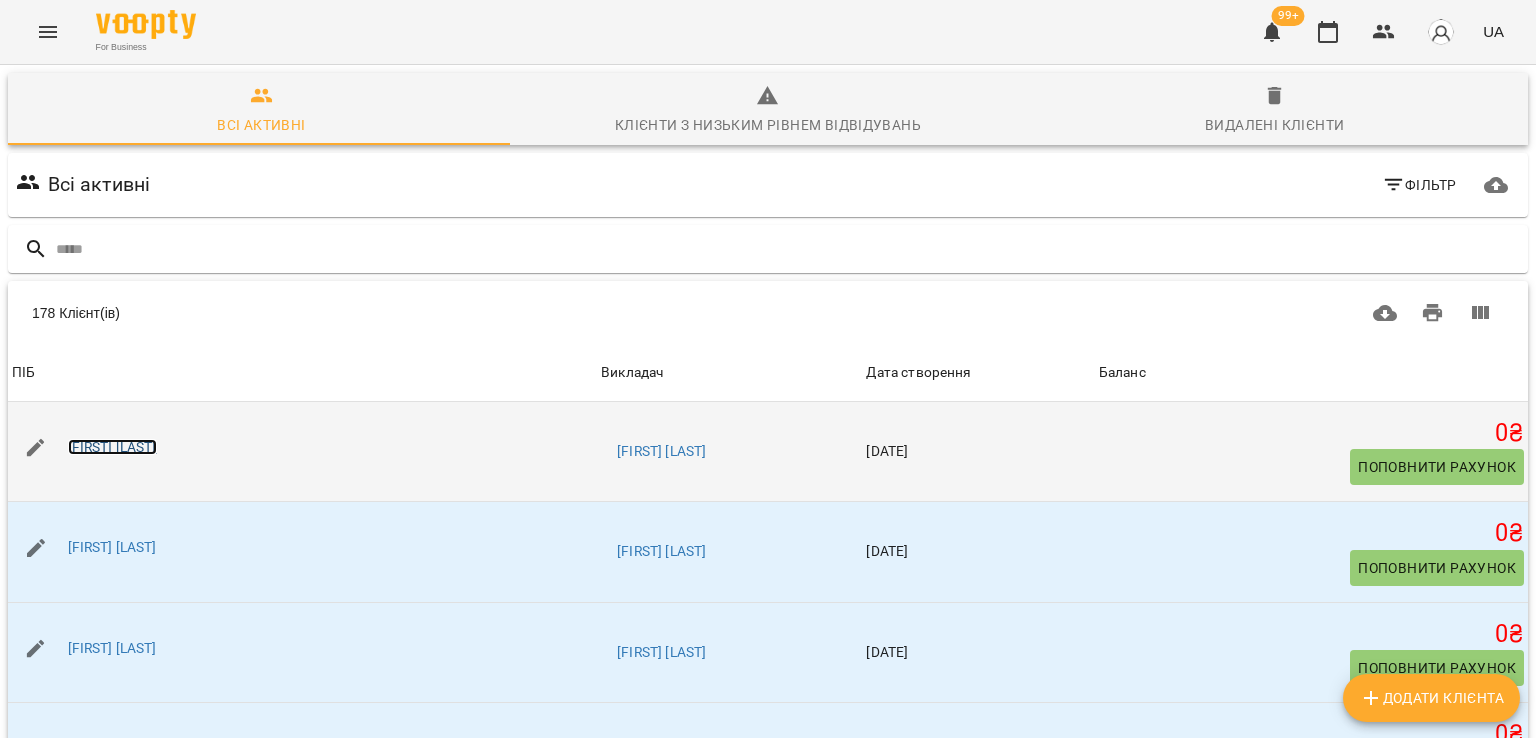 click on "[FIRST] [LAST]" at bounding box center (112, 447) 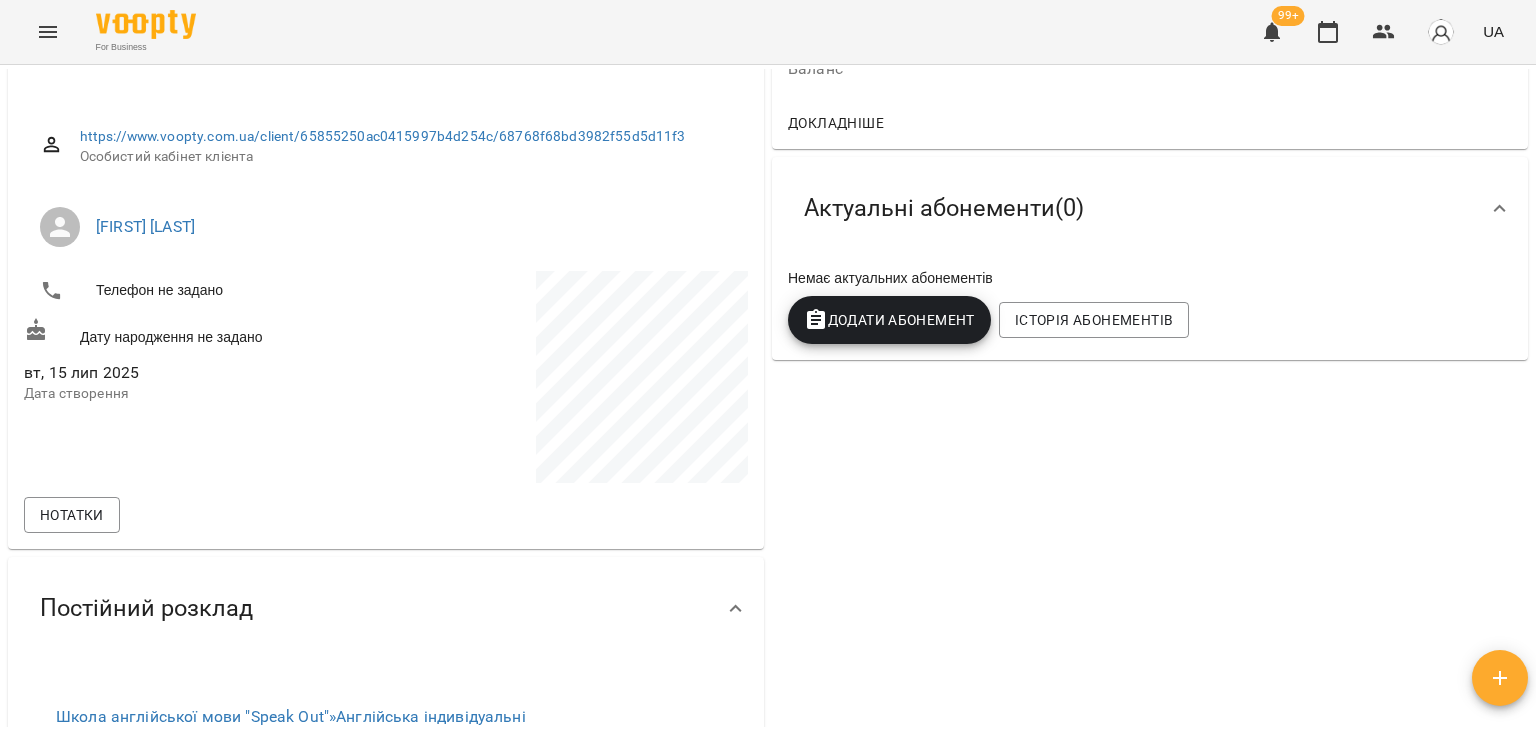 scroll, scrollTop: 200, scrollLeft: 0, axis: vertical 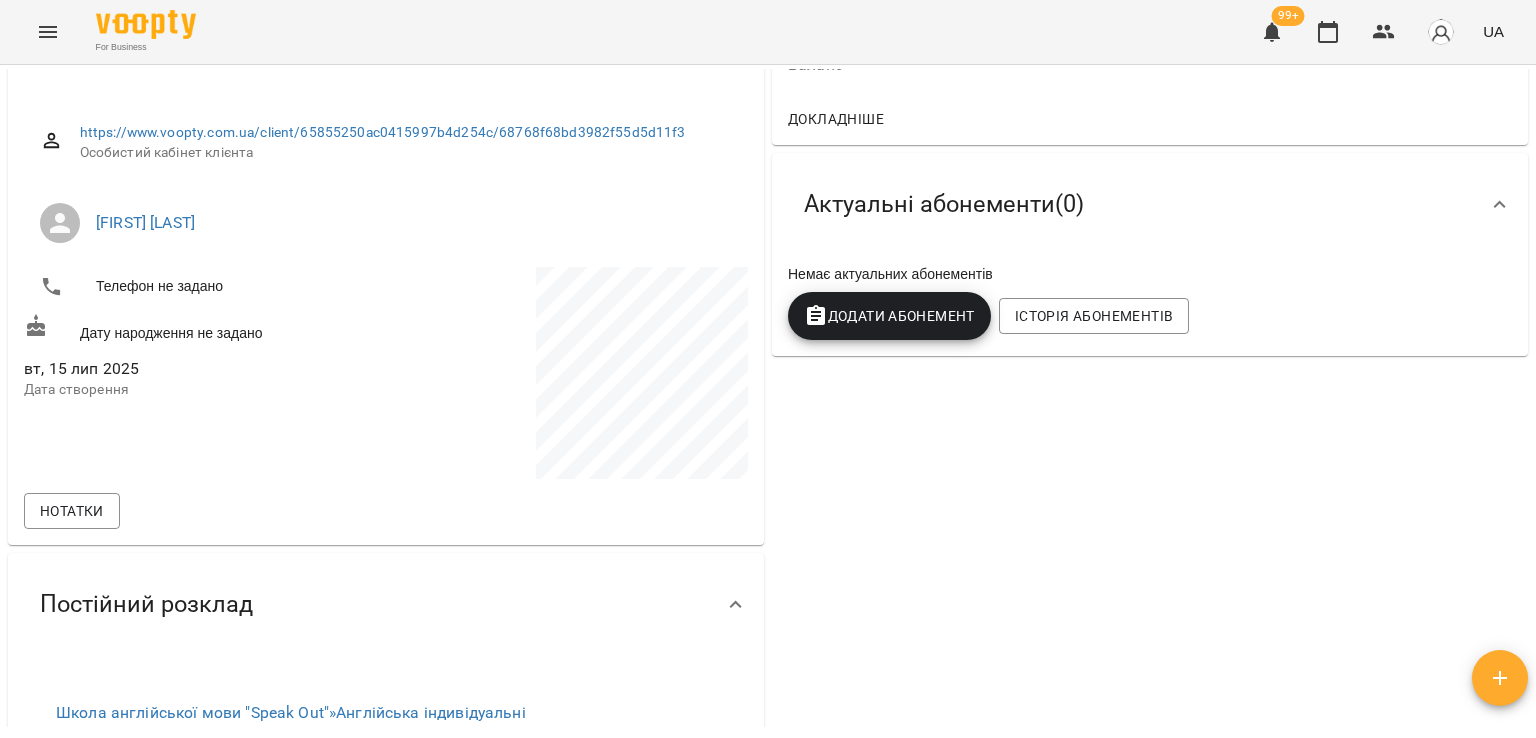 click on "Додати Абонемент" at bounding box center [889, 316] 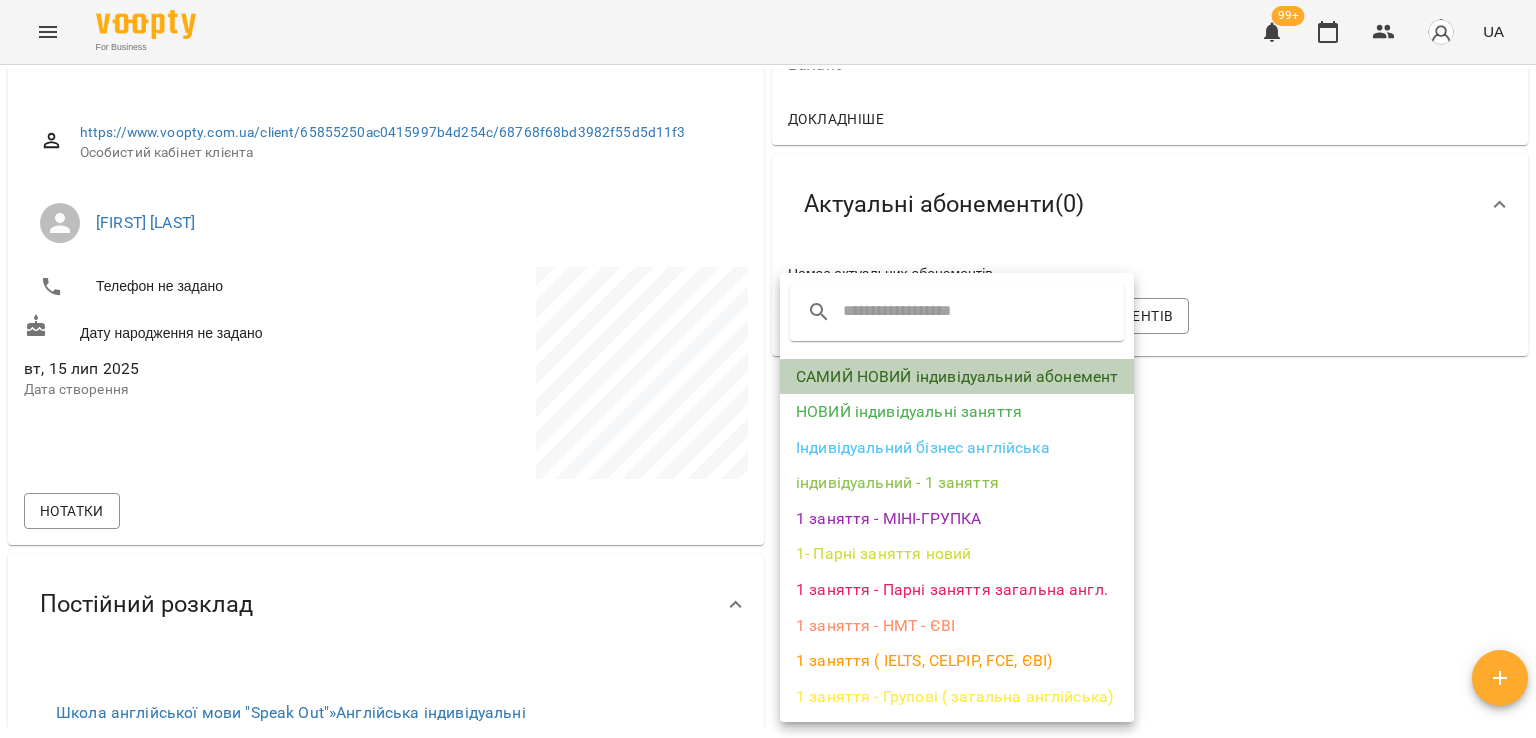 click on "САМИЙ НОВИЙ  індивідуальний абонемент" at bounding box center [957, 377] 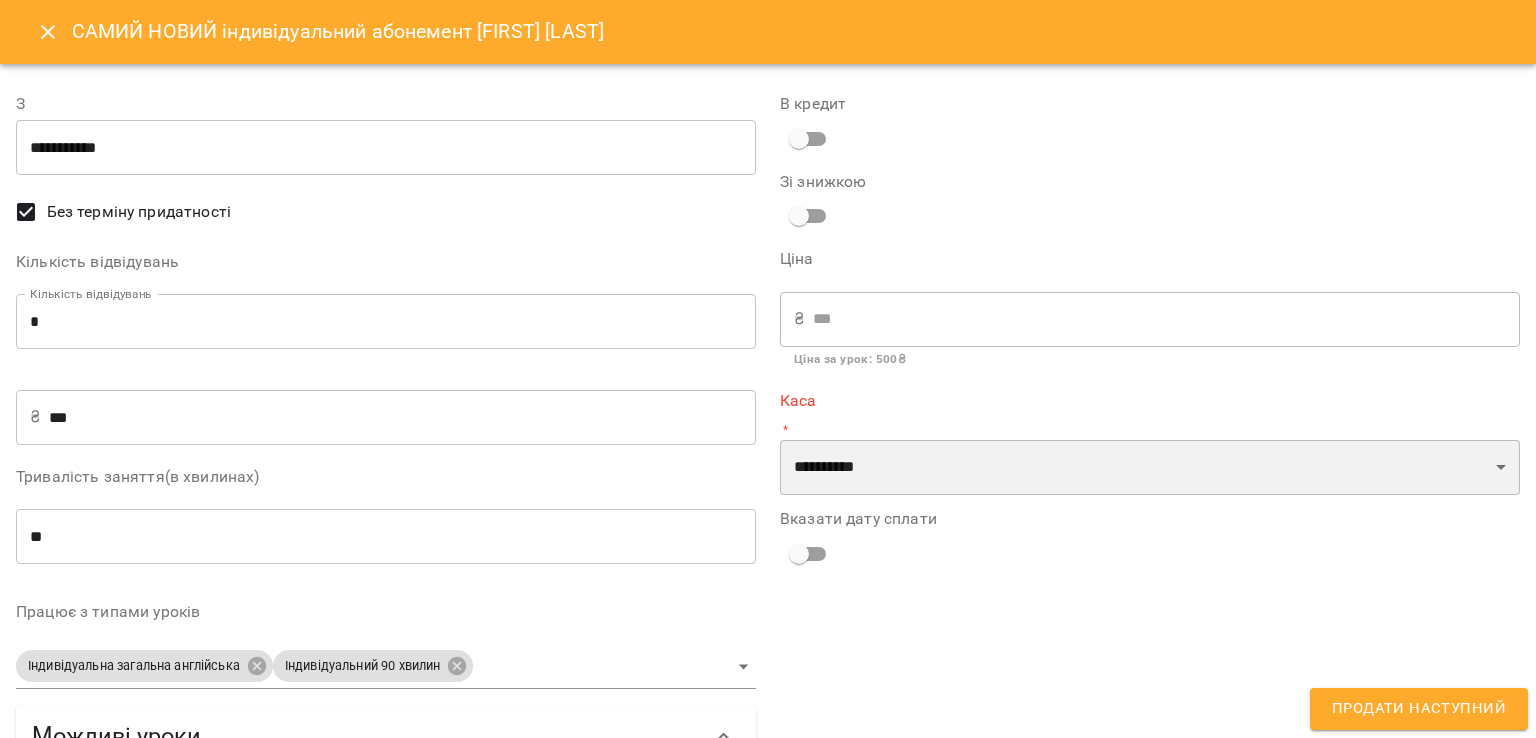 click on "**********" at bounding box center [1150, 468] 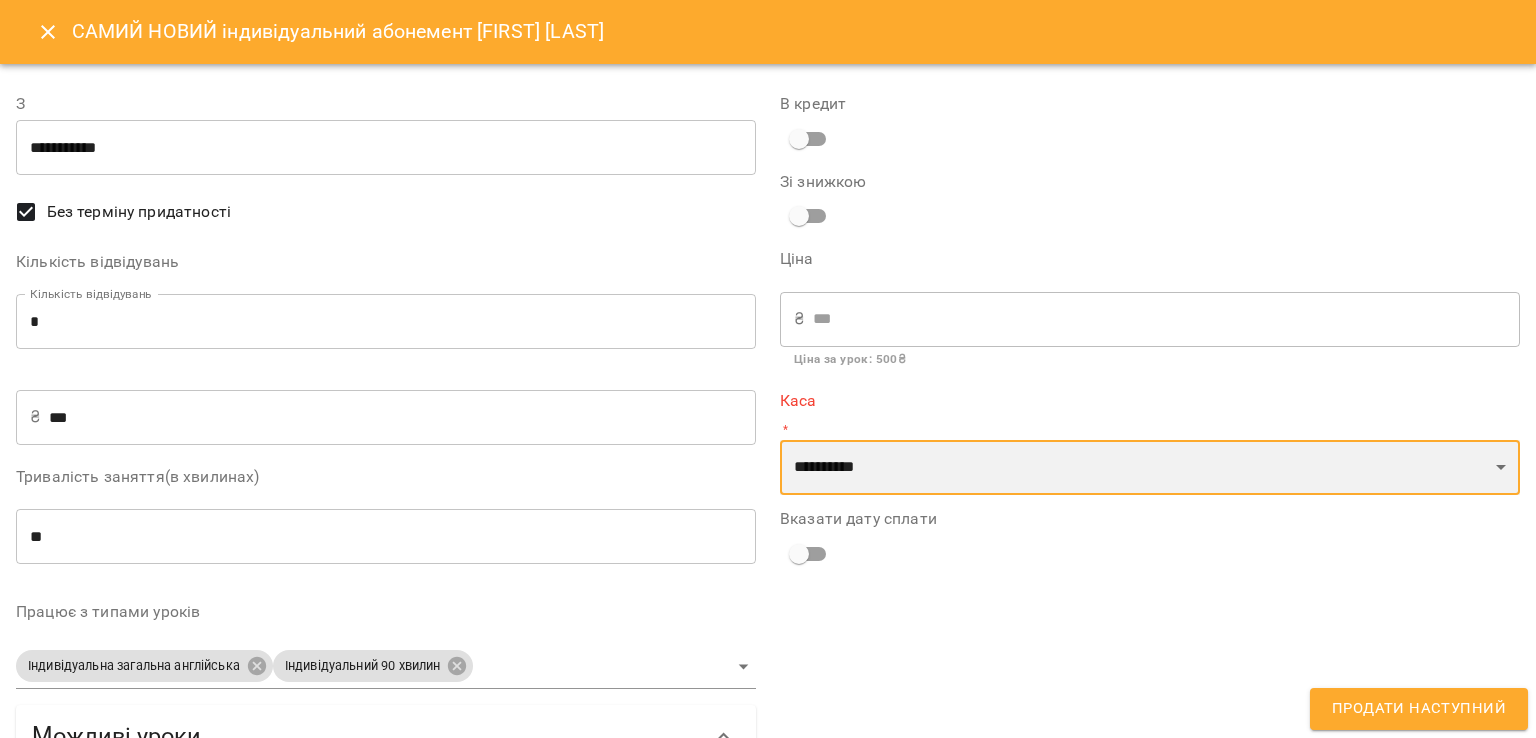 select on "****" 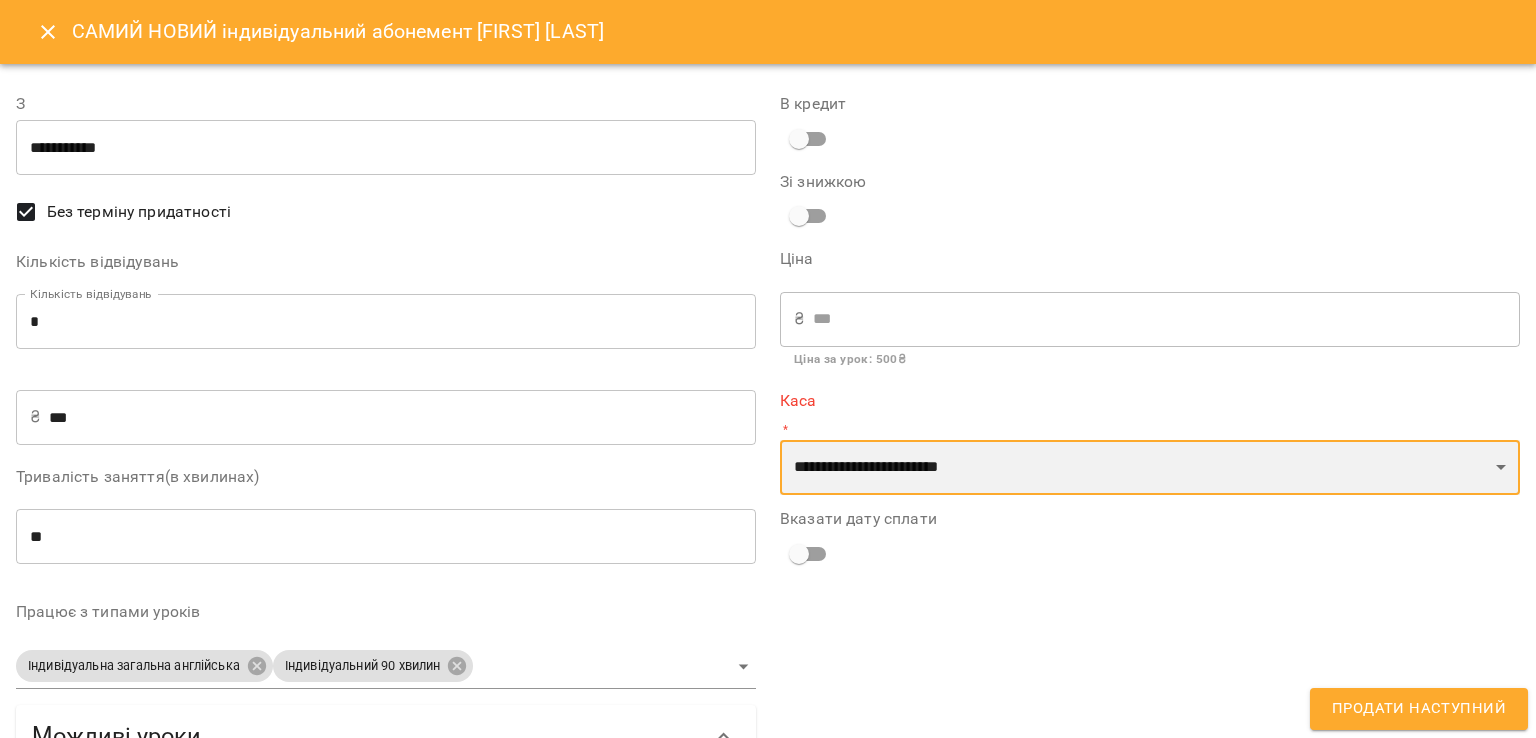 click on "**********" at bounding box center (1150, 468) 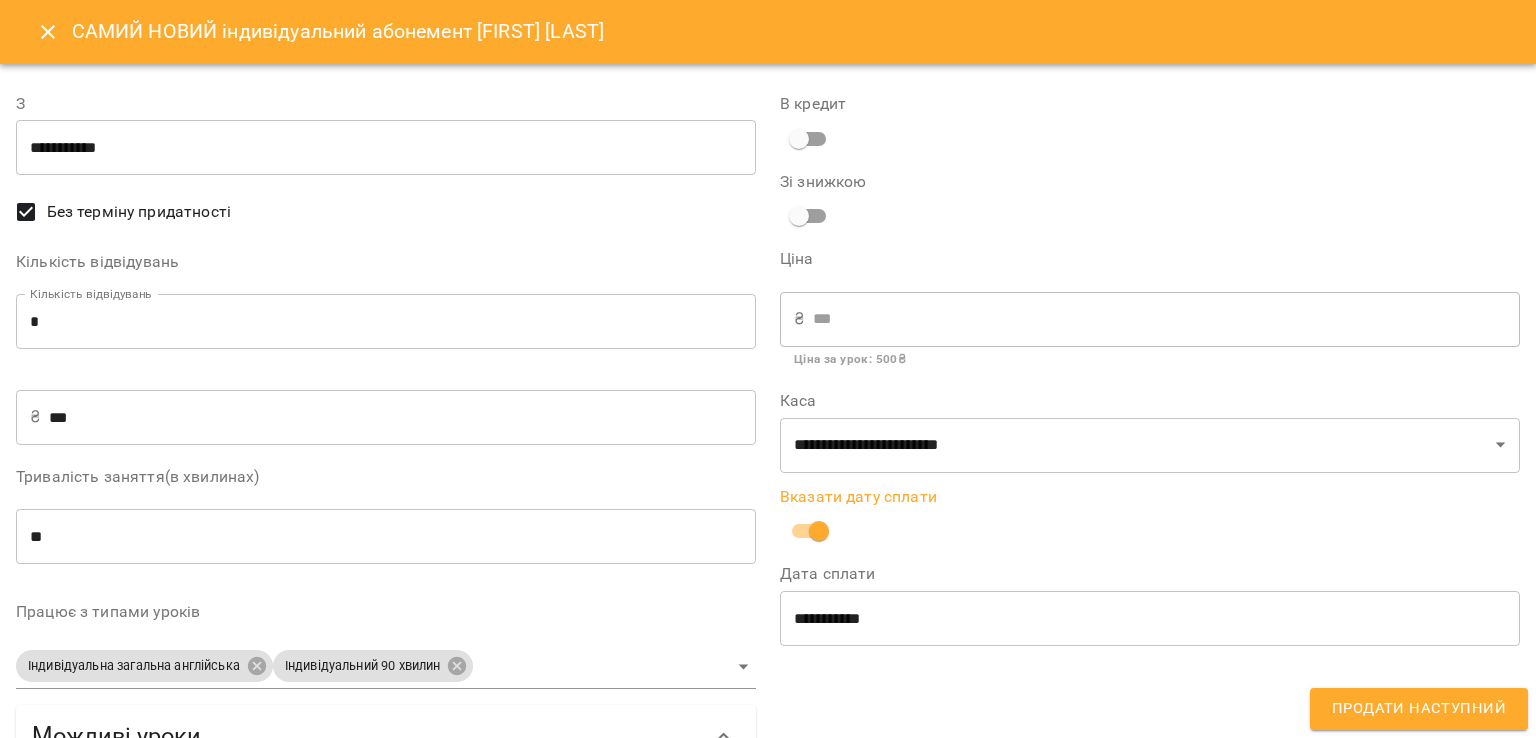 click on "Продати наступний" at bounding box center (1419, 709) 